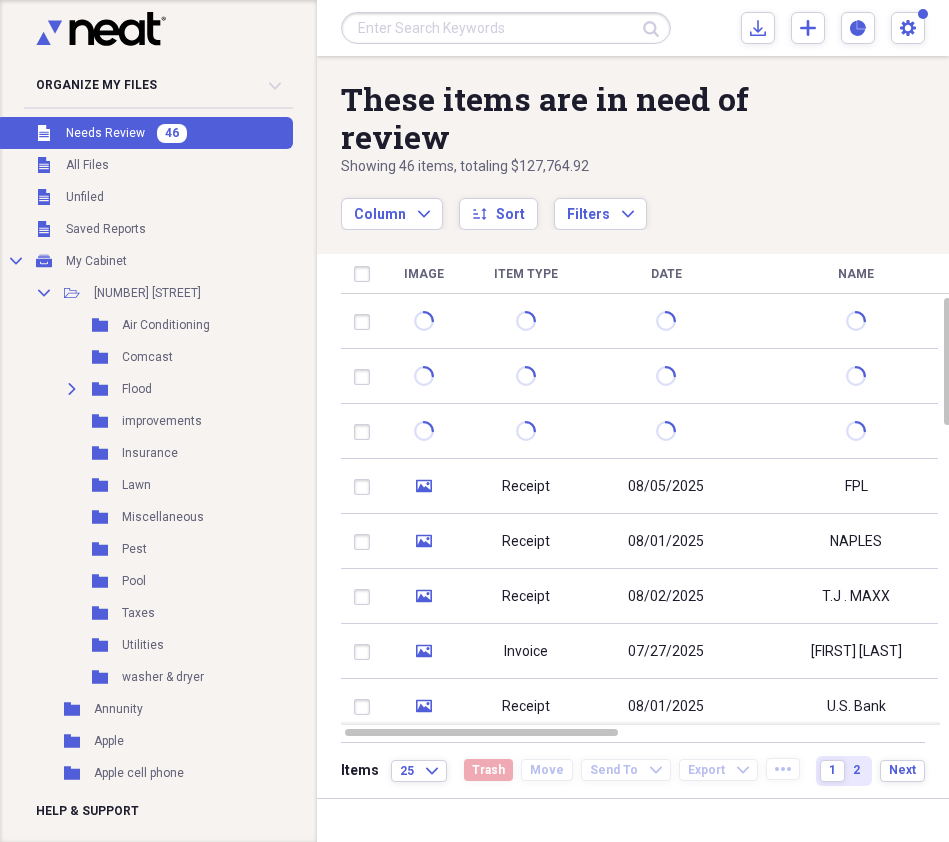 scroll, scrollTop: 0, scrollLeft: 0, axis: both 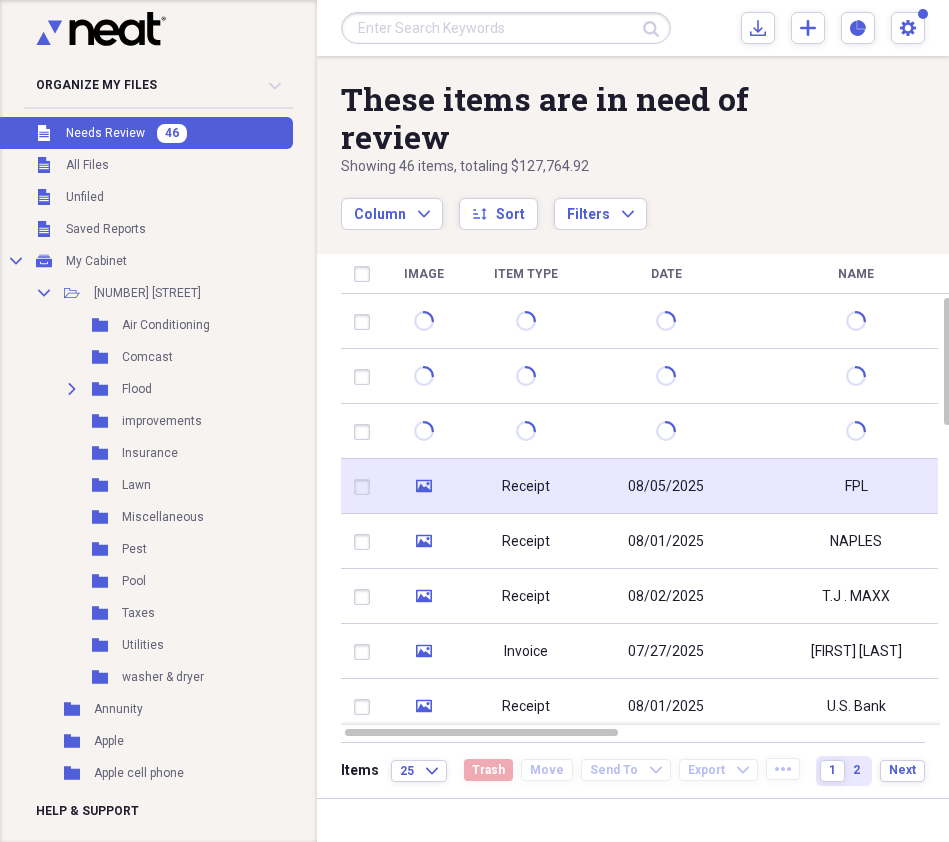 click on "Receipt" at bounding box center [526, 486] 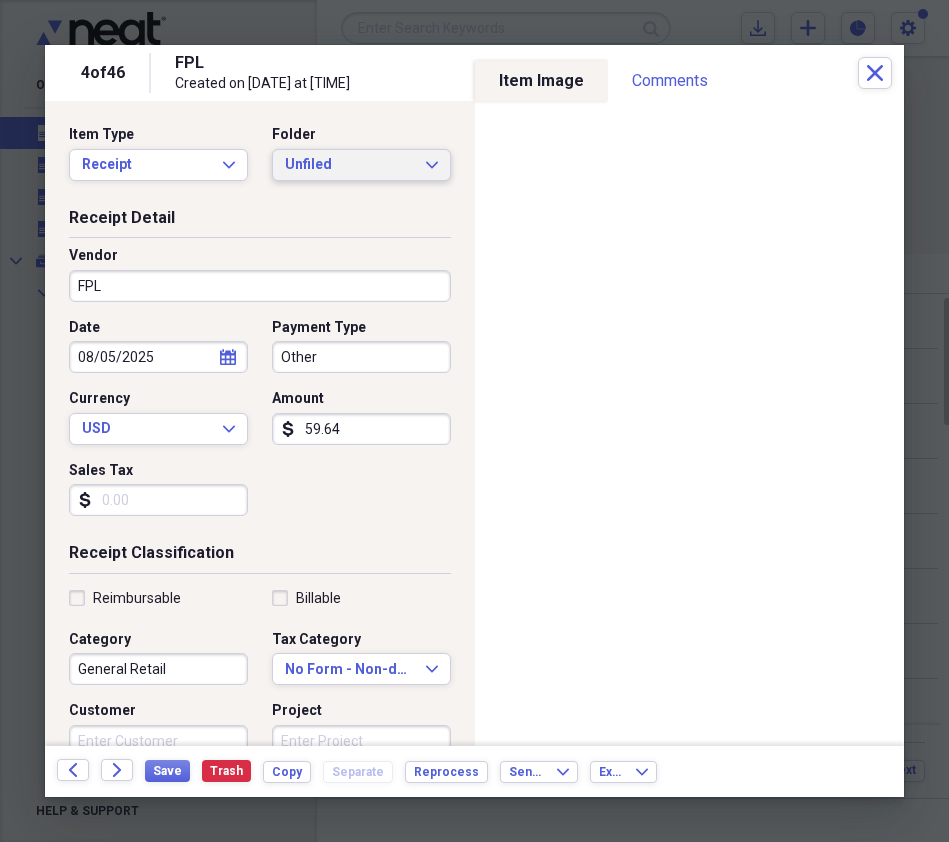 click on "Expand" 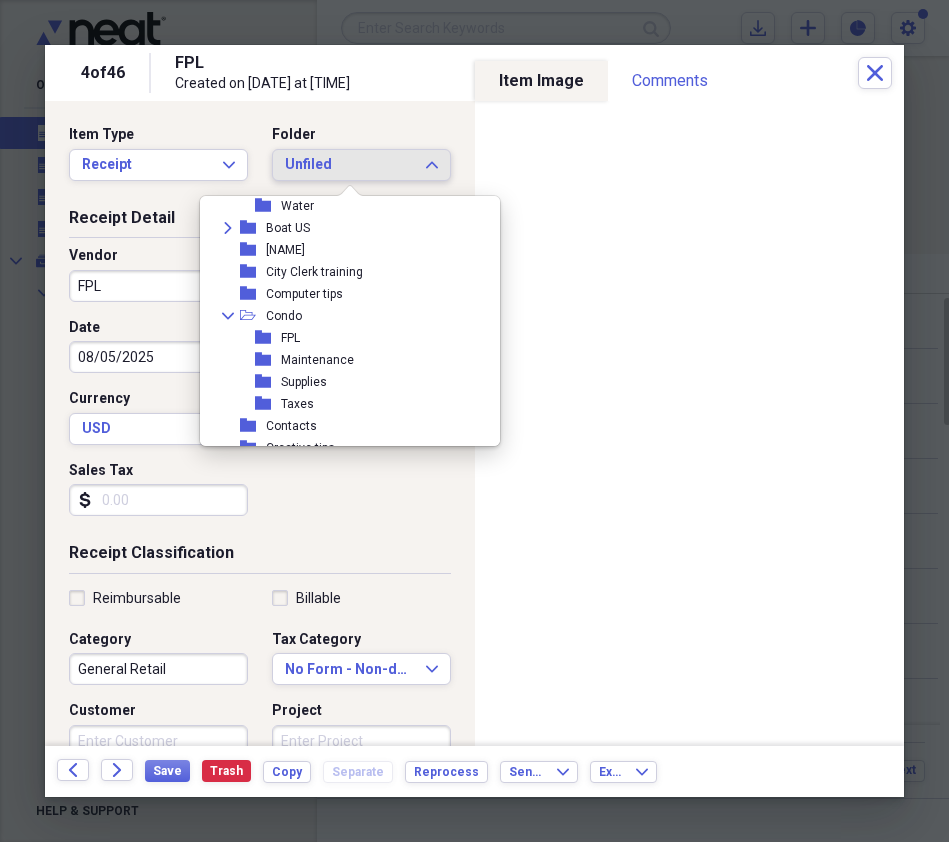 scroll, scrollTop: 773, scrollLeft: 0, axis: vertical 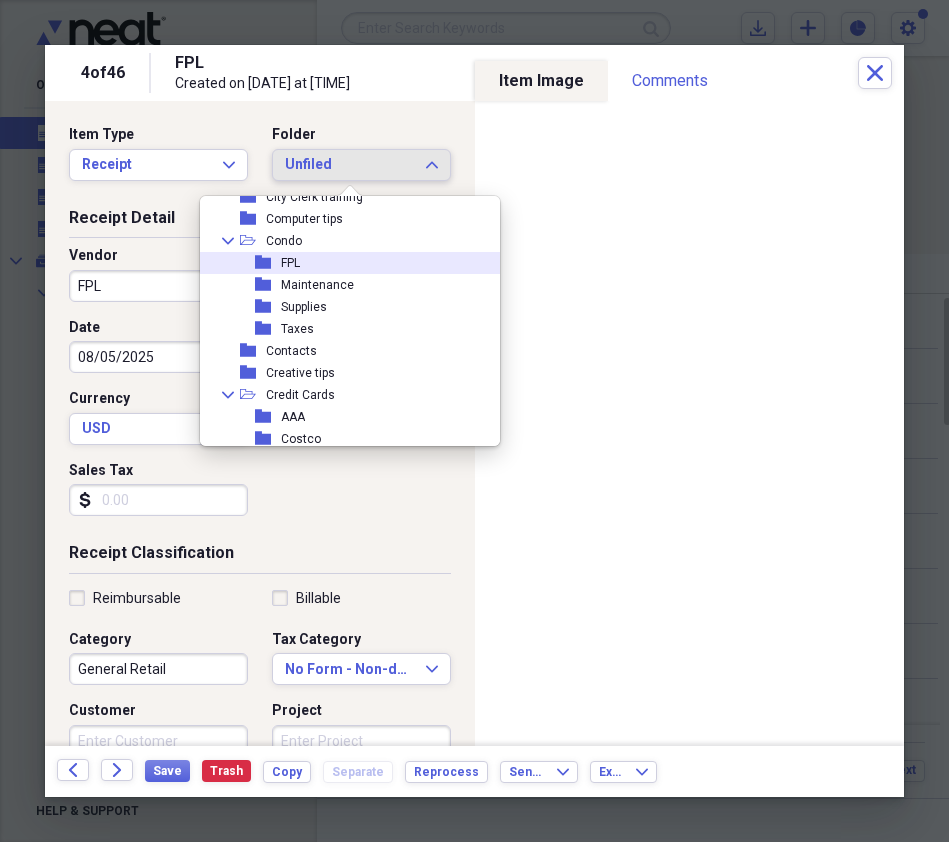 click on "folder FPL" at bounding box center [342, 263] 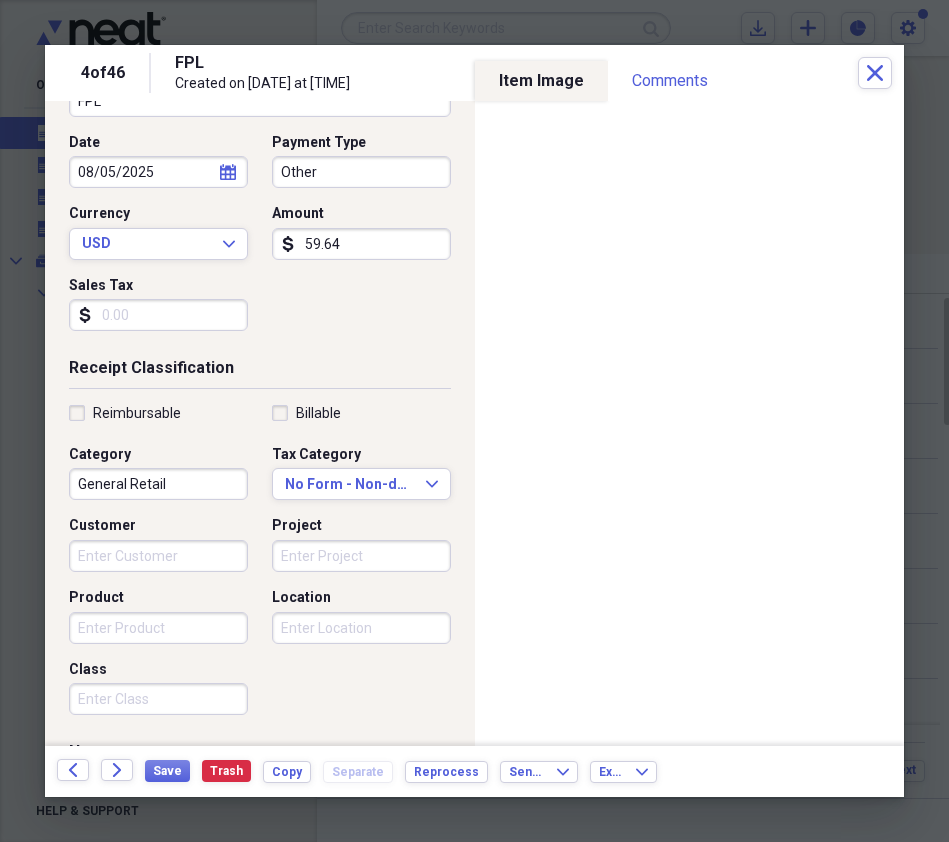 scroll, scrollTop: 219, scrollLeft: 0, axis: vertical 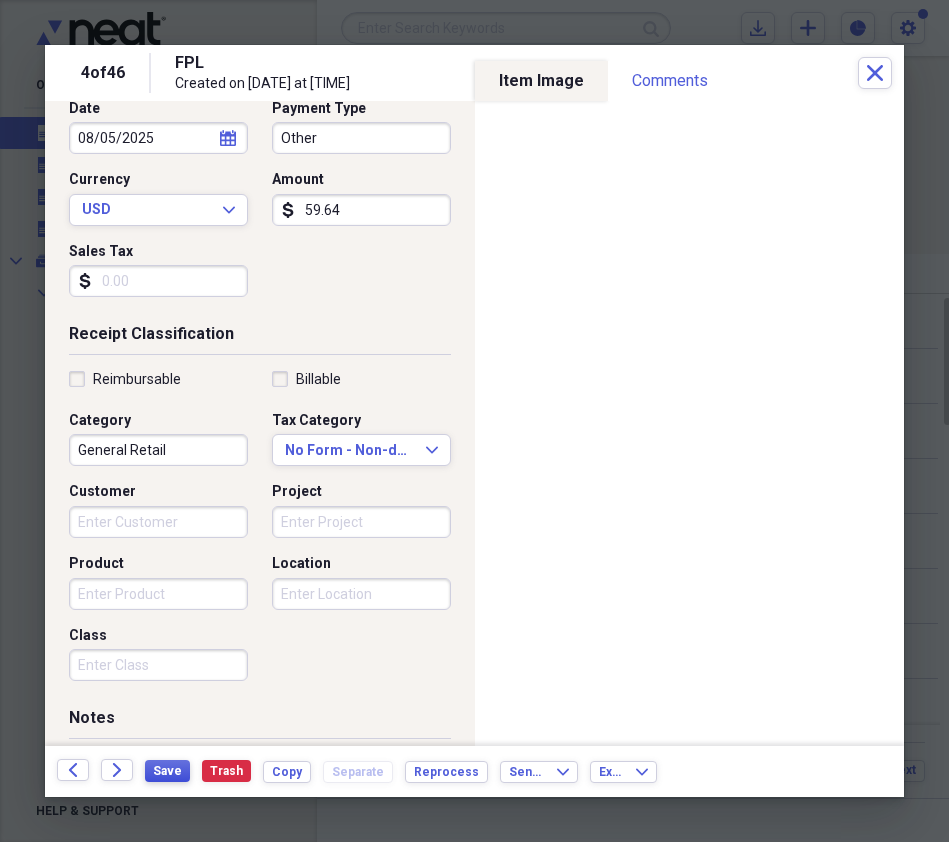 click on "Save" at bounding box center (167, 771) 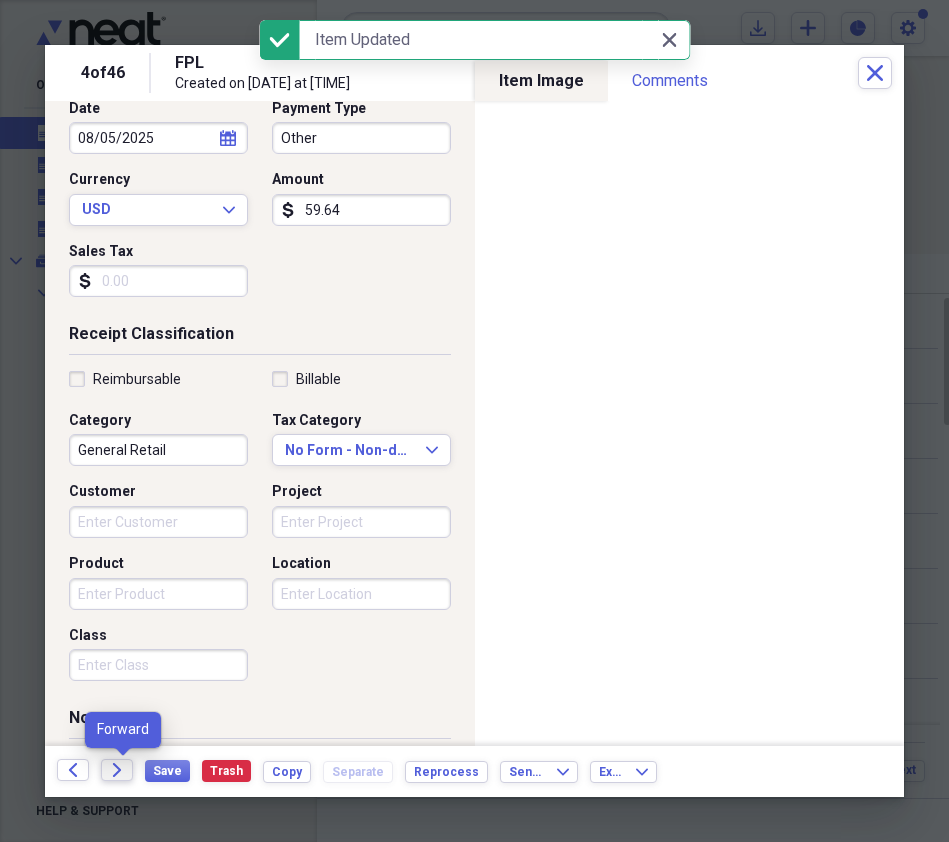 click on "Forward" 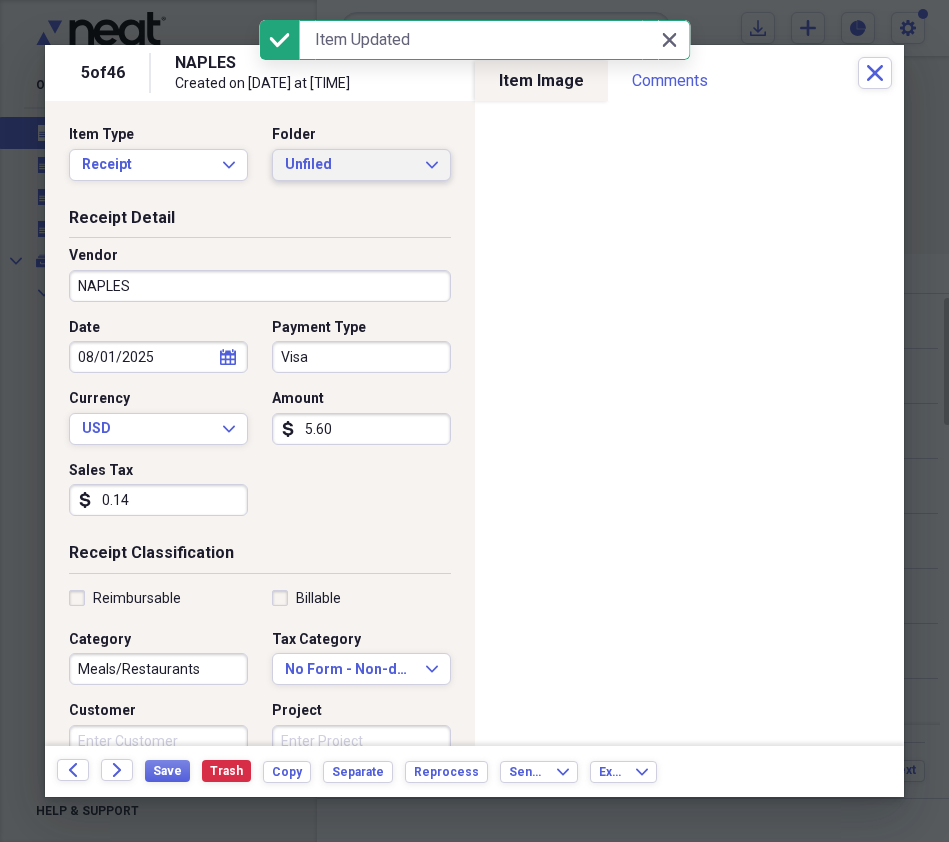 click on "Unfiled Expand" at bounding box center [361, 165] 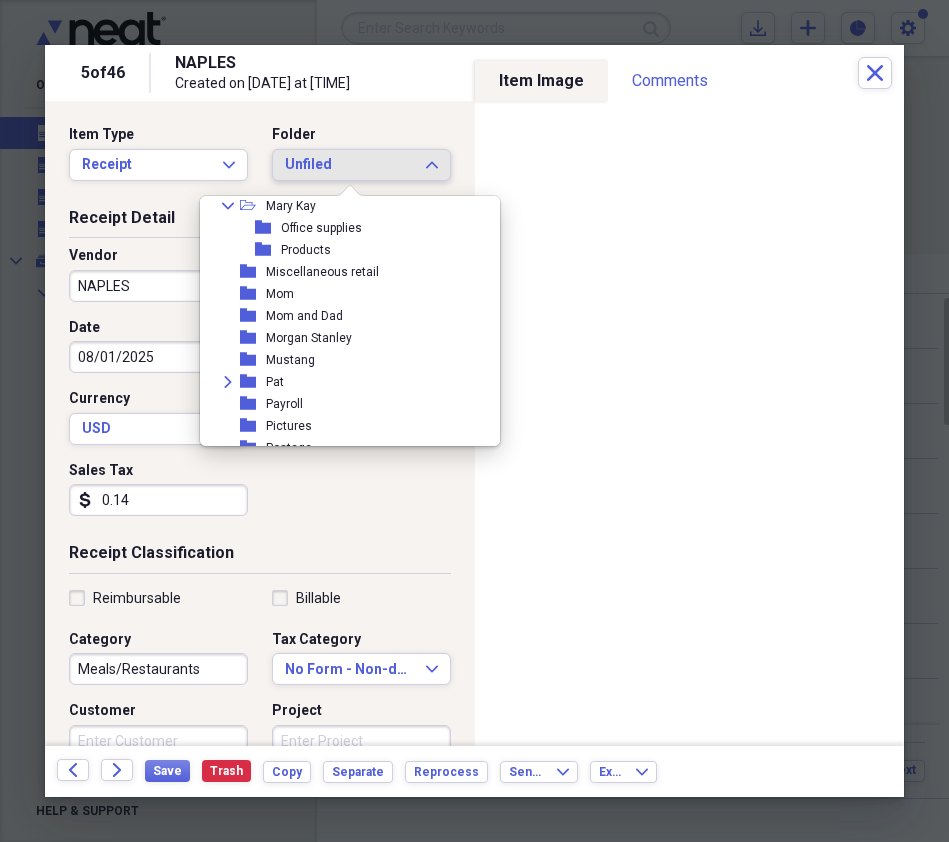 scroll, scrollTop: 1866, scrollLeft: 0, axis: vertical 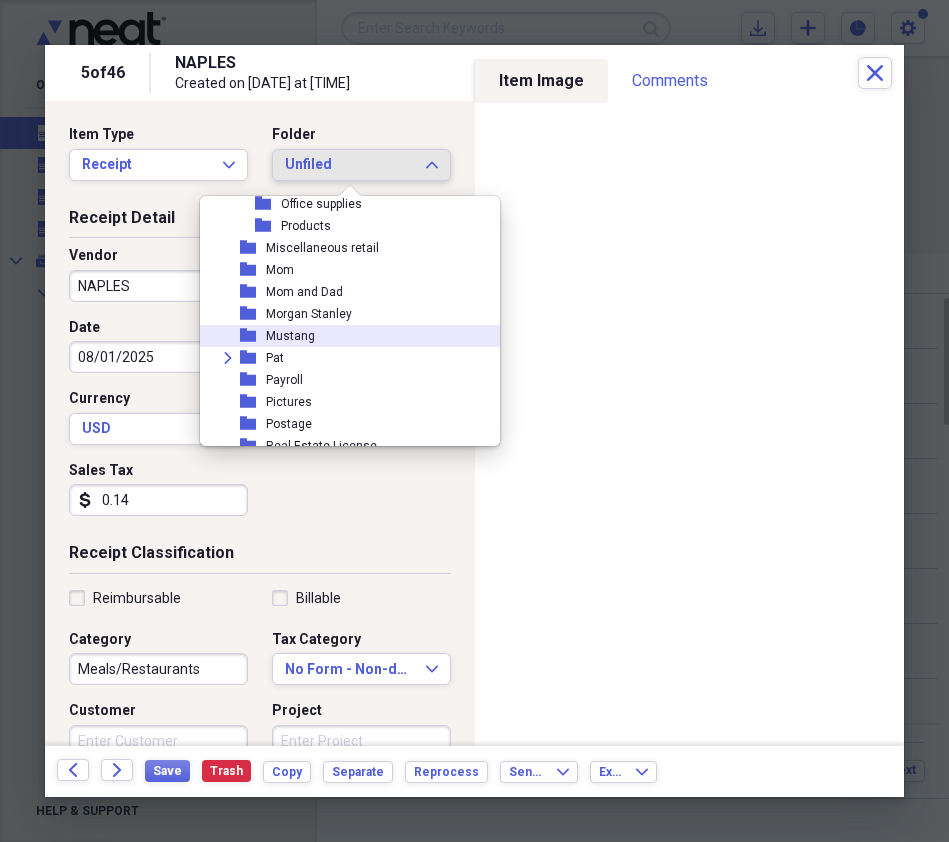 click on "folder Mustang" at bounding box center [342, 336] 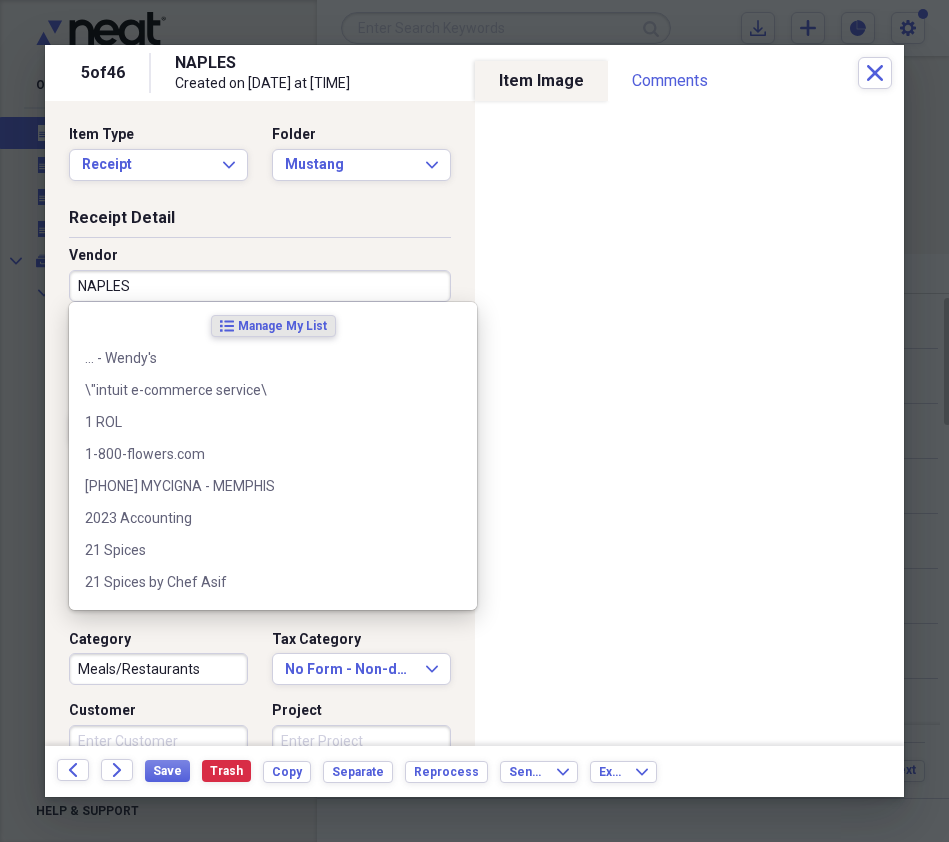 drag, startPoint x: 137, startPoint y: 289, endPoint x: 206, endPoint y: 296, distance: 69.354164 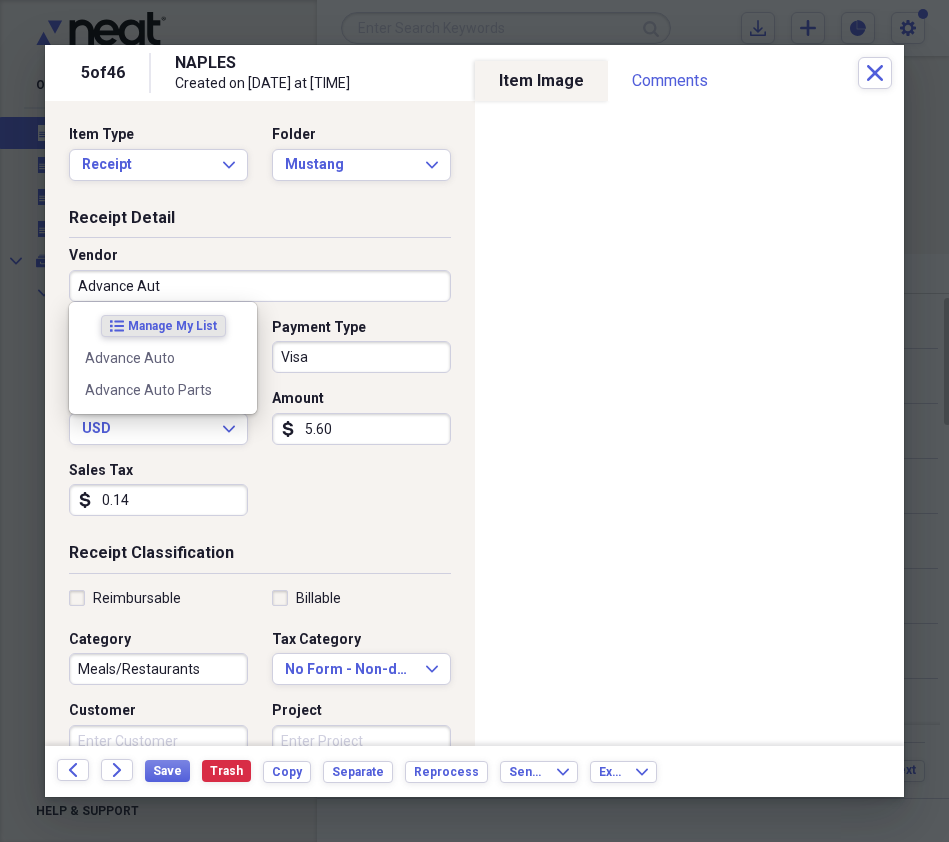 type on "Advance Auto" 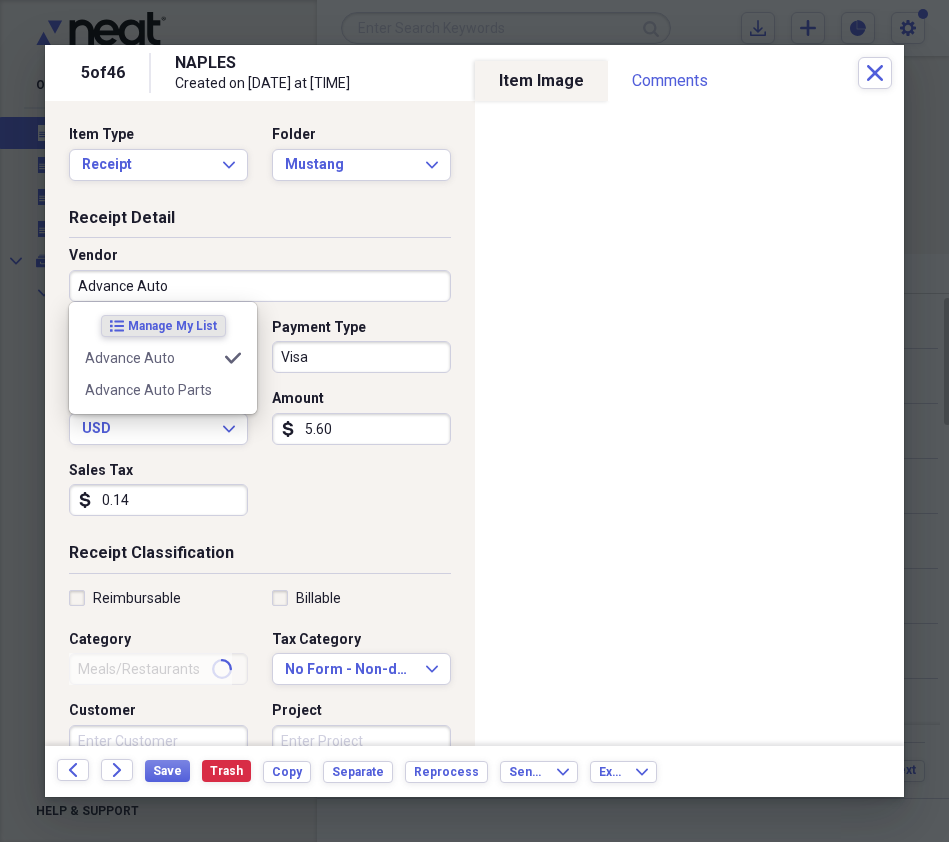 type on "Fuel/Auto" 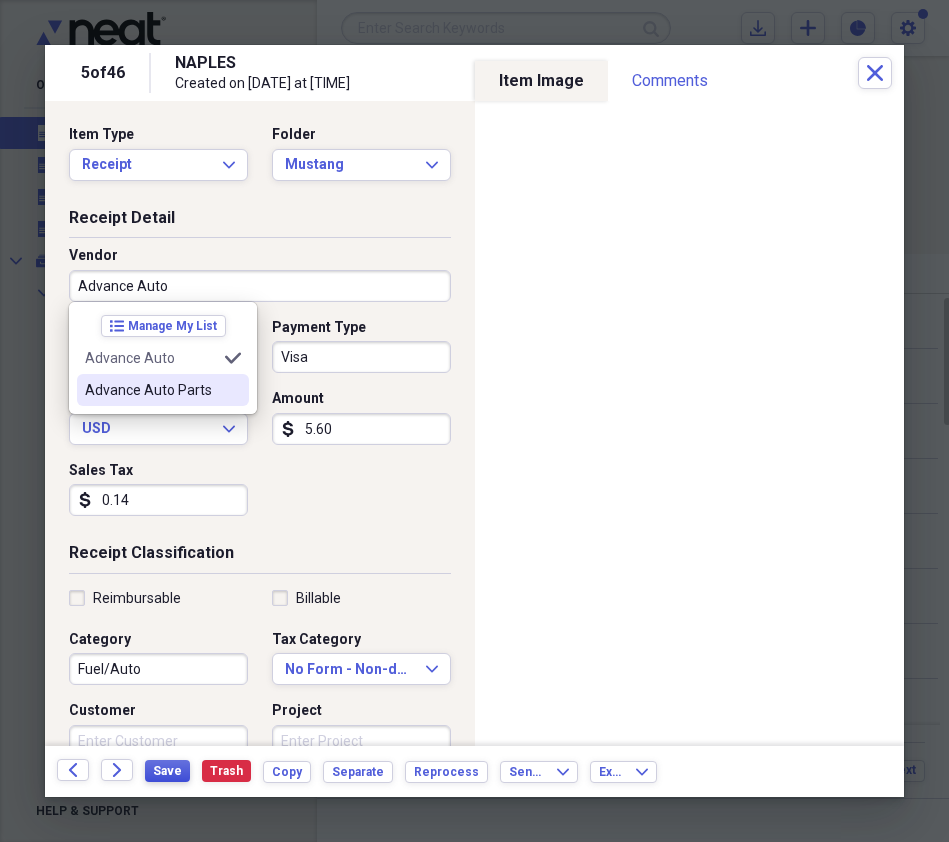 type on "Advance Auto" 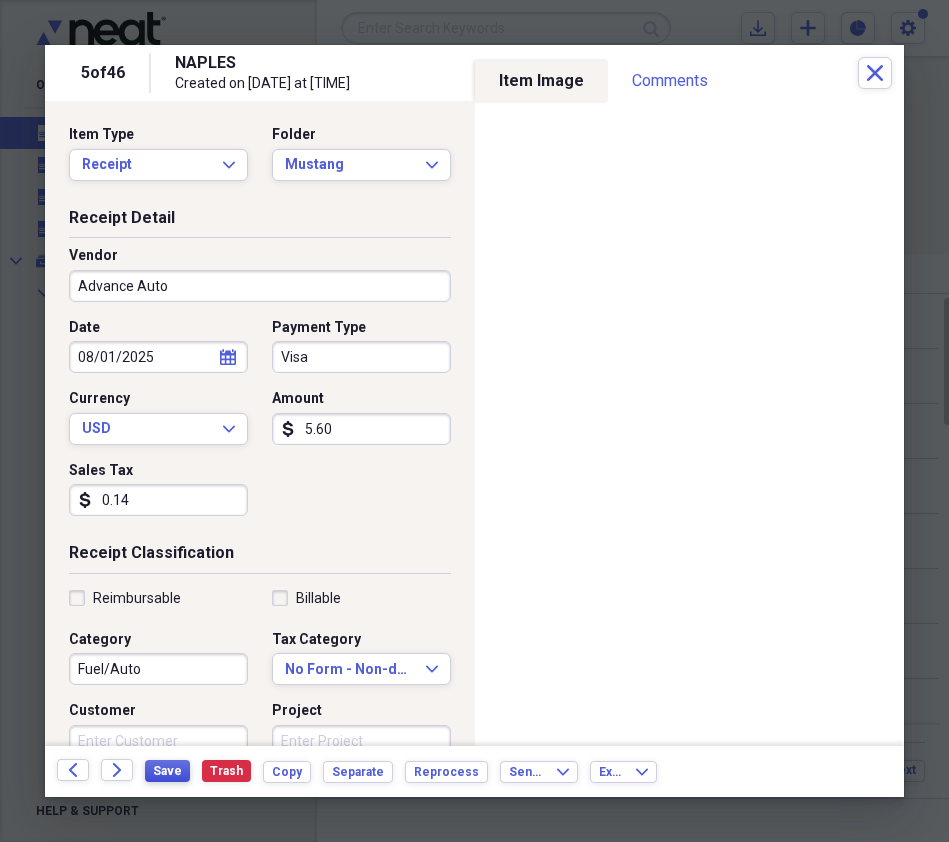 click on "Save" at bounding box center (167, 771) 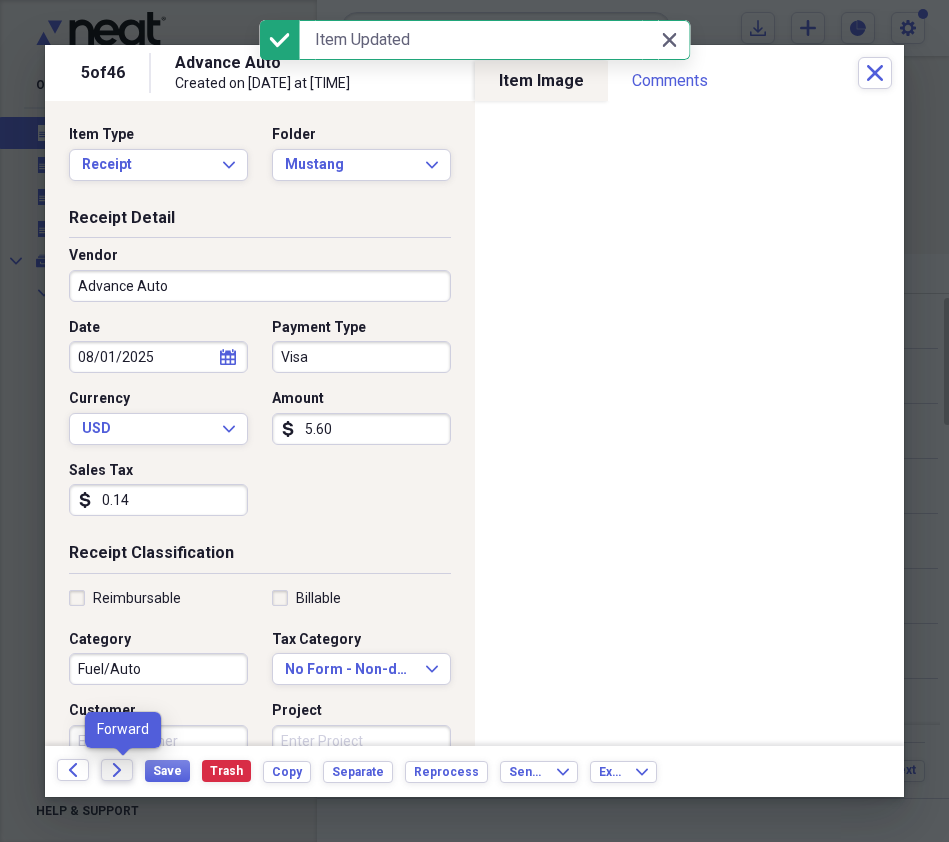 click on "Forward" 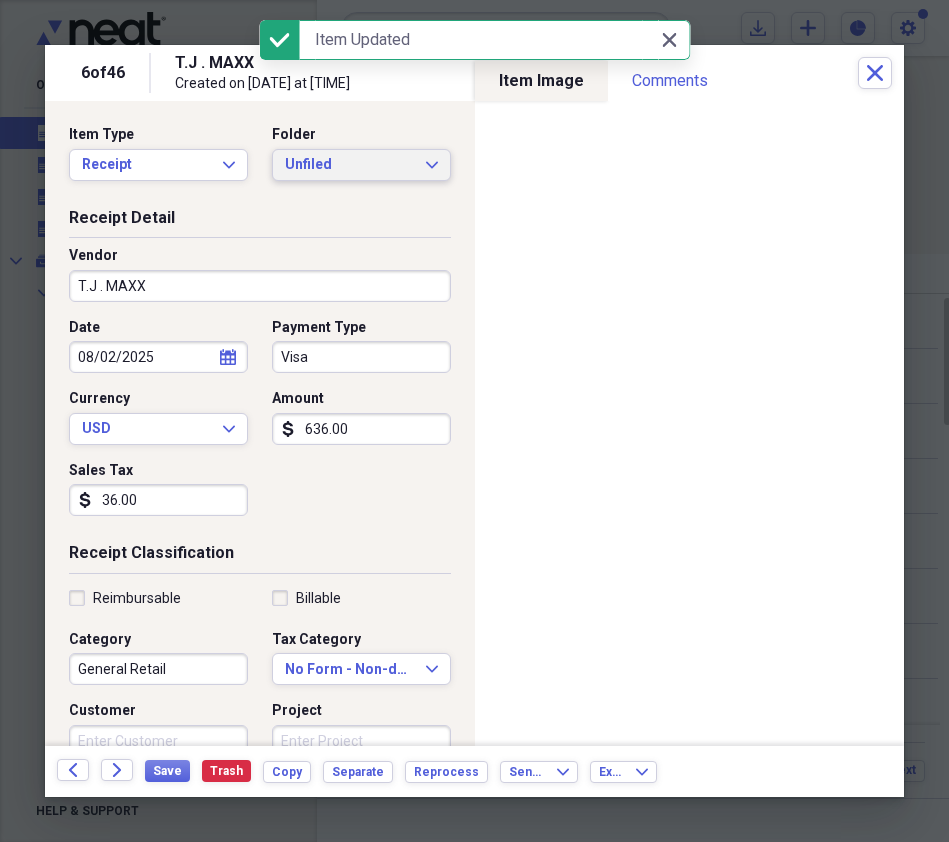 click on "Expand" 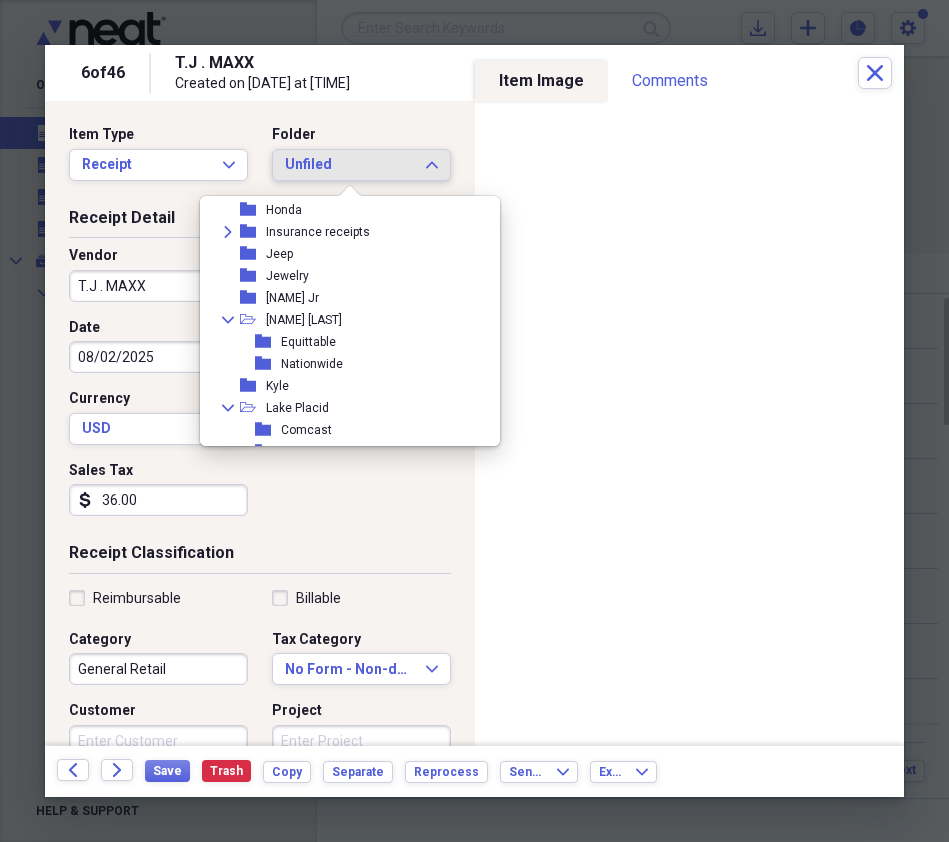 scroll, scrollTop: 1382, scrollLeft: 0, axis: vertical 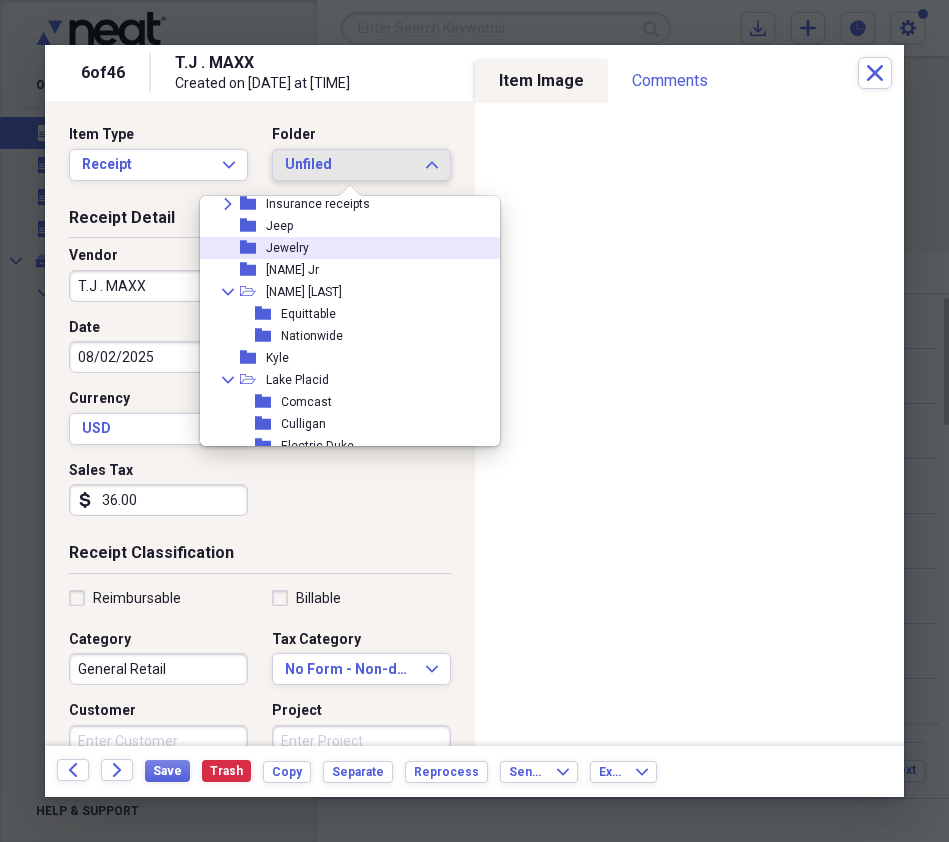 click on "folder Jewelry" at bounding box center (342, 248) 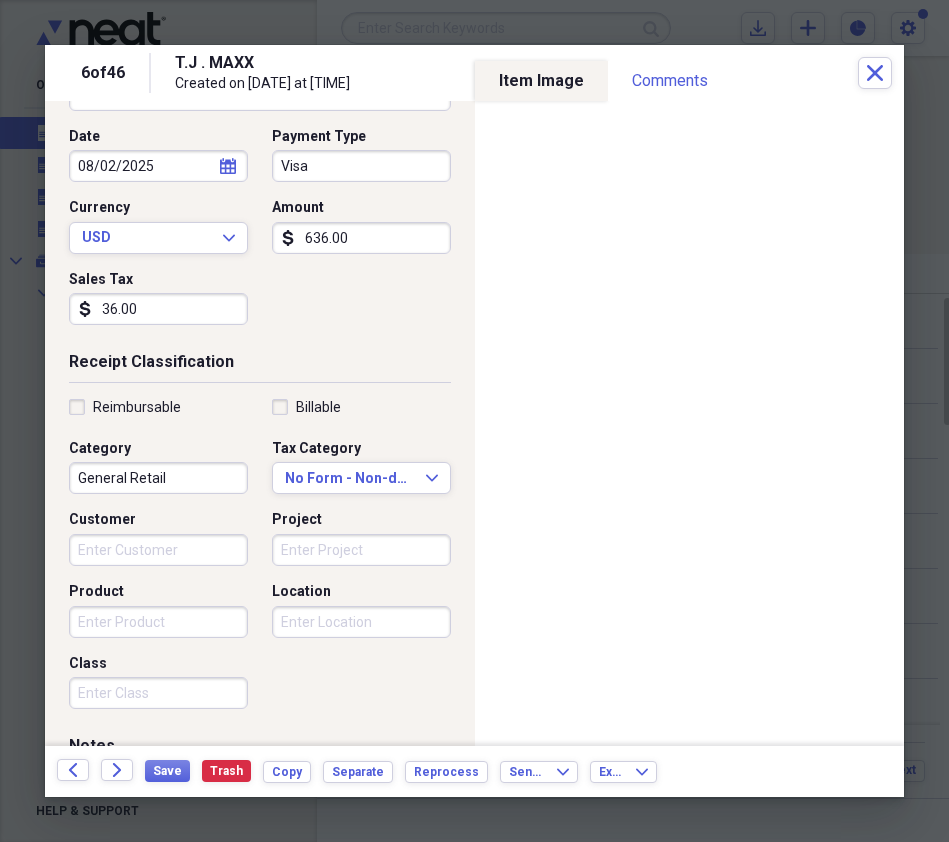 scroll, scrollTop: 271, scrollLeft: 0, axis: vertical 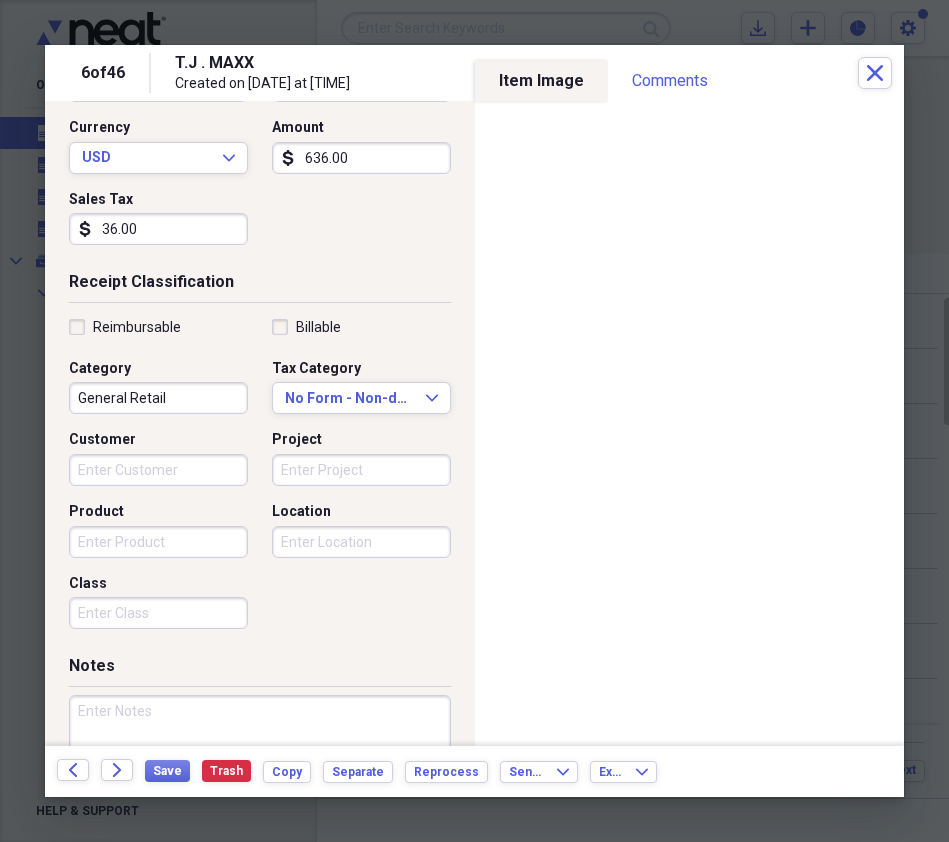 click at bounding box center [260, 760] 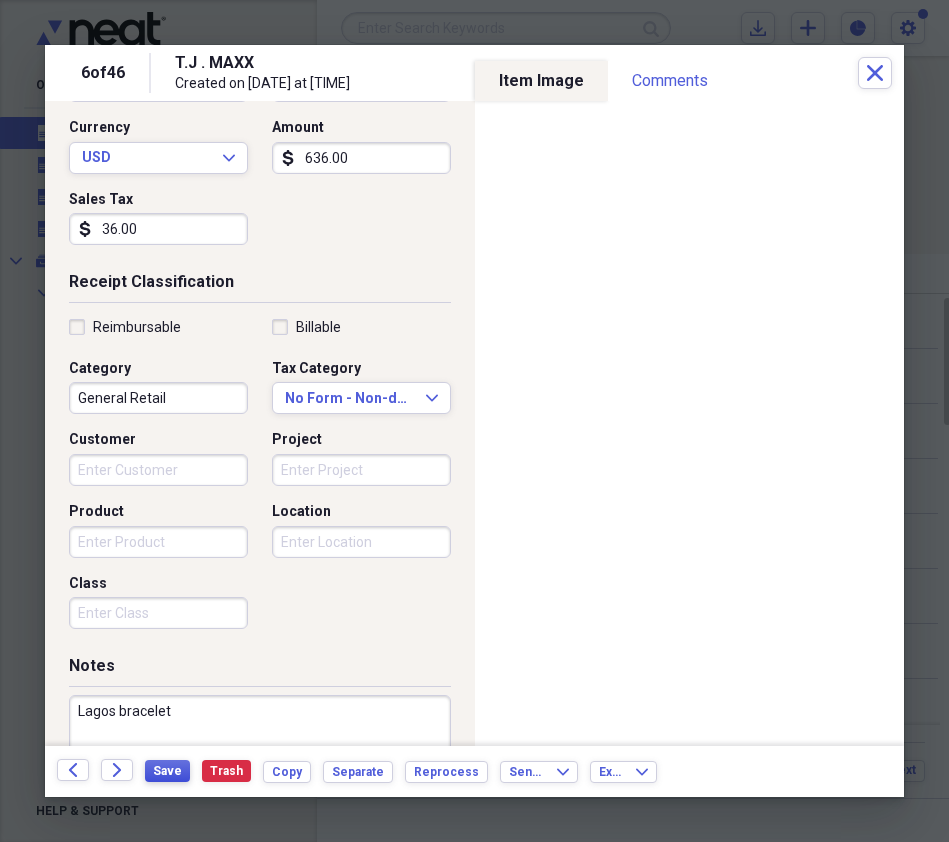 type on "Lagos bracelet" 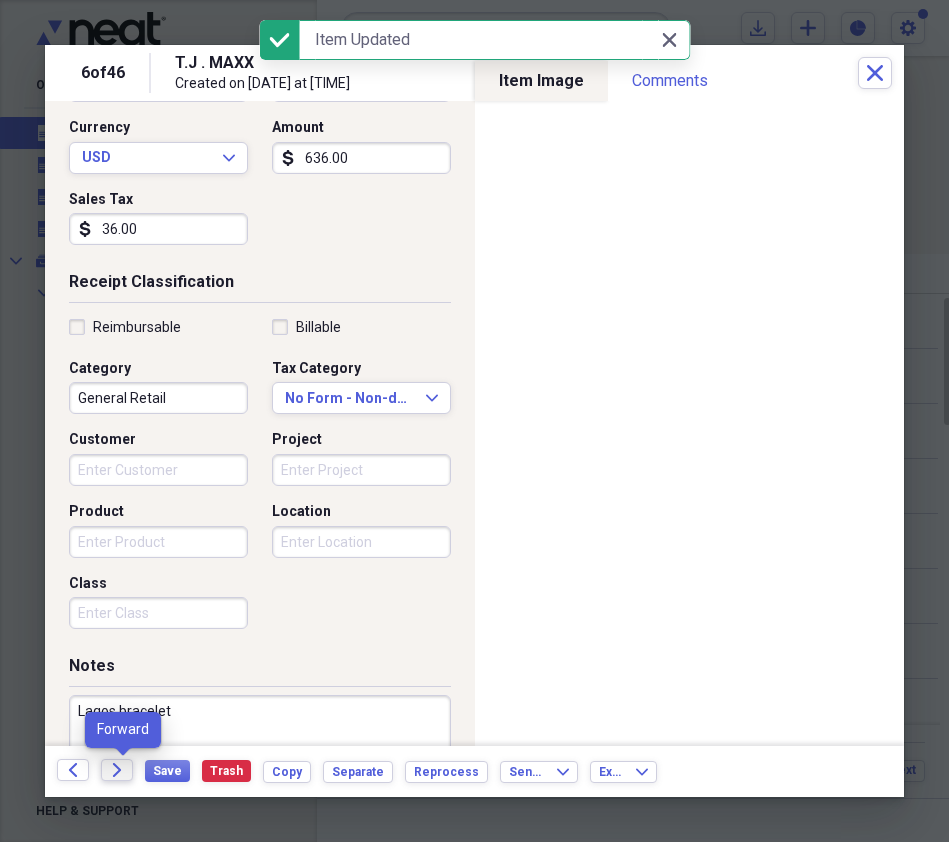 click on "Forward" 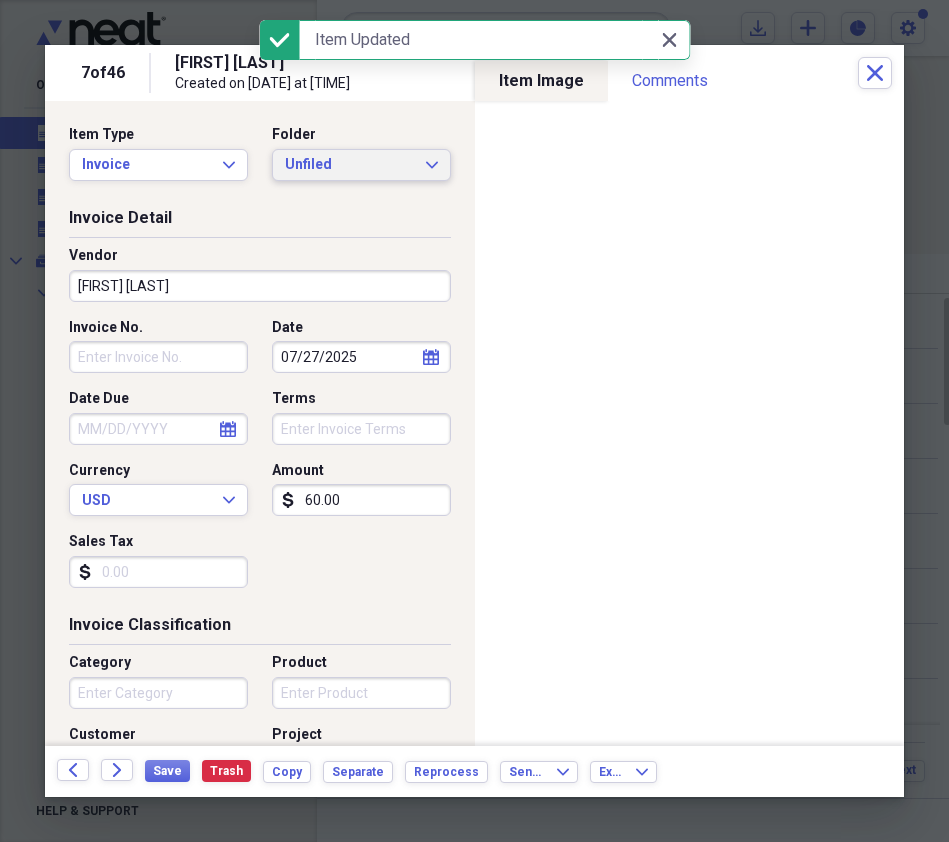 click on "Unfiled Expand" at bounding box center (361, 165) 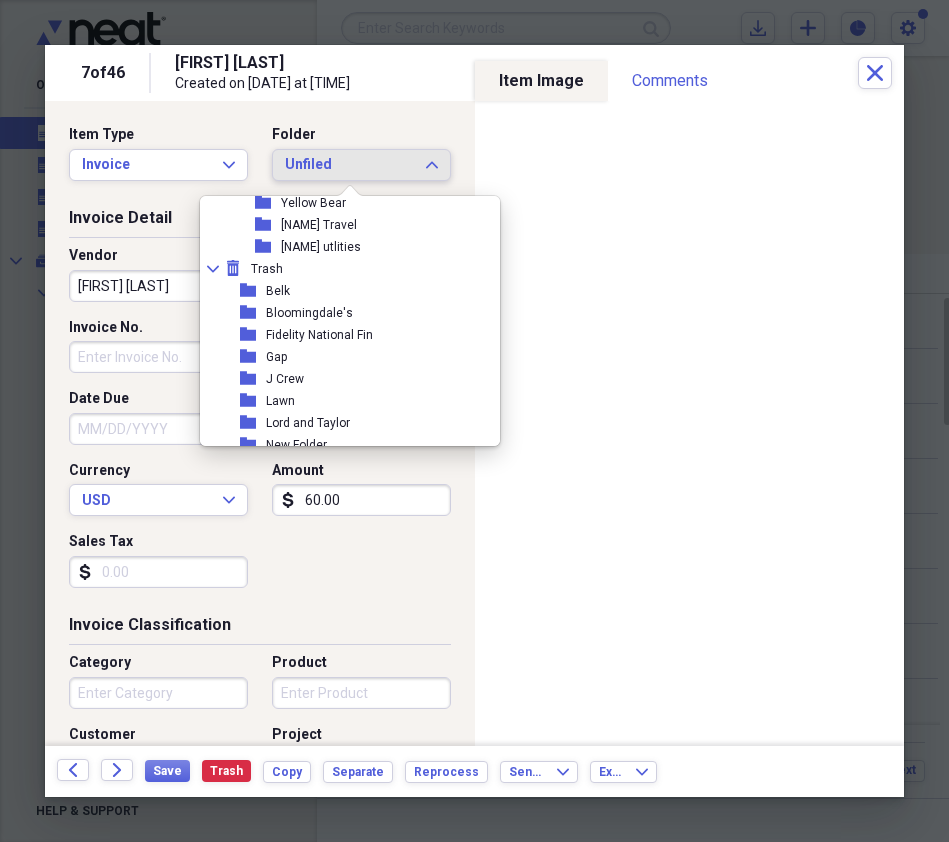 scroll, scrollTop: 2535, scrollLeft: 0, axis: vertical 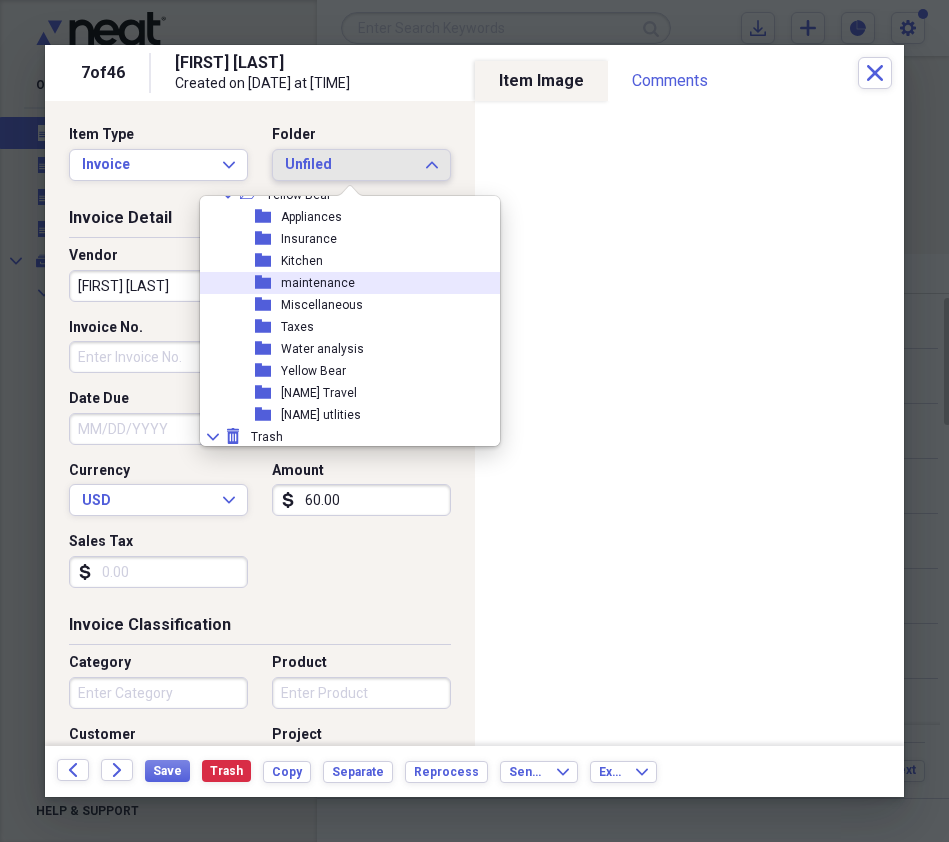 click on "maintenance" at bounding box center [318, 283] 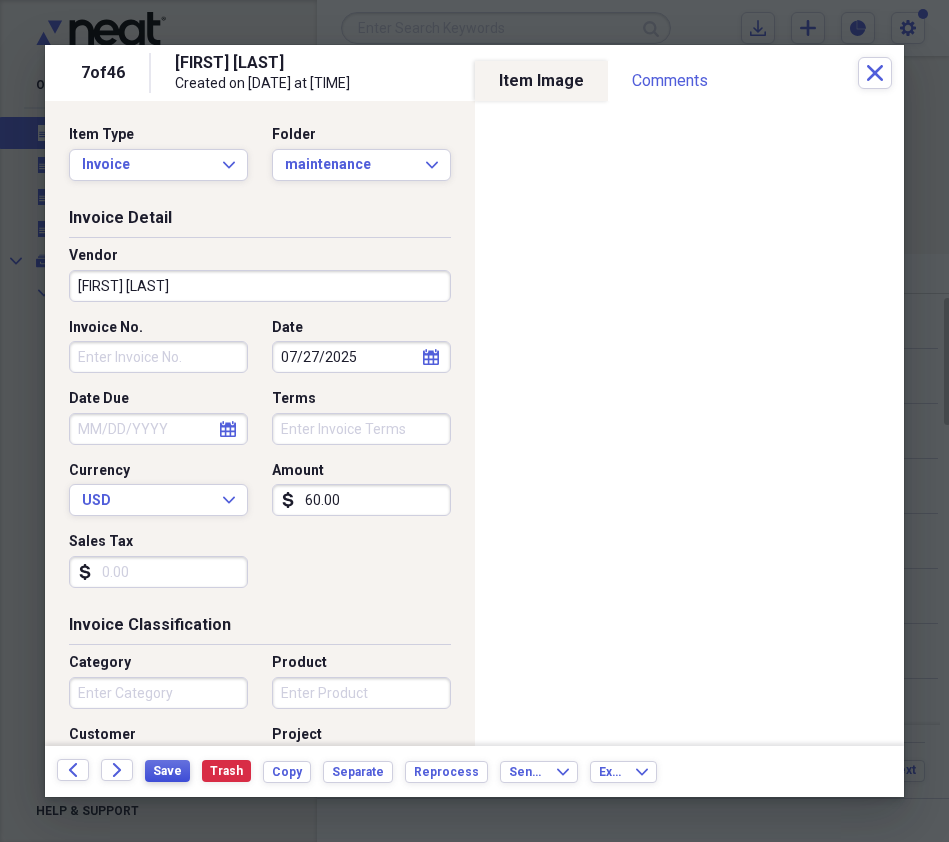click on "Save" at bounding box center (167, 771) 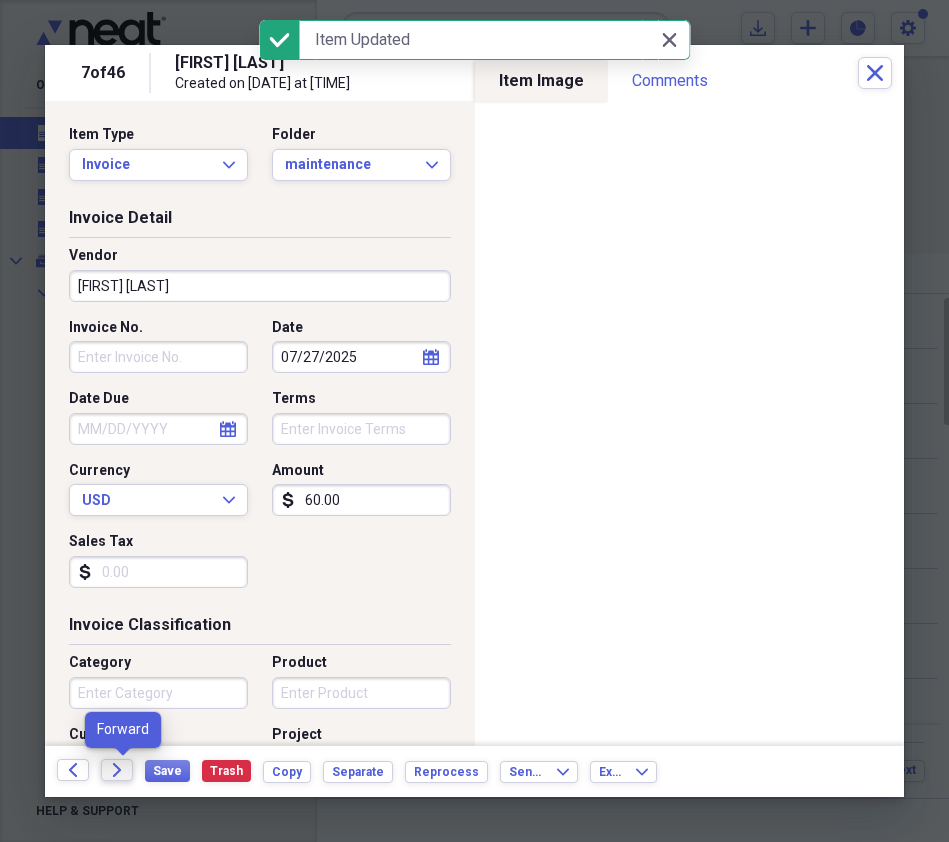 click on "Forward" 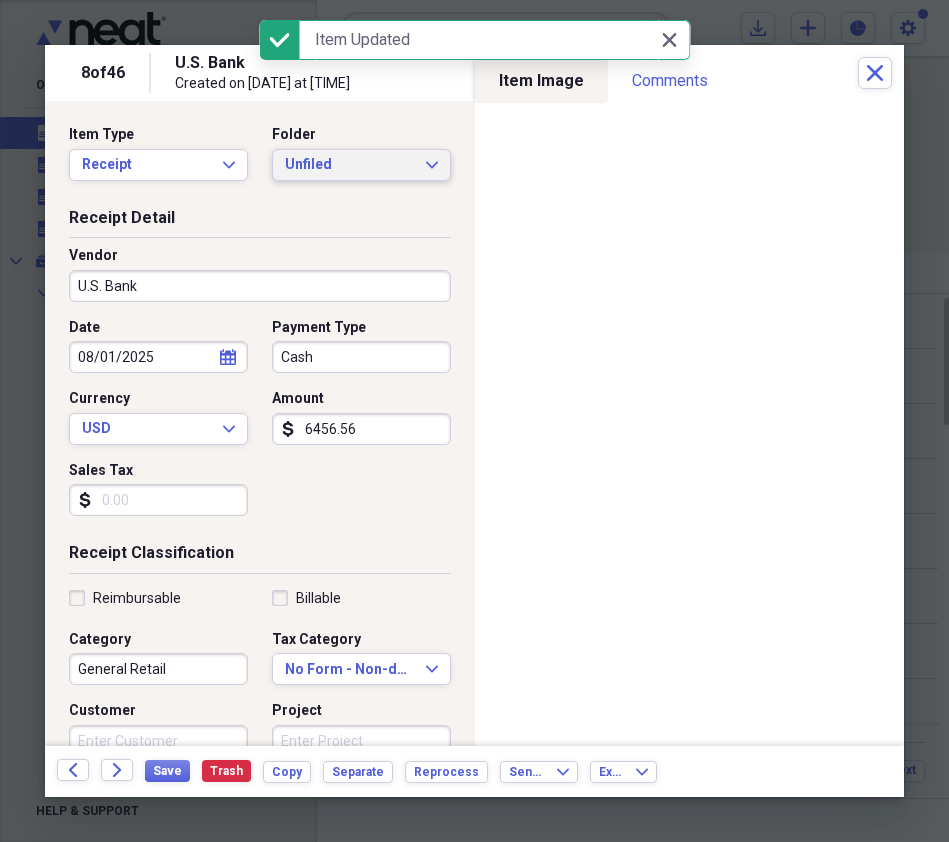 click on "Unfiled Expand" at bounding box center (361, 165) 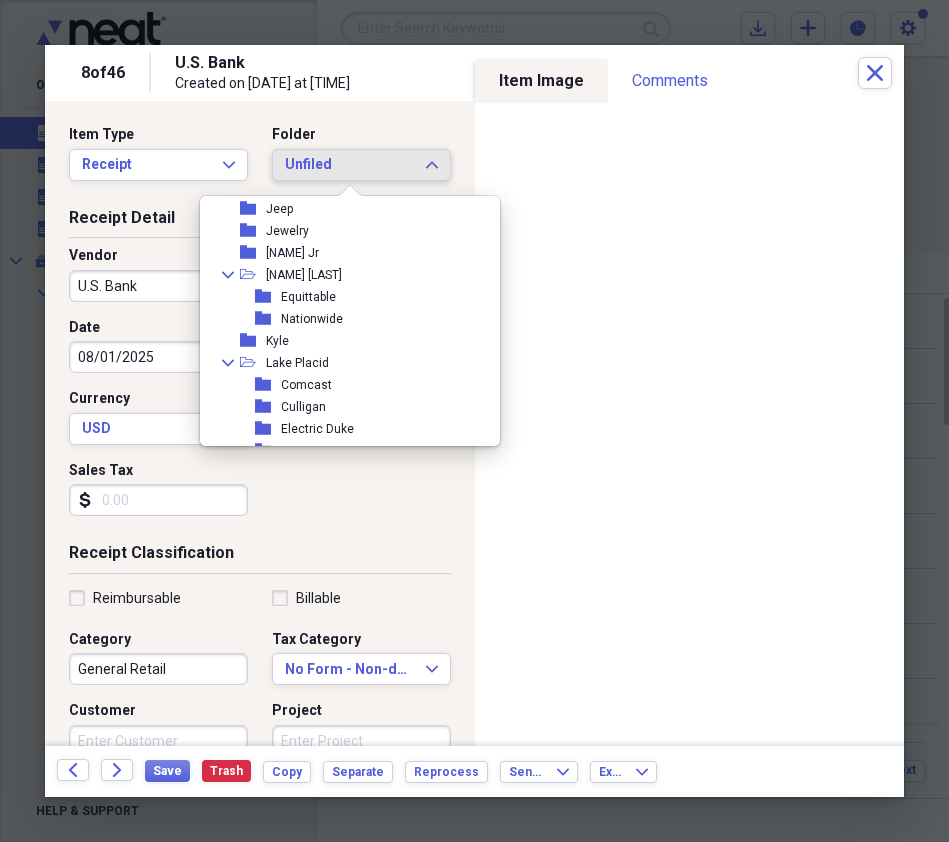 scroll, scrollTop: 1372, scrollLeft: 0, axis: vertical 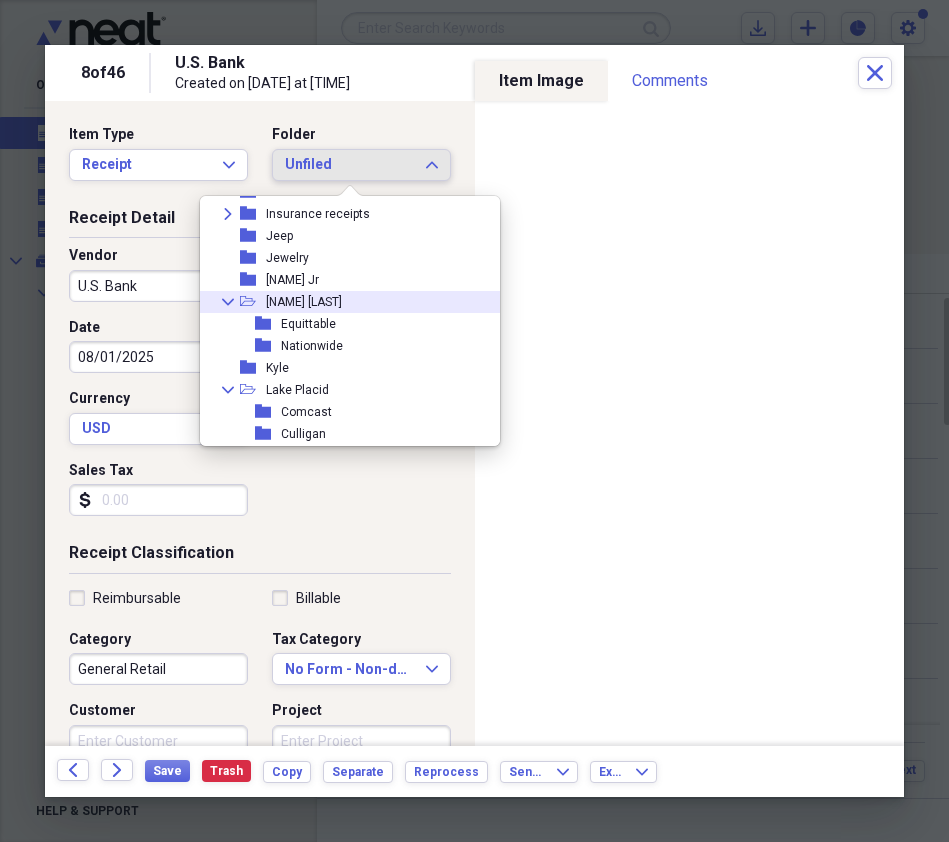 click on "[NAME] [LAST]" at bounding box center (304, 302) 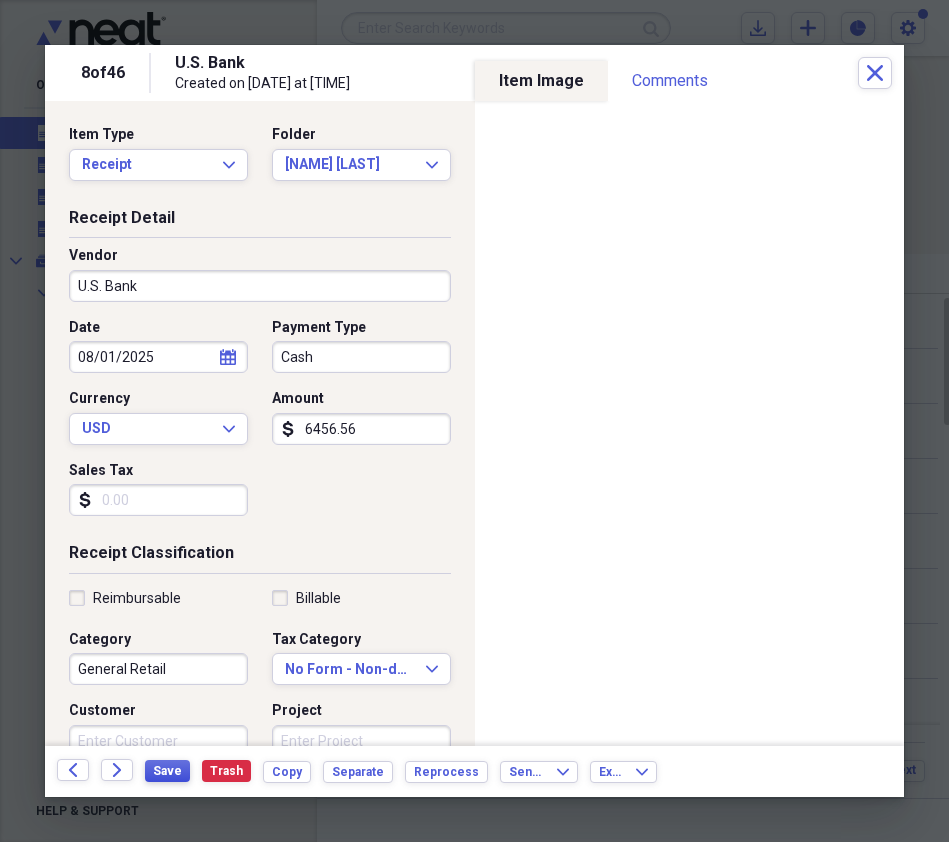 click on "Save" at bounding box center (167, 771) 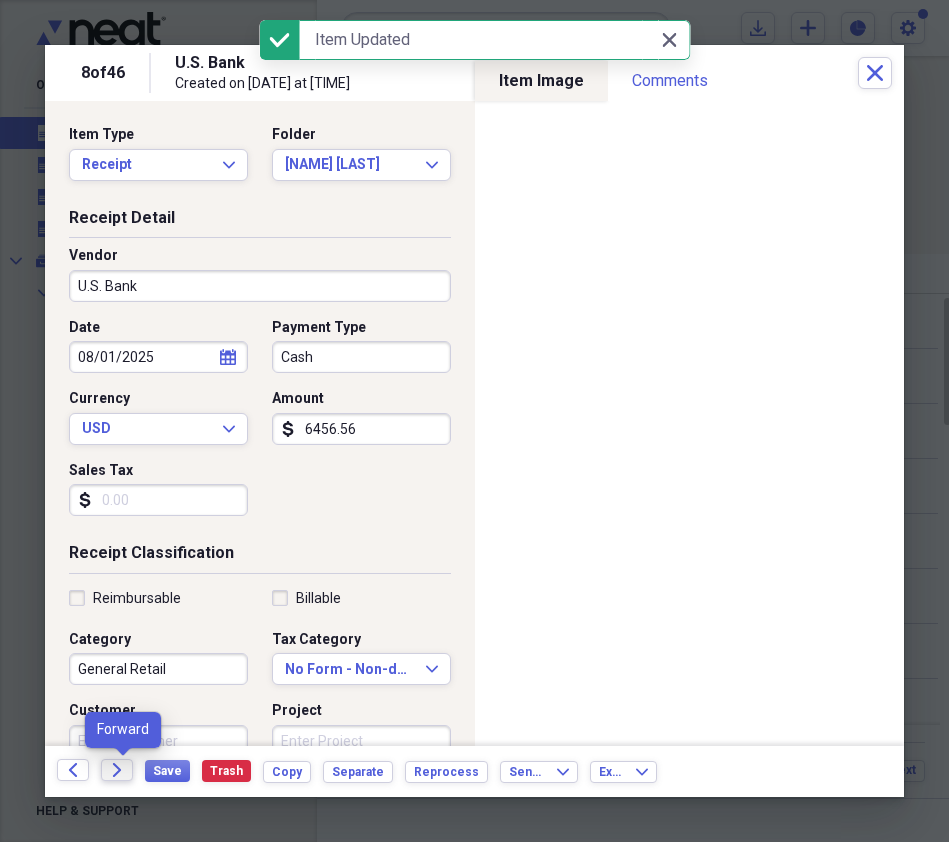 click on "Forward" 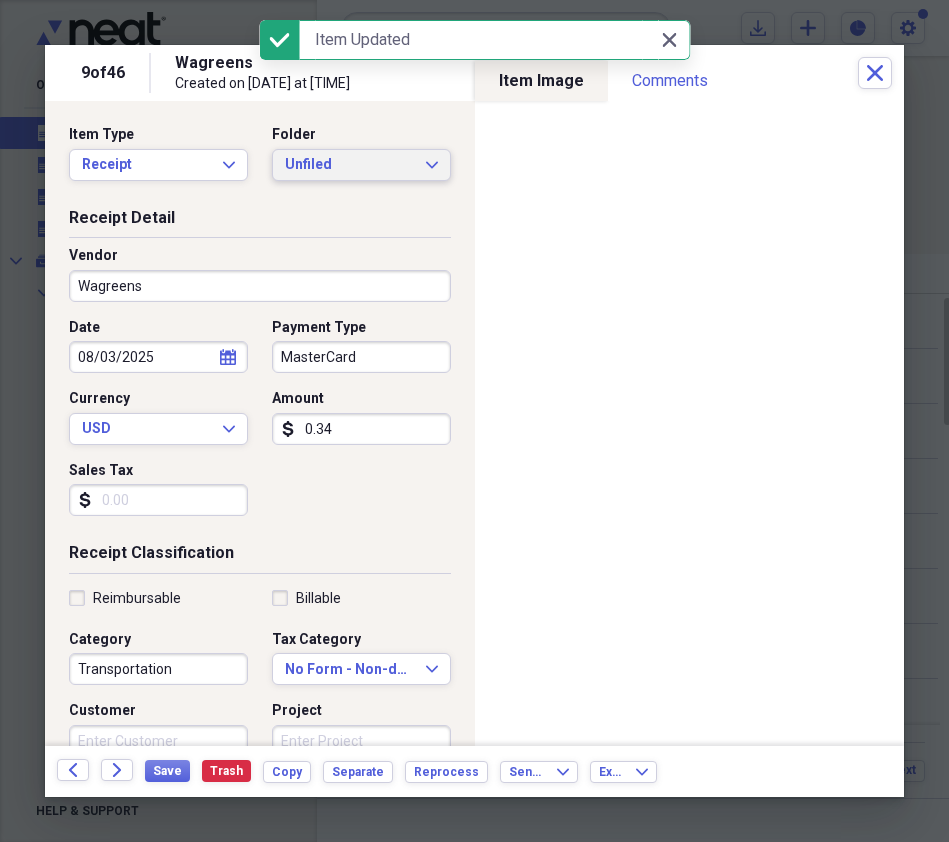 click on "Expand" 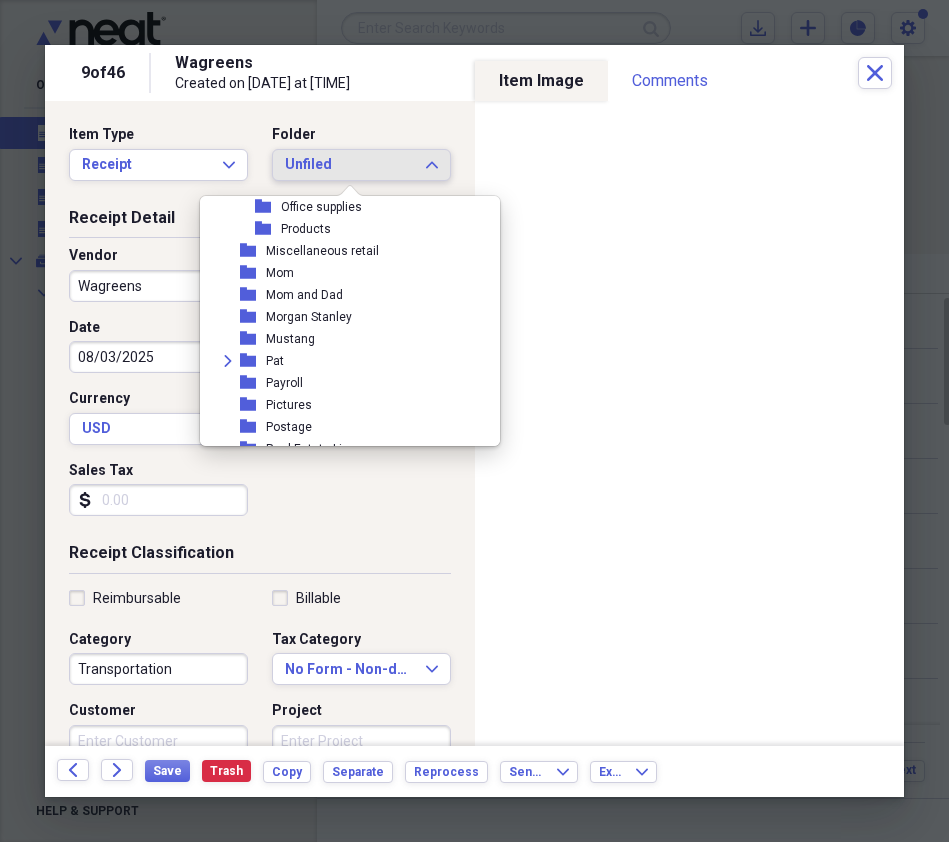 scroll, scrollTop: 1859, scrollLeft: 0, axis: vertical 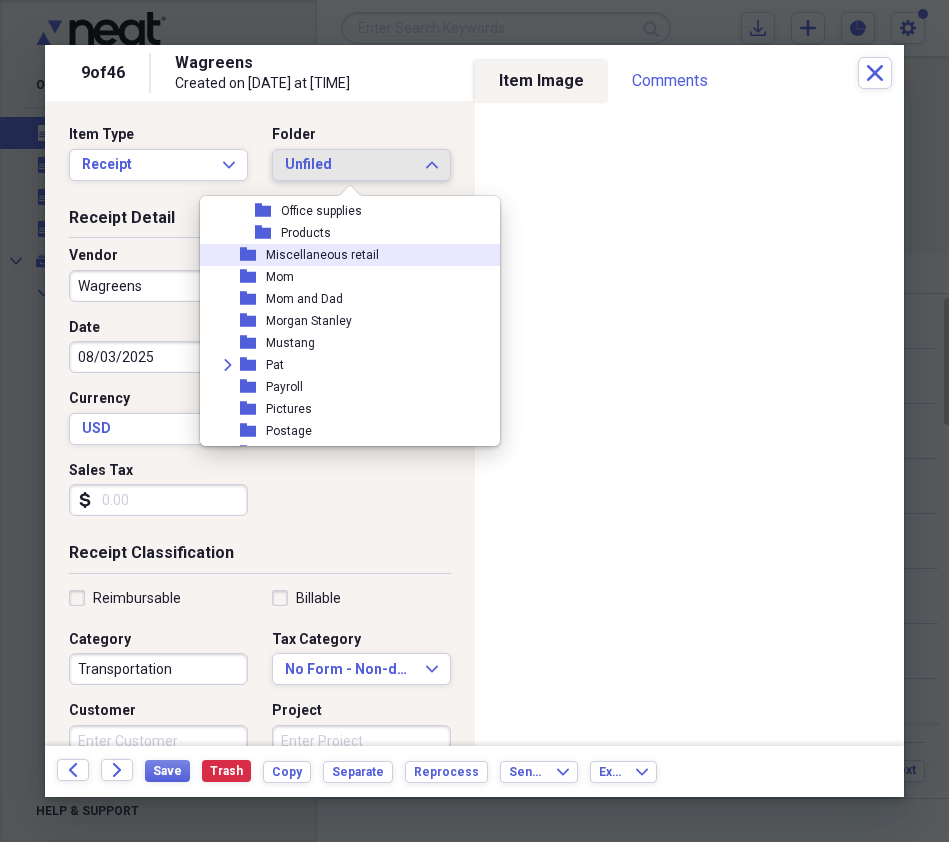 click on "Miscellaneous retail" at bounding box center [322, 255] 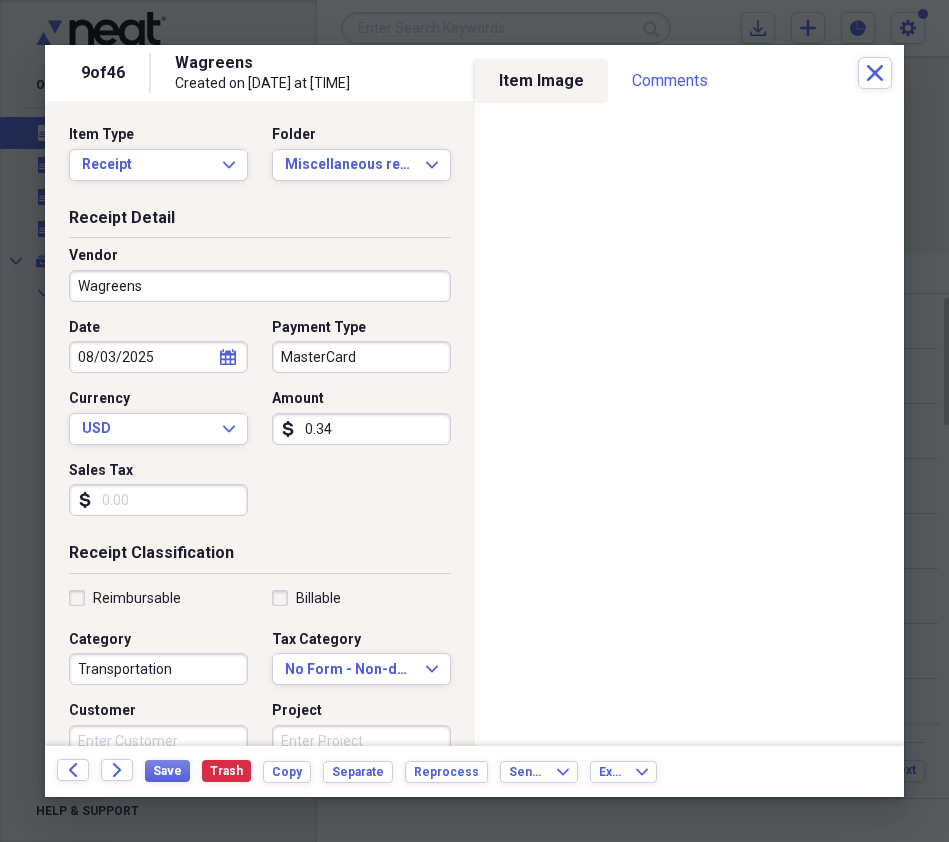 drag, startPoint x: 358, startPoint y: 417, endPoint x: 350, endPoint y: 425, distance: 11.313708 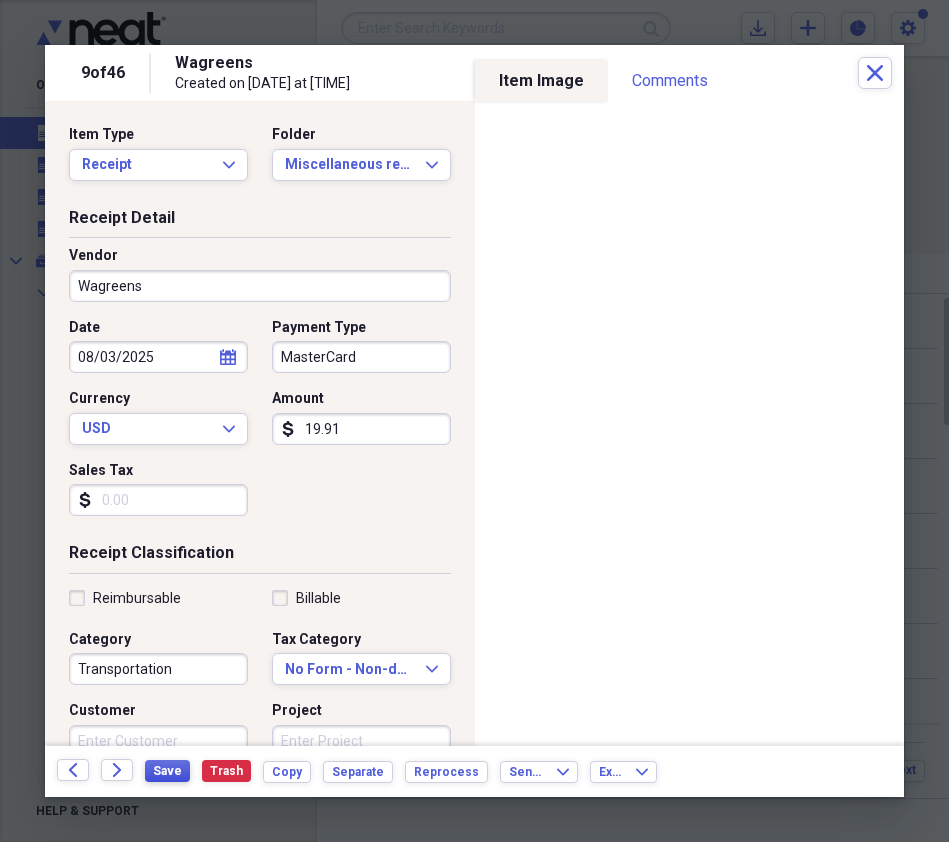 type on "19.91" 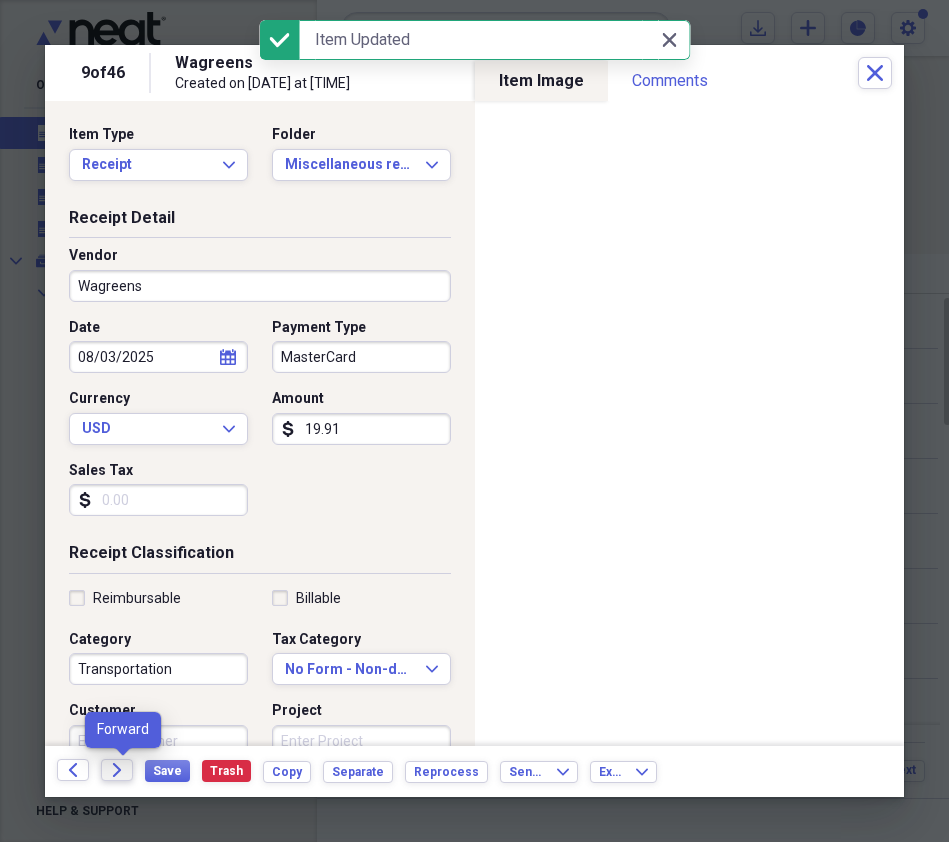 click on "Forward" at bounding box center (117, 770) 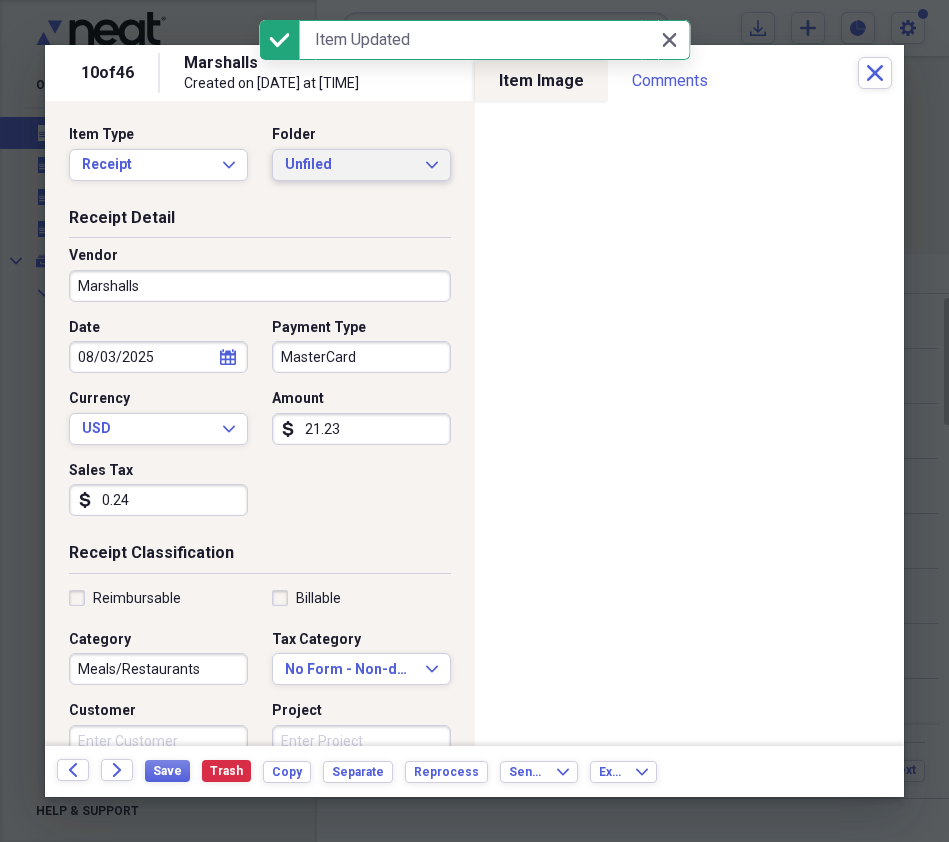 click on "Expand" 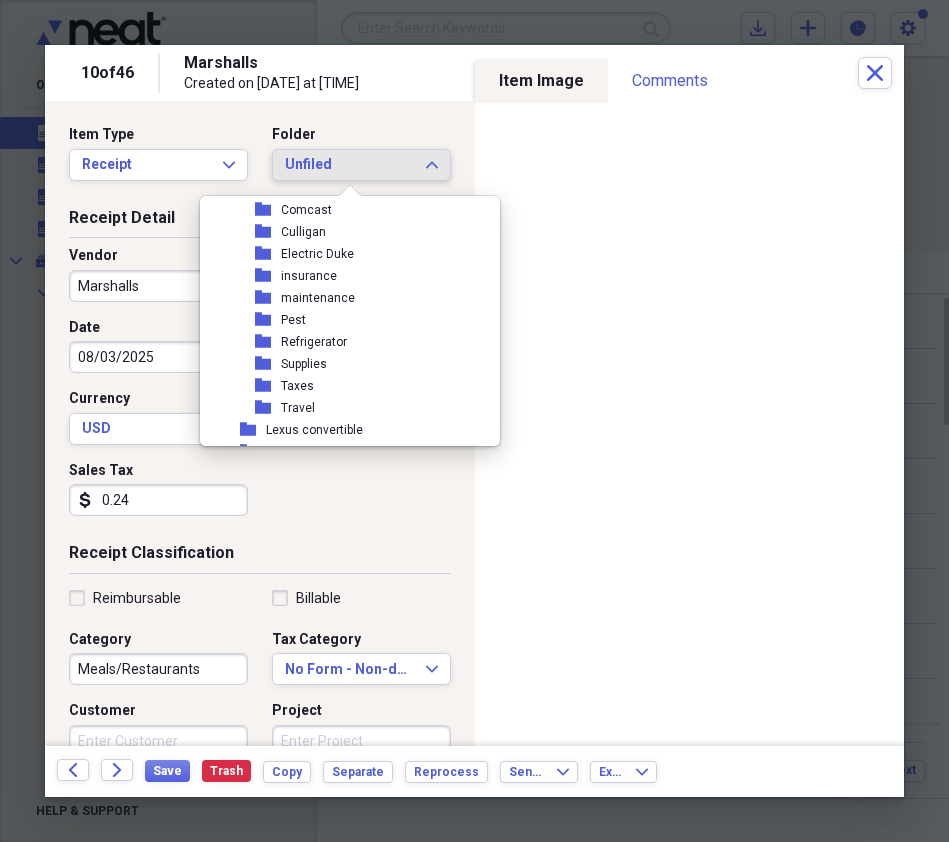 scroll, scrollTop: 1777, scrollLeft: 0, axis: vertical 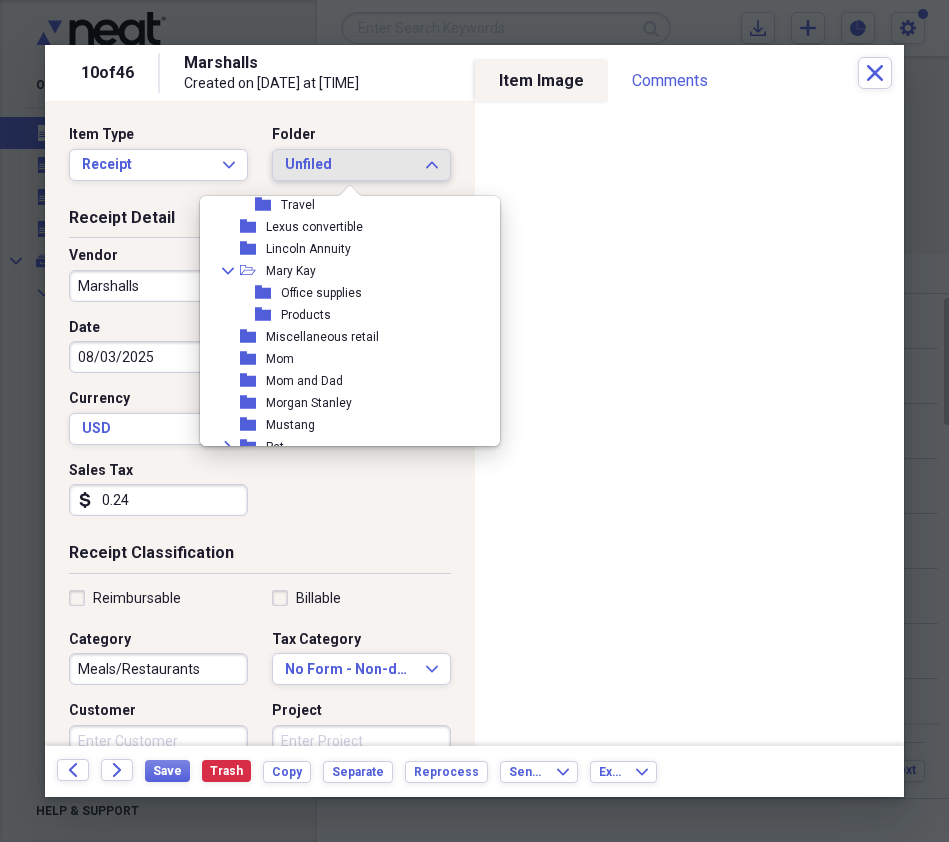 click on "Miscellaneous retail" at bounding box center (322, 337) 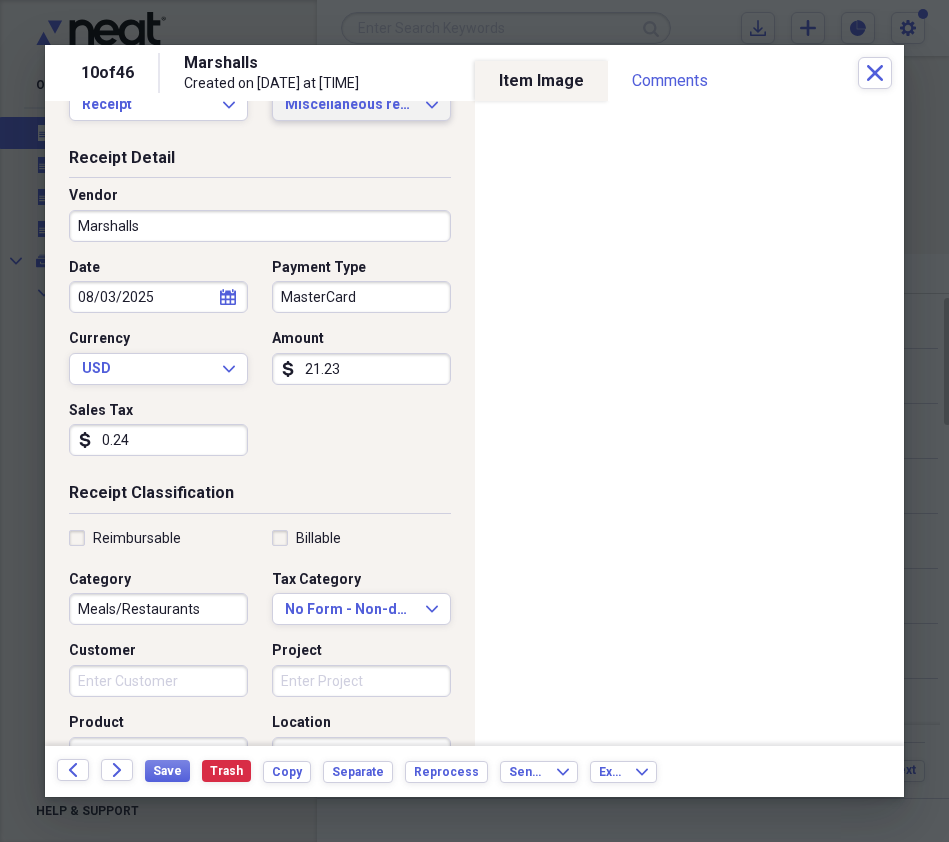 scroll, scrollTop: 79, scrollLeft: 0, axis: vertical 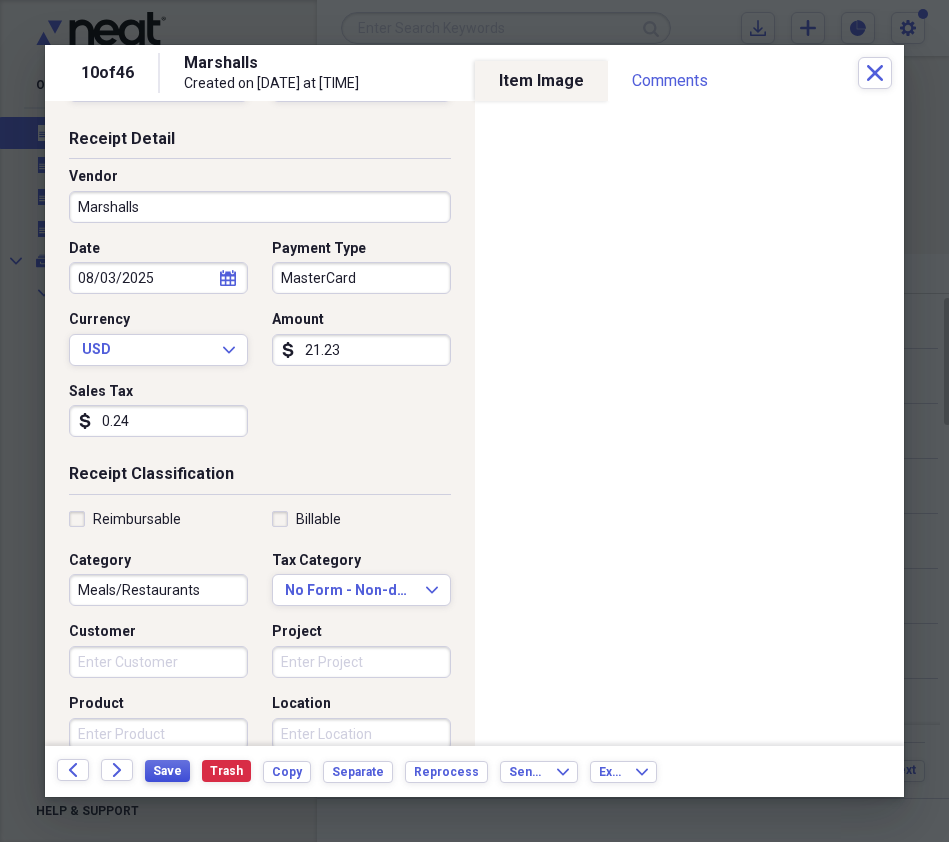 click on "Save" at bounding box center [167, 771] 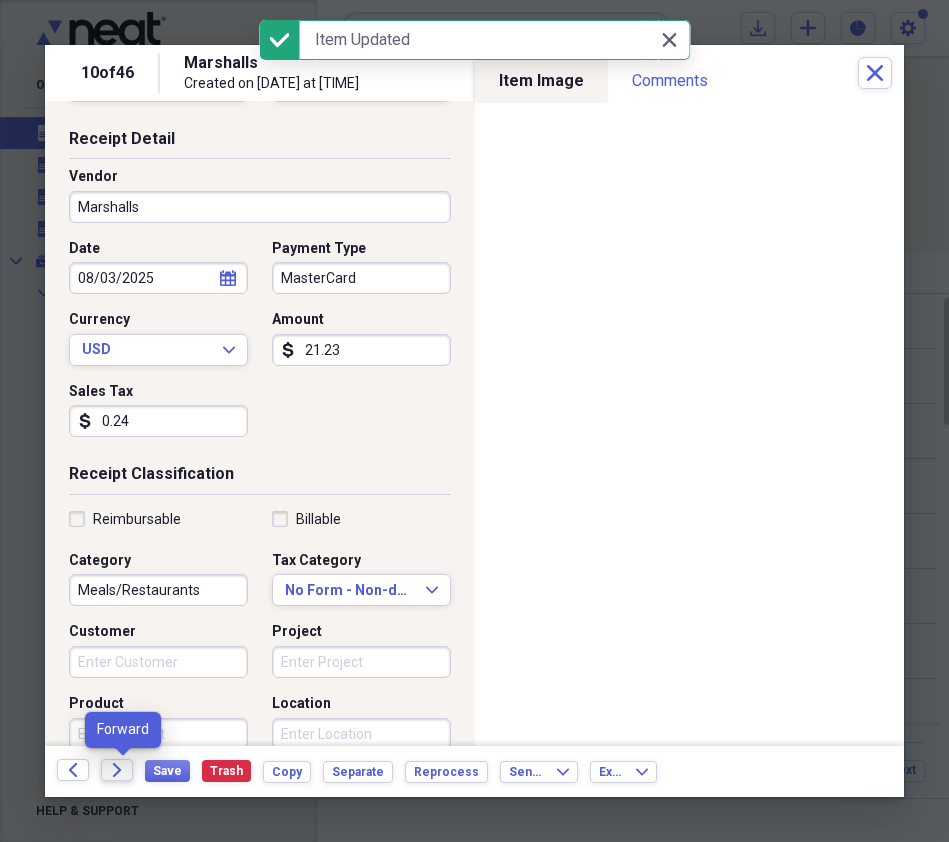 click on "Forward" 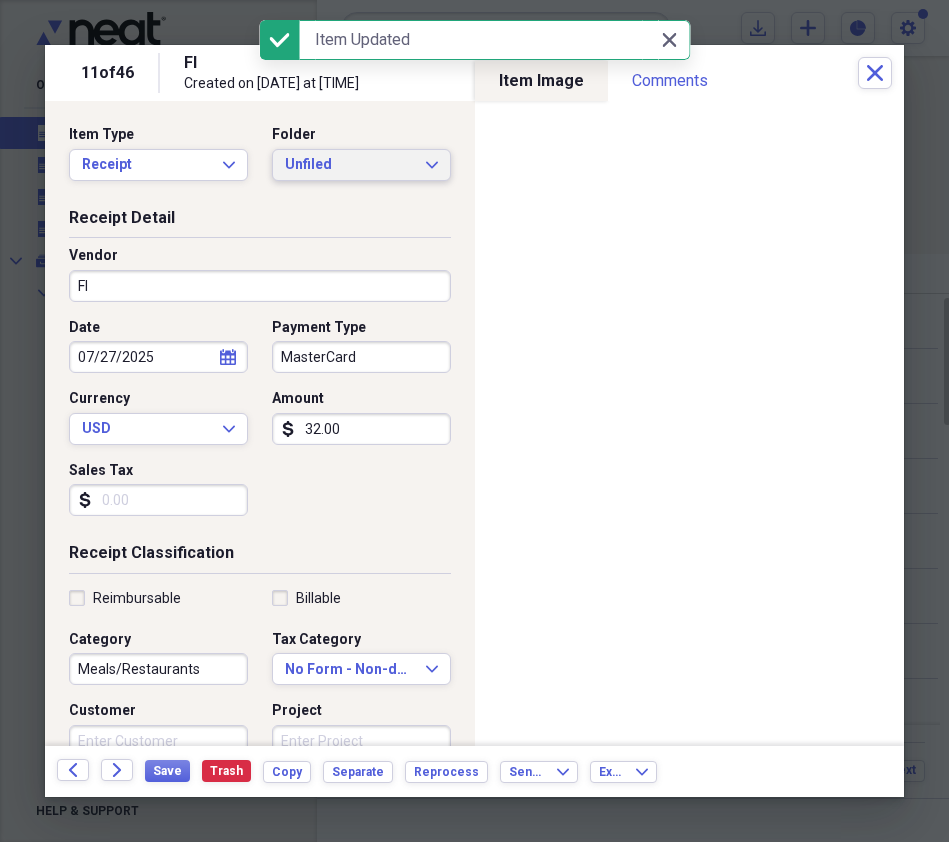 click on "Expand" 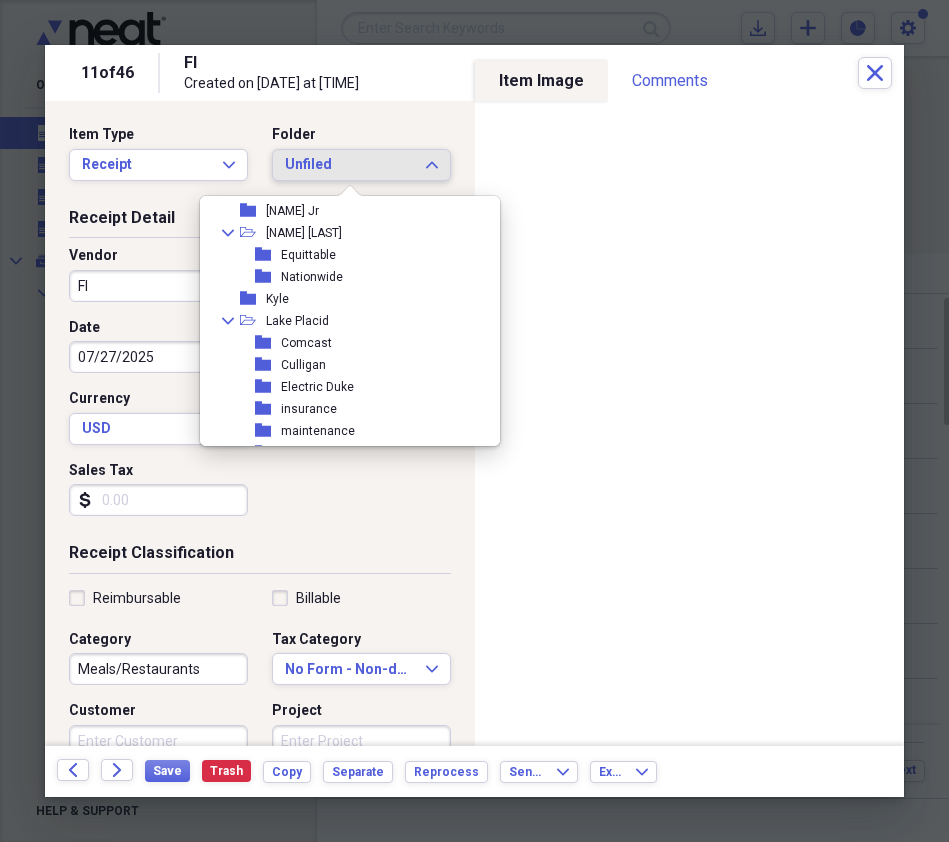 scroll, scrollTop: 1546, scrollLeft: 0, axis: vertical 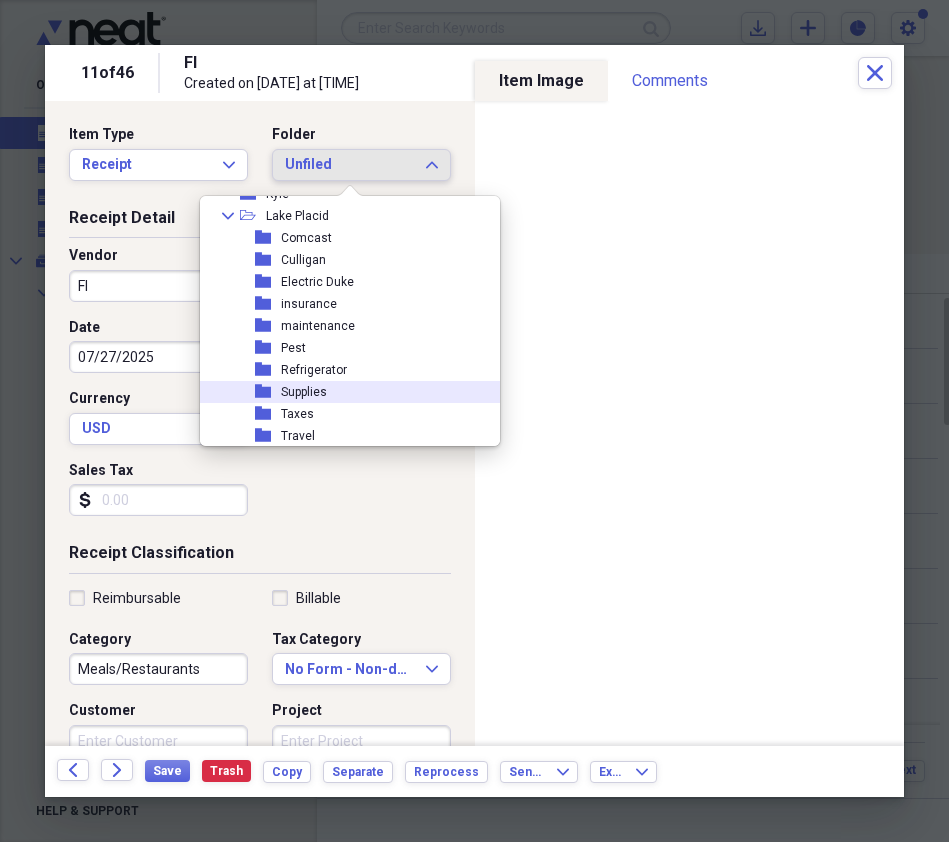 click on "Supplies" at bounding box center [304, 392] 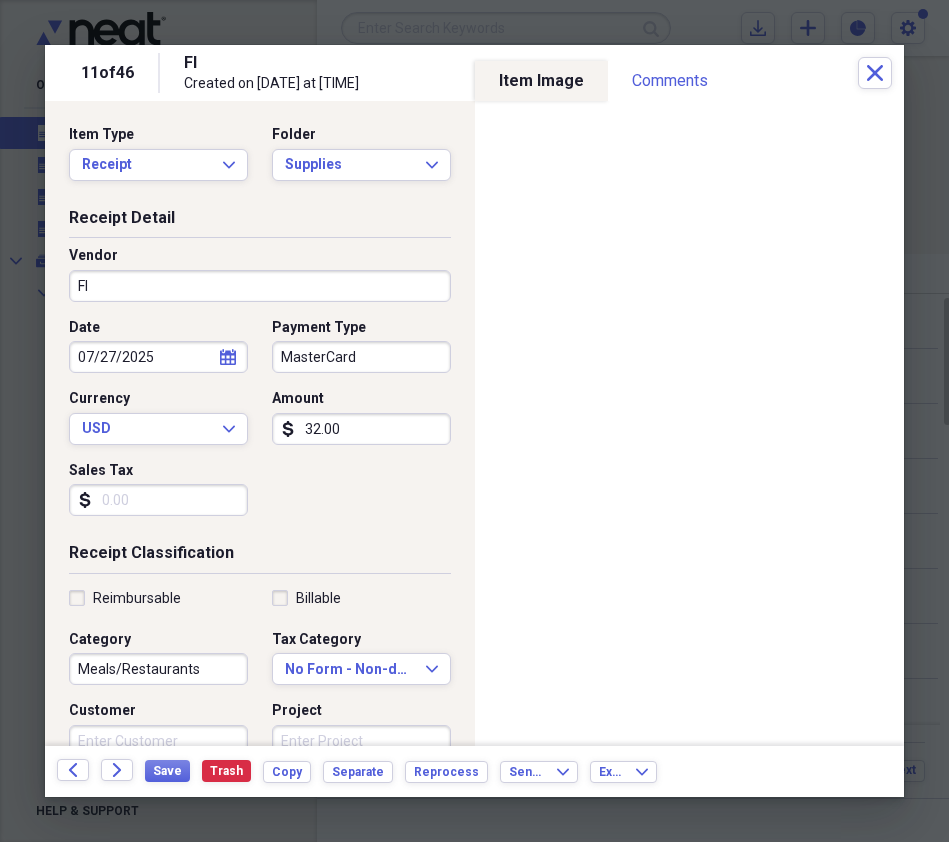 click on "Fl" at bounding box center (260, 286) 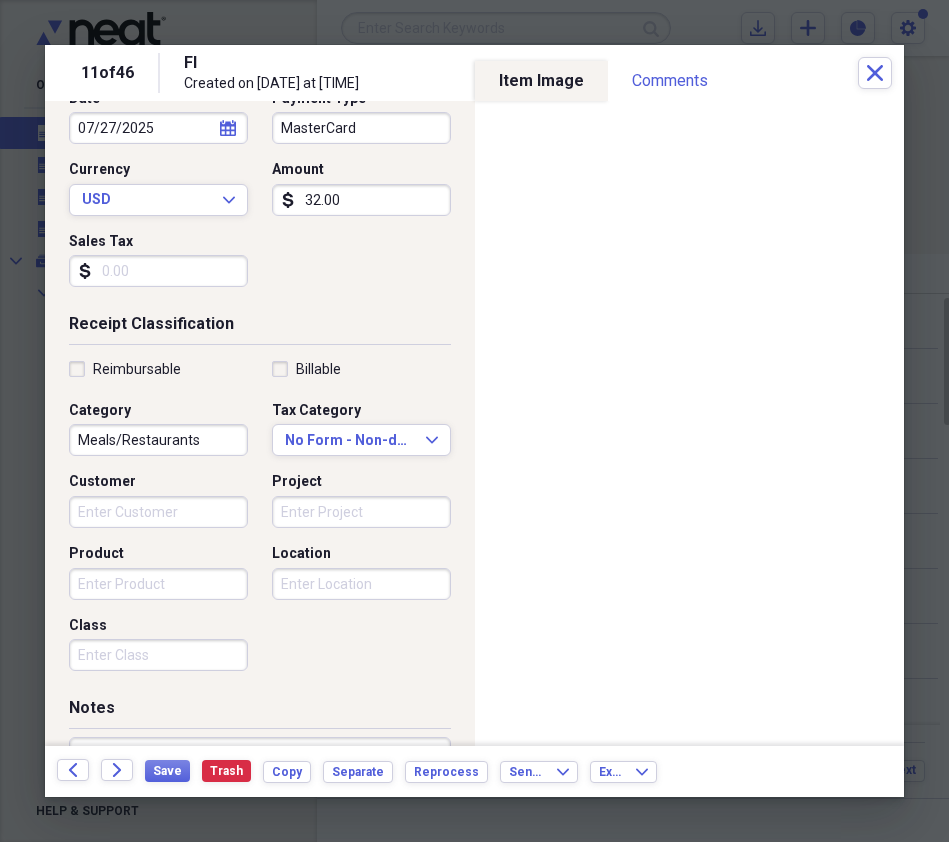 scroll, scrollTop: 313, scrollLeft: 0, axis: vertical 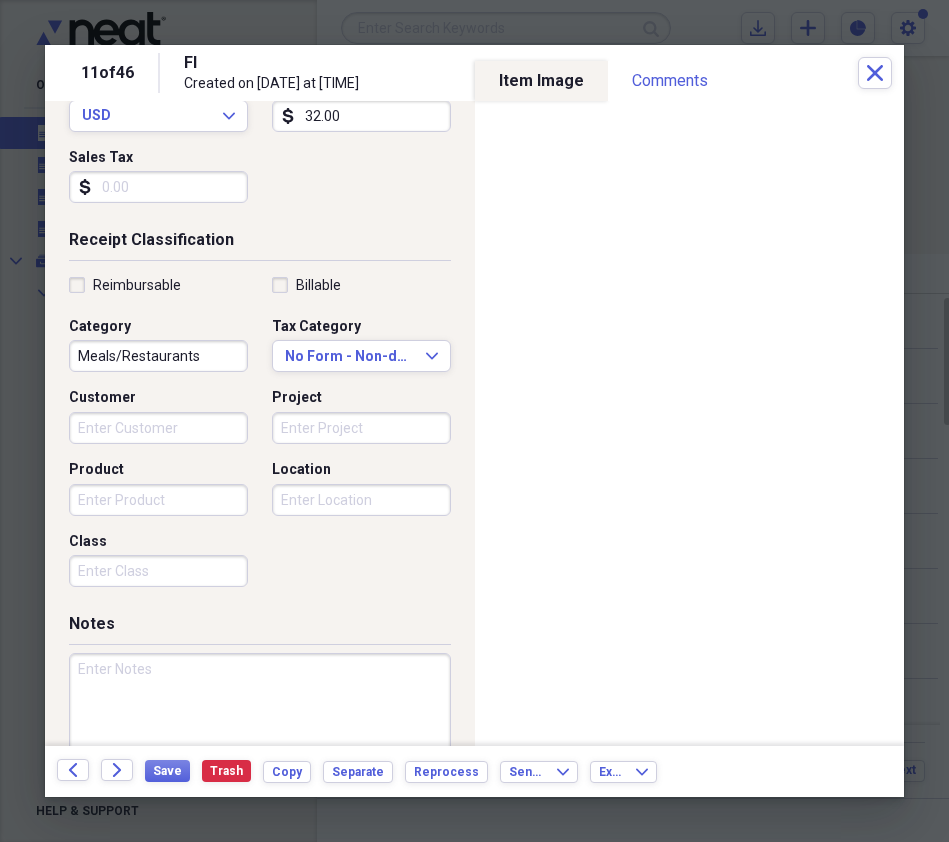 type on "Live Free" 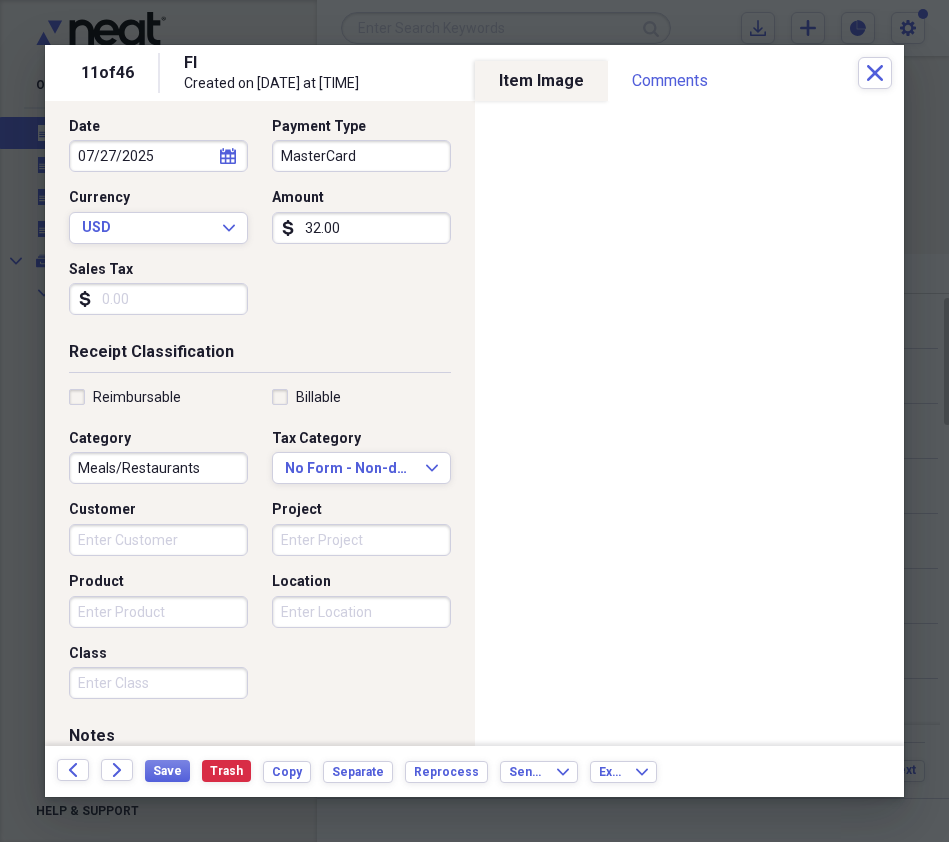 scroll, scrollTop: 189, scrollLeft: 0, axis: vertical 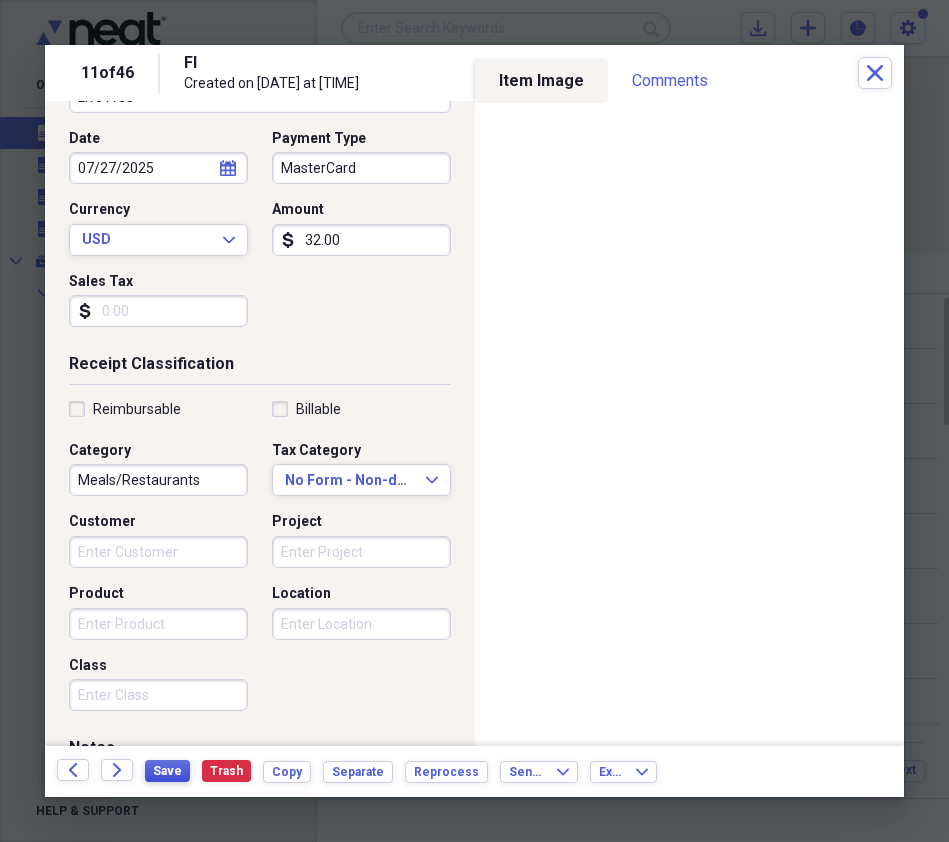type on "rug" 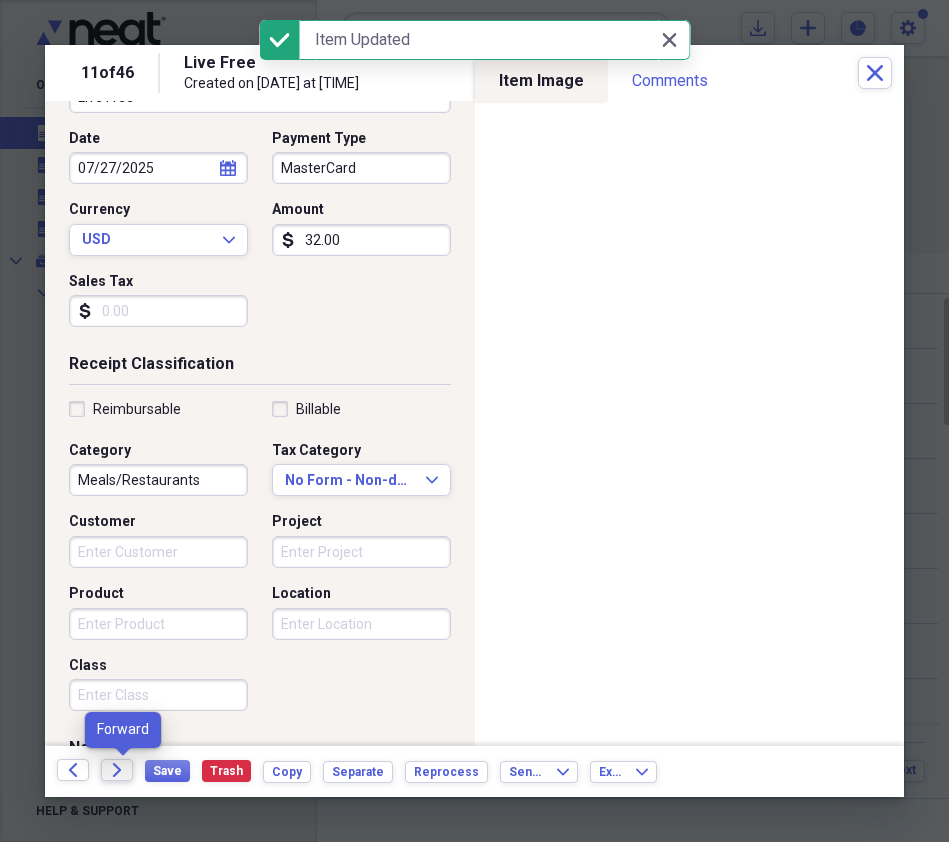 click on "Forward" 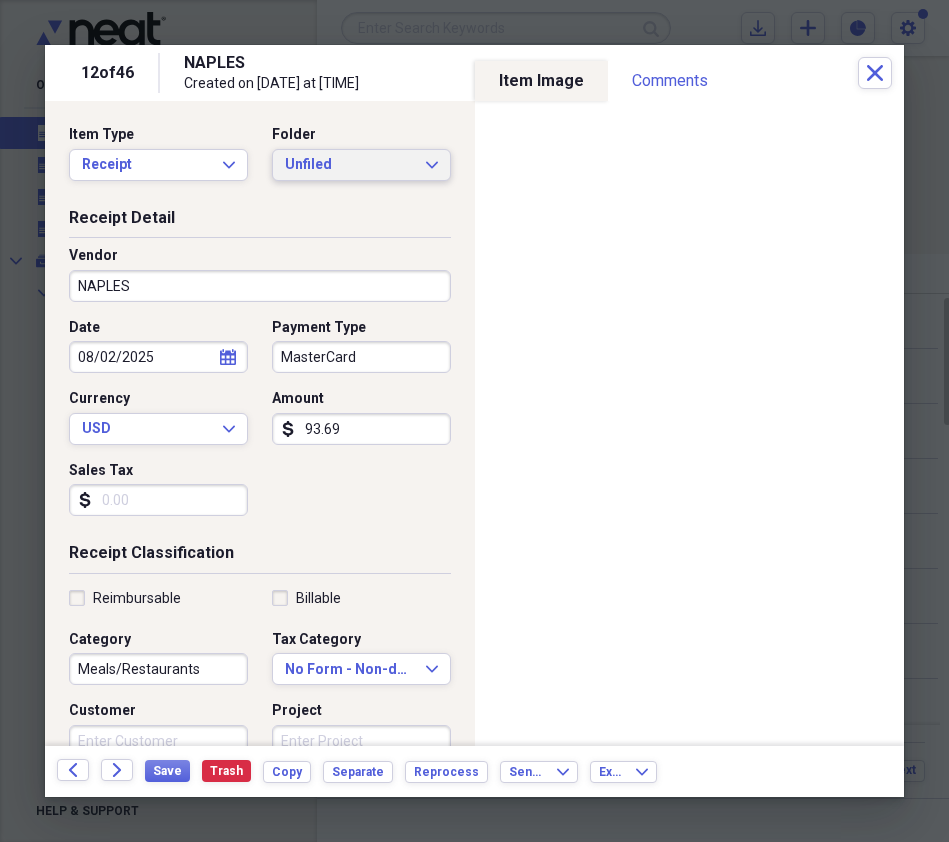 click on "Unfiled Expand" at bounding box center [361, 165] 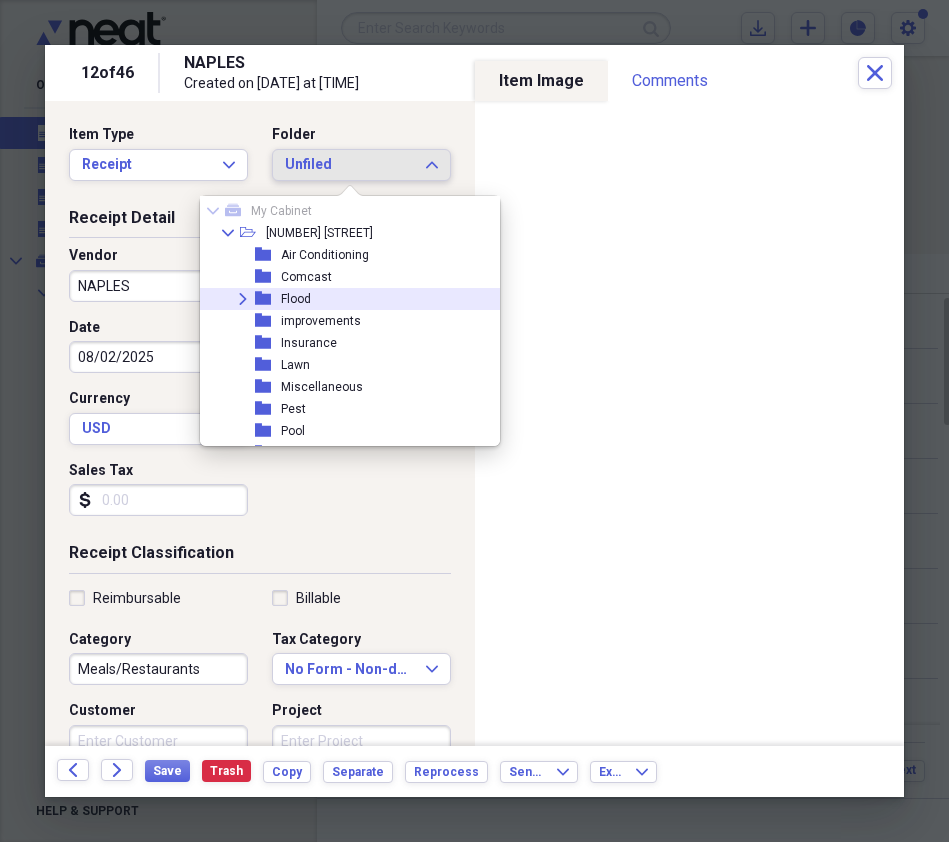 scroll, scrollTop: 48, scrollLeft: 0, axis: vertical 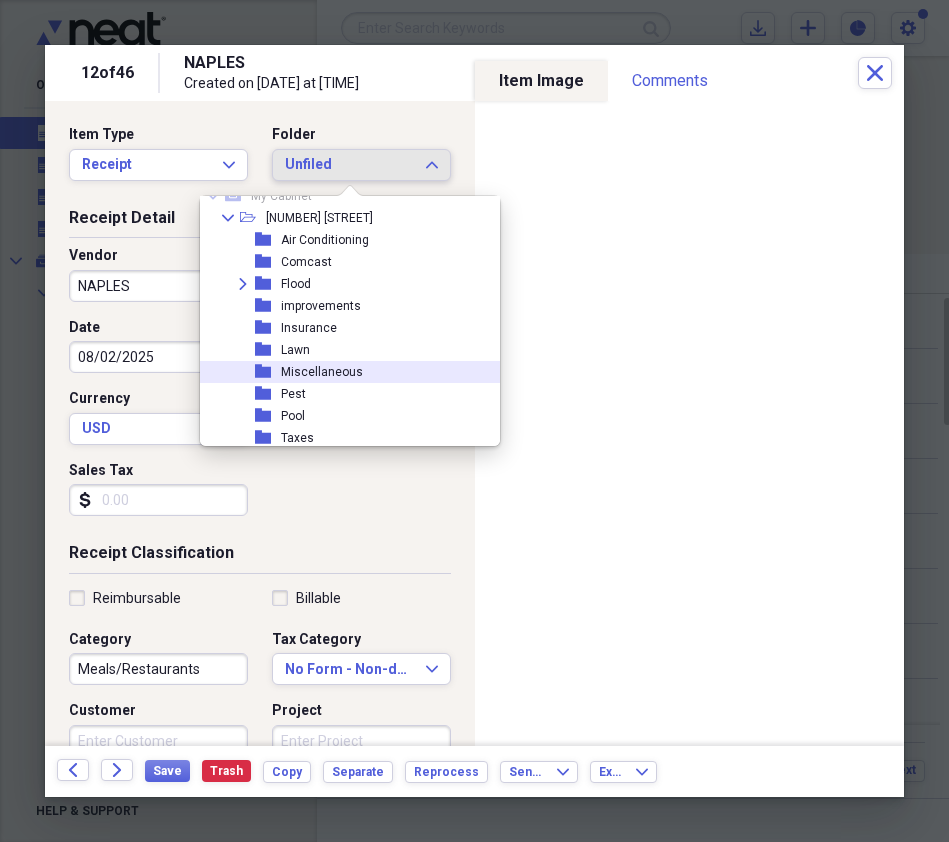 click on "Miscellaneous" at bounding box center [322, 372] 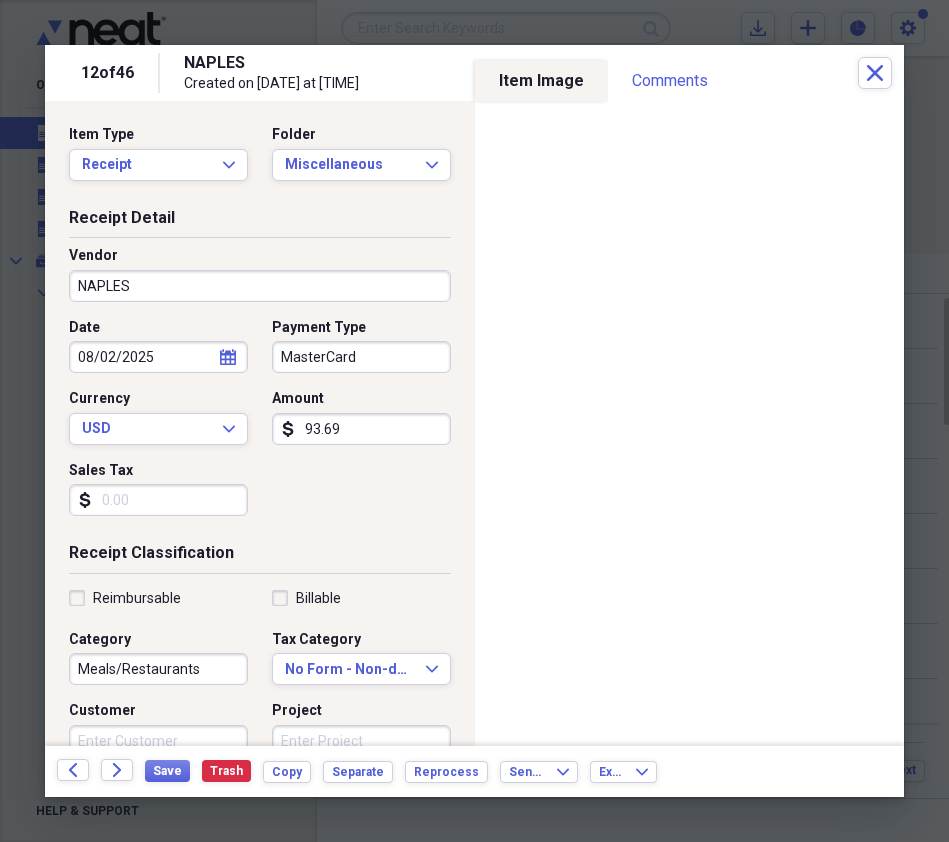 click on "NAPLES" at bounding box center [260, 286] 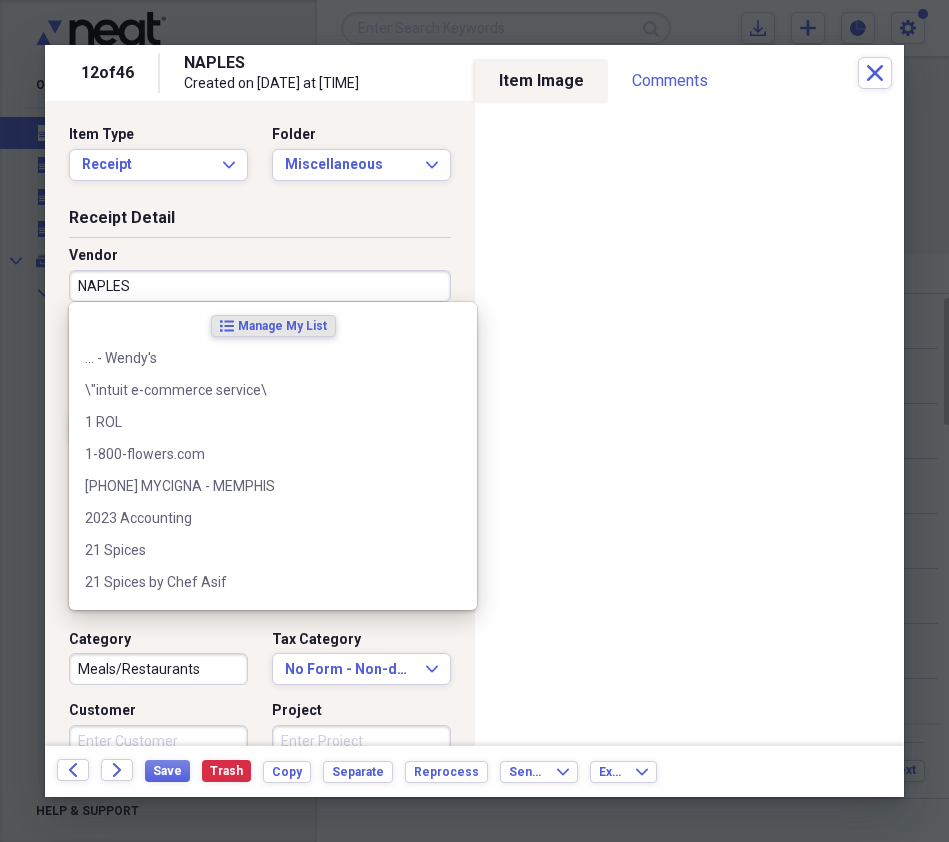 click on "NAPLES" at bounding box center [260, 286] 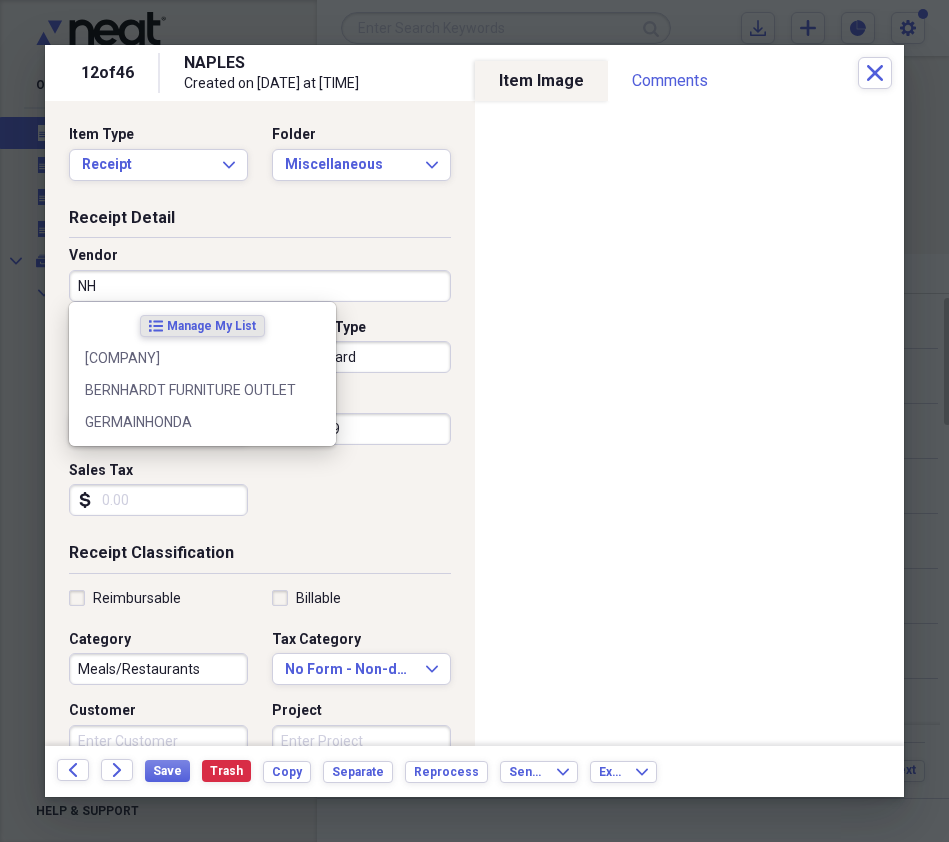 type on "N" 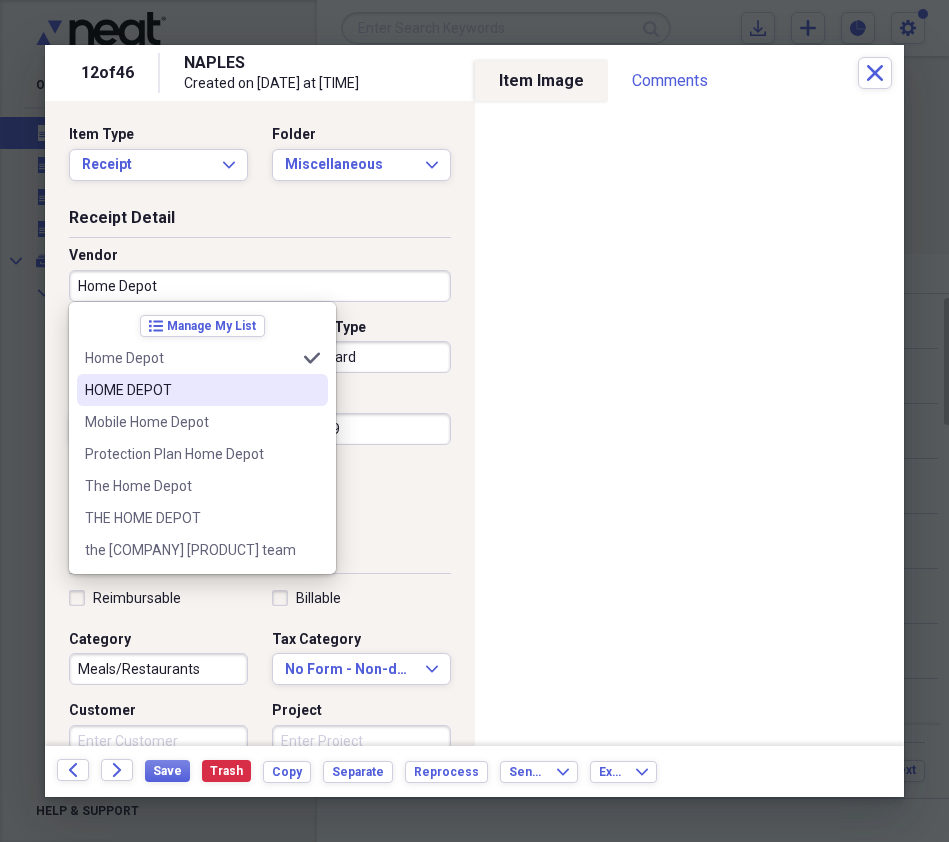 type on "Home Depot" 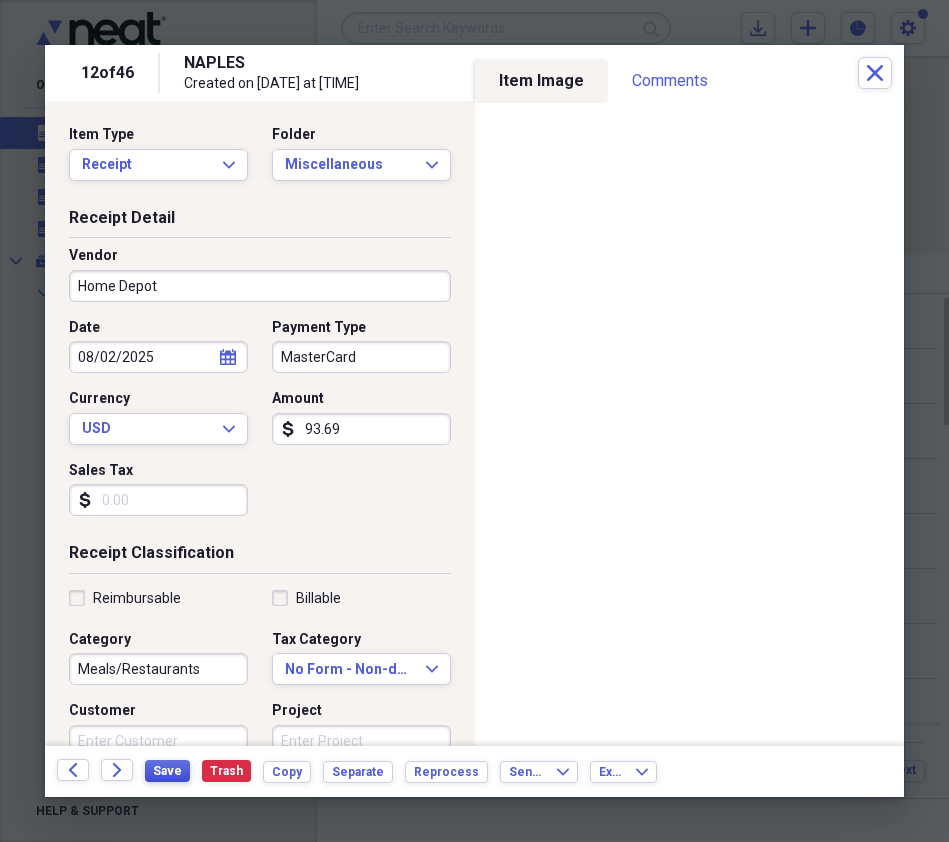 click on "Save" at bounding box center [167, 771] 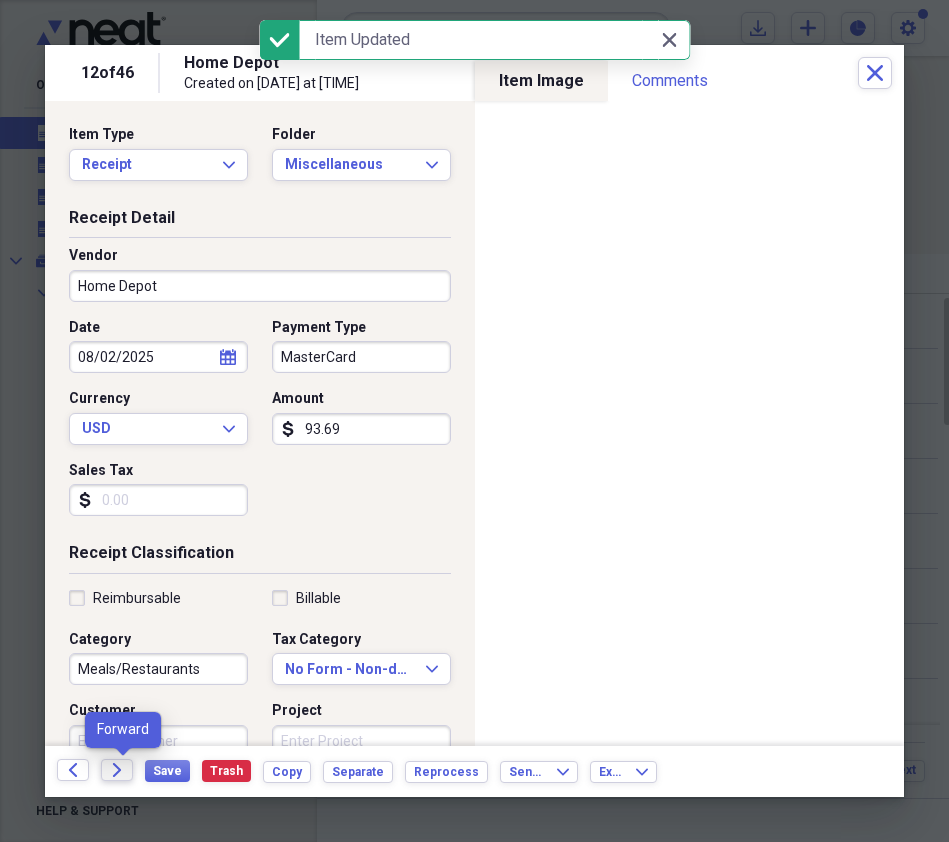 click on "Forward" 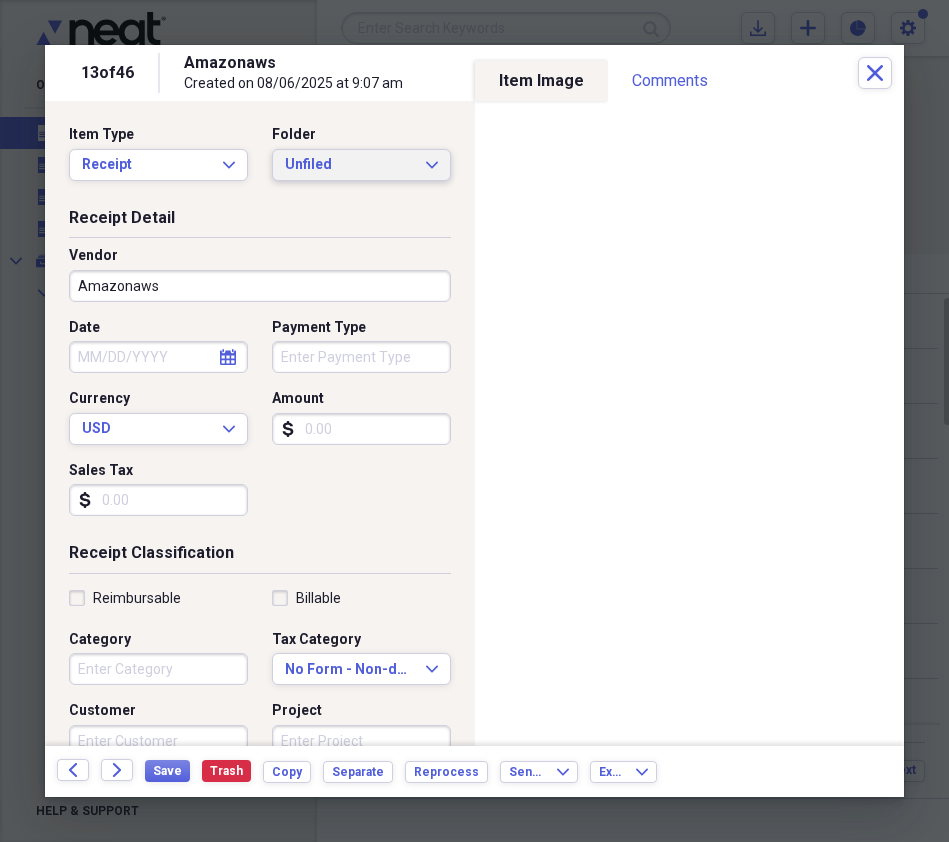 click on "Unfiled Expand" at bounding box center [361, 165] 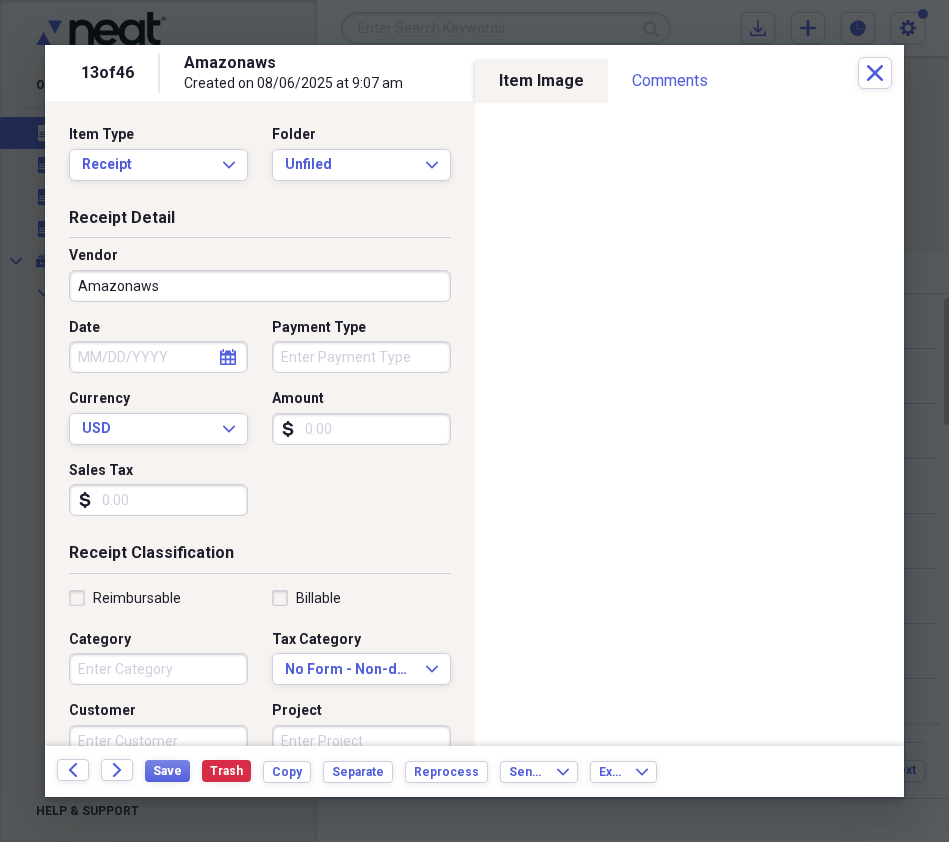 click on "Date calendar Calendar Payment Type Currency USD Expand Amount dollar-sign Sales Tax dollar-sign" at bounding box center [260, 425] 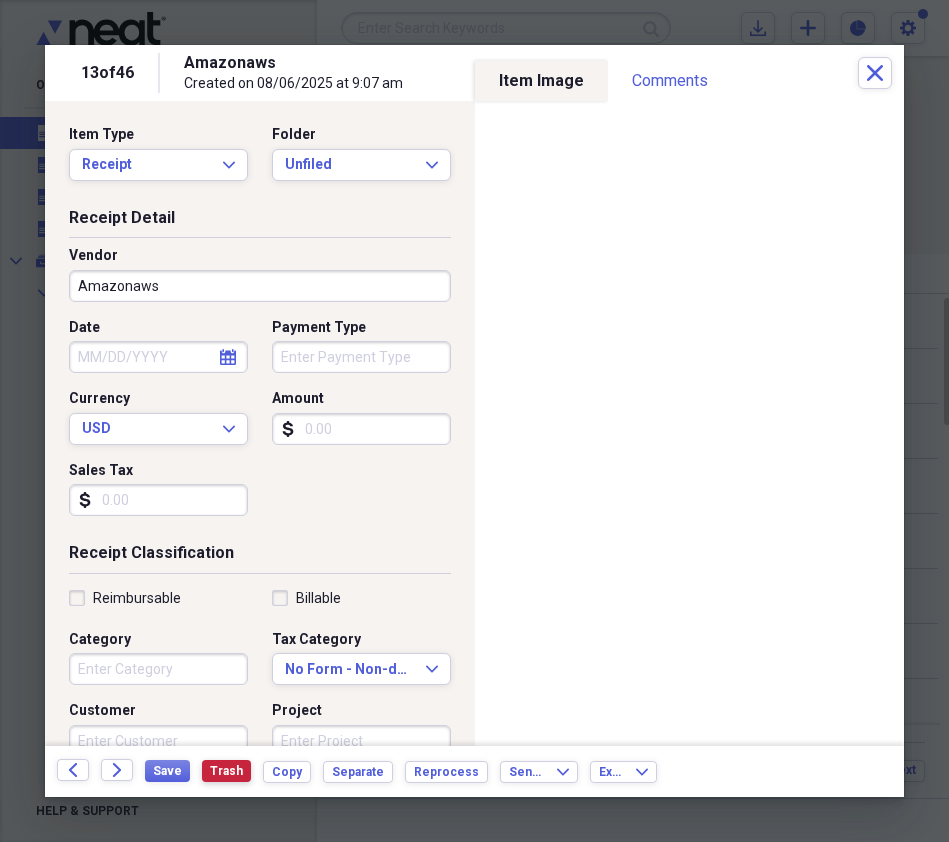click on "Trash" at bounding box center [226, 771] 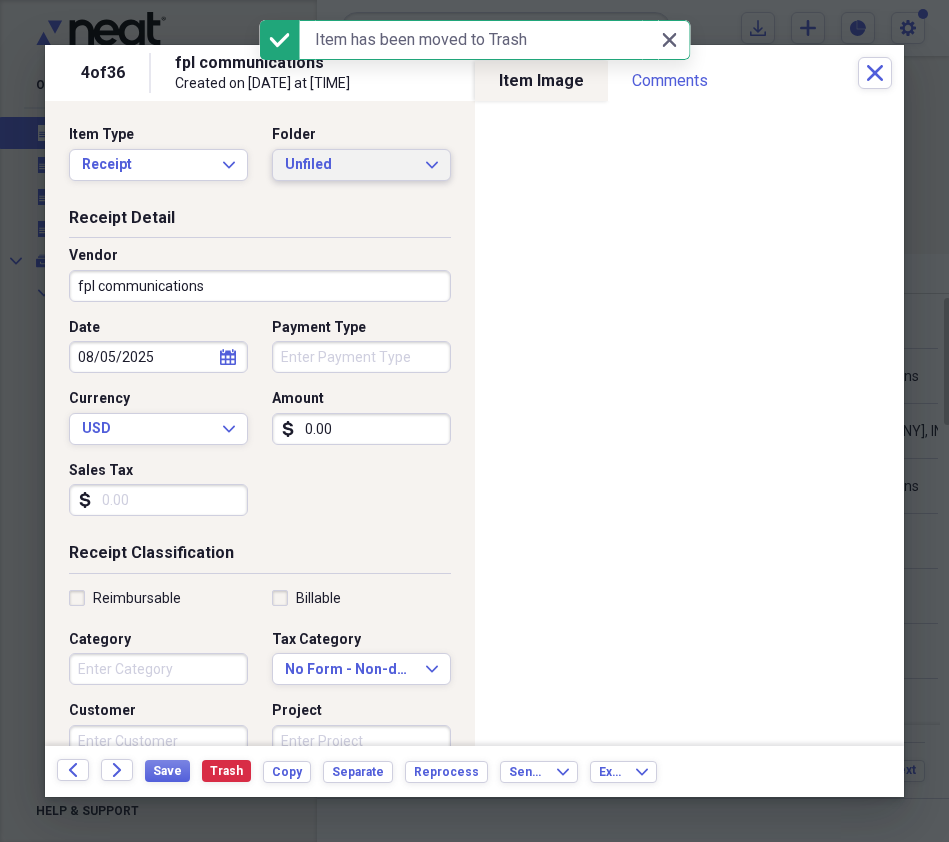 click on "Unfiled Expand" at bounding box center [361, 165] 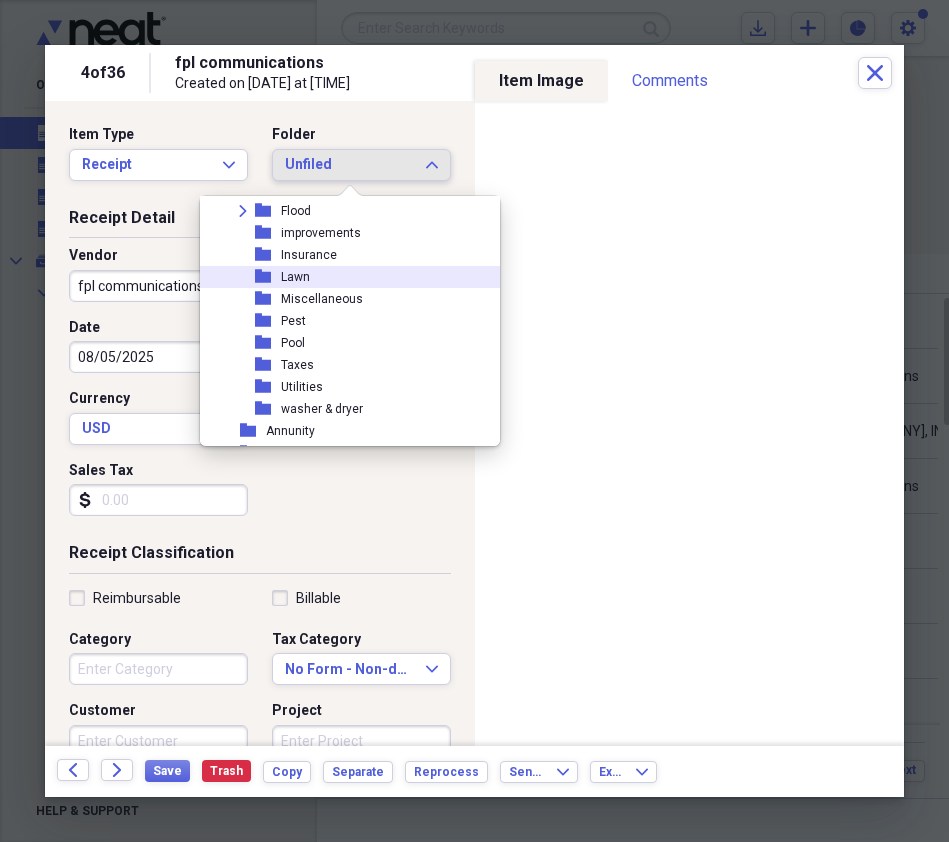 scroll, scrollTop: 122, scrollLeft: 0, axis: vertical 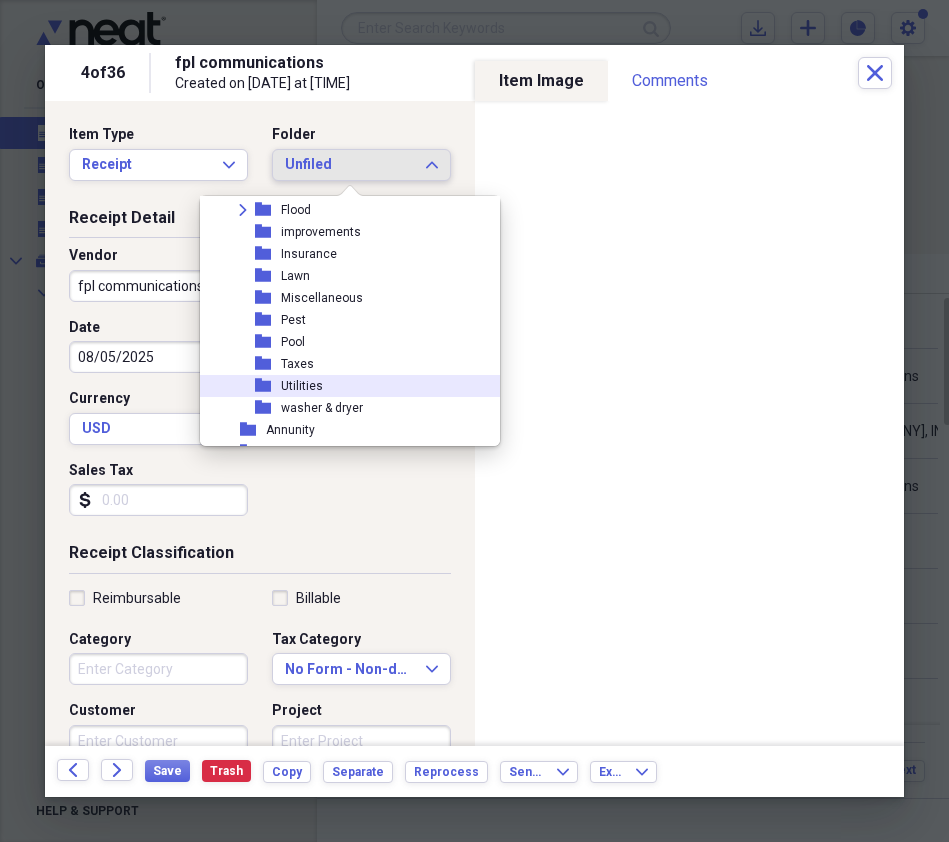 click on "Utilities" at bounding box center (302, 386) 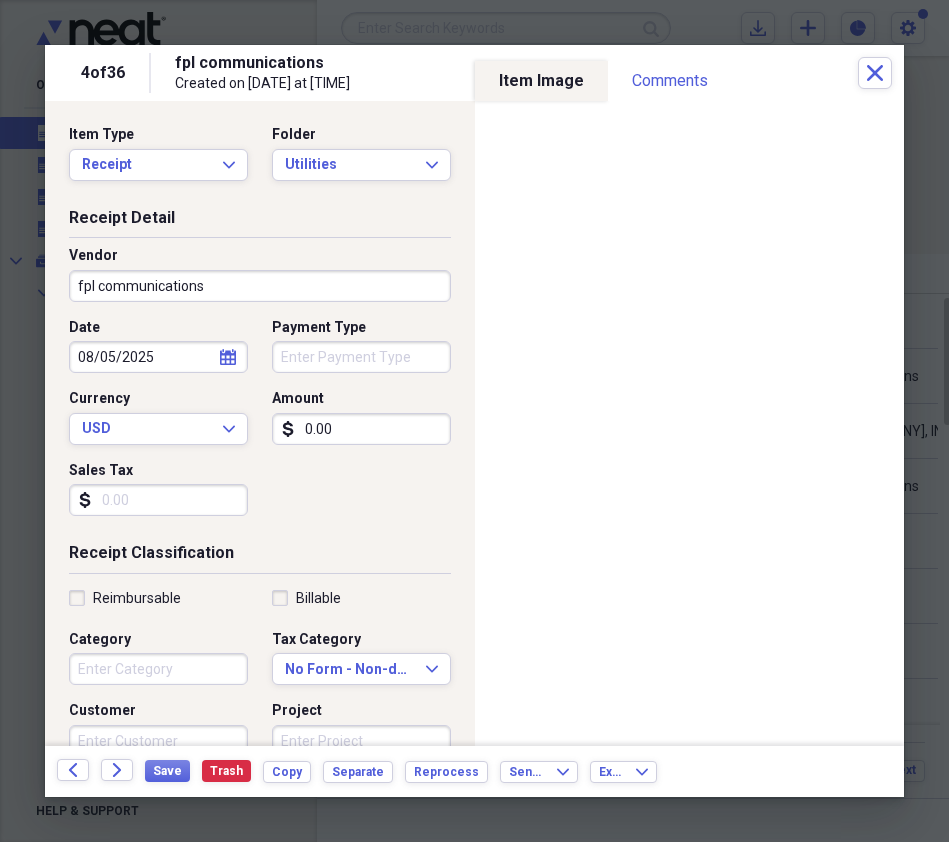 click on "0.00" at bounding box center (361, 429) 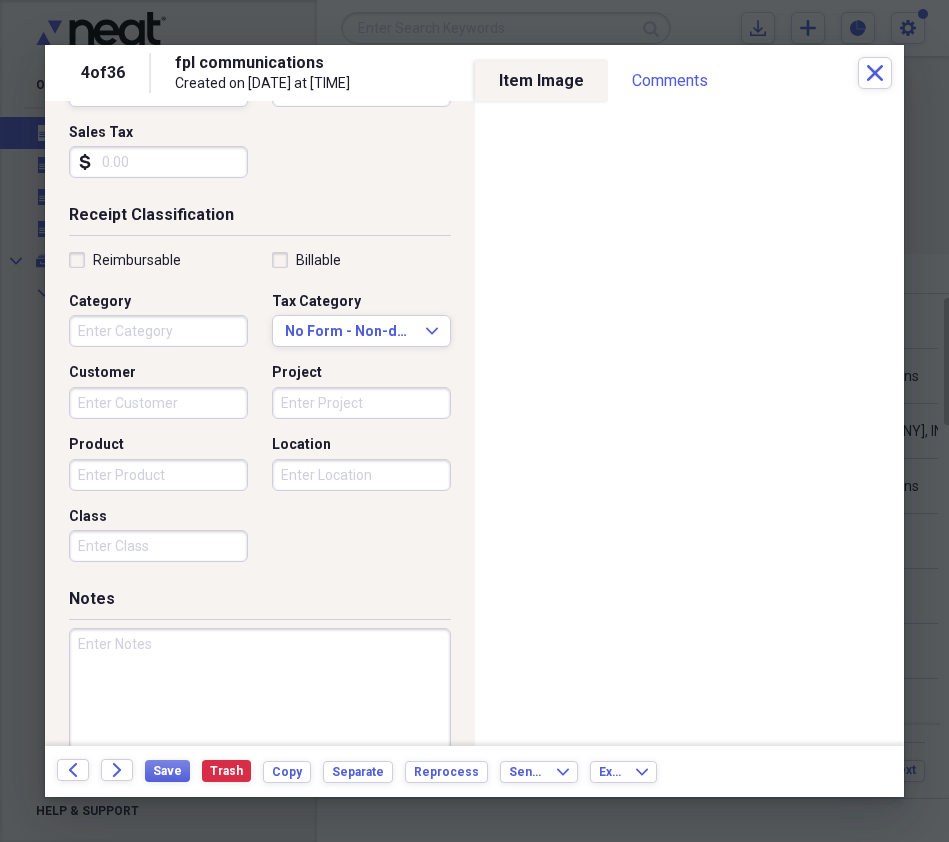 scroll, scrollTop: 342, scrollLeft: 0, axis: vertical 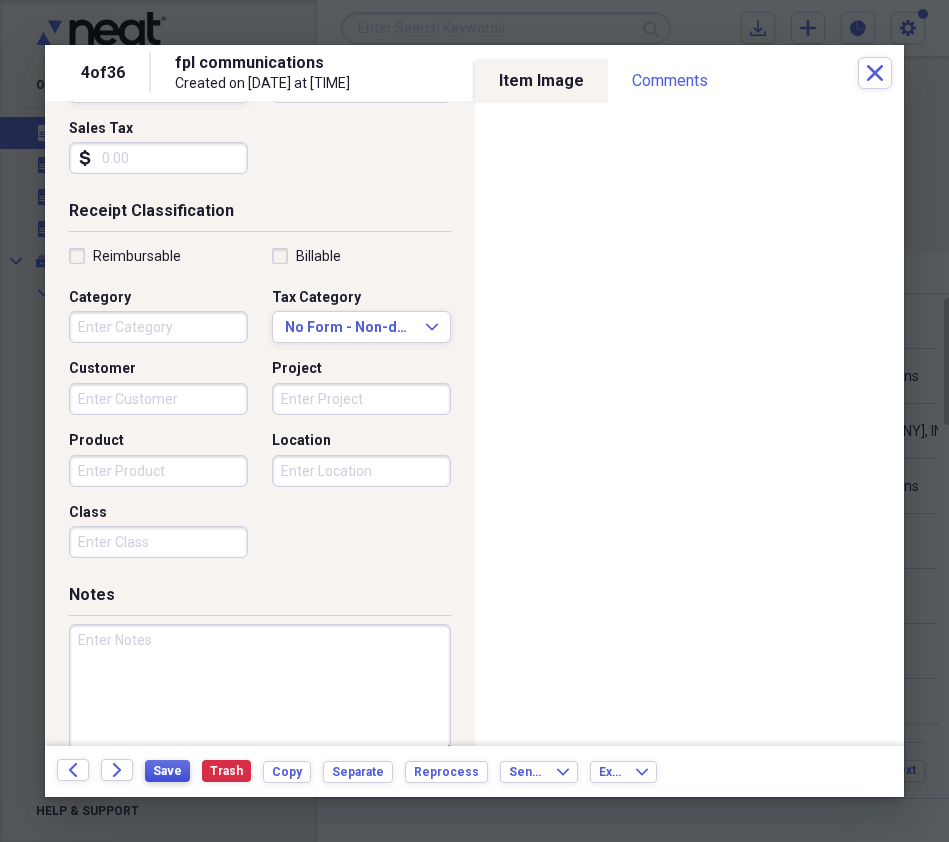 type on "301.16" 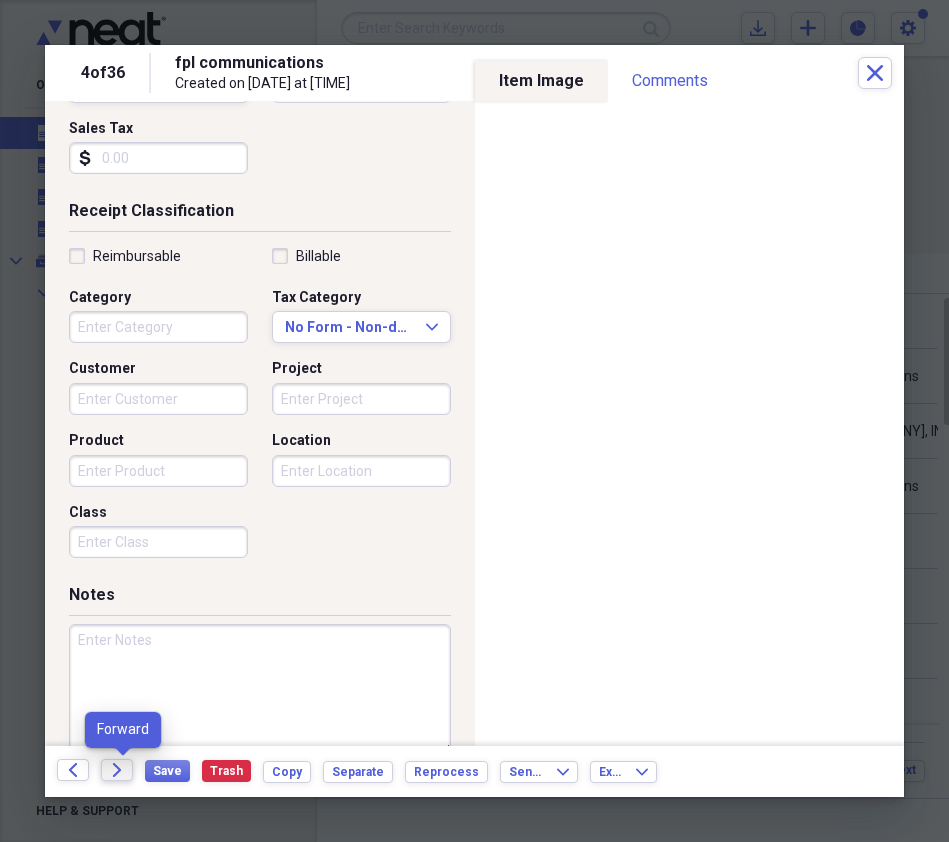click on "Forward" 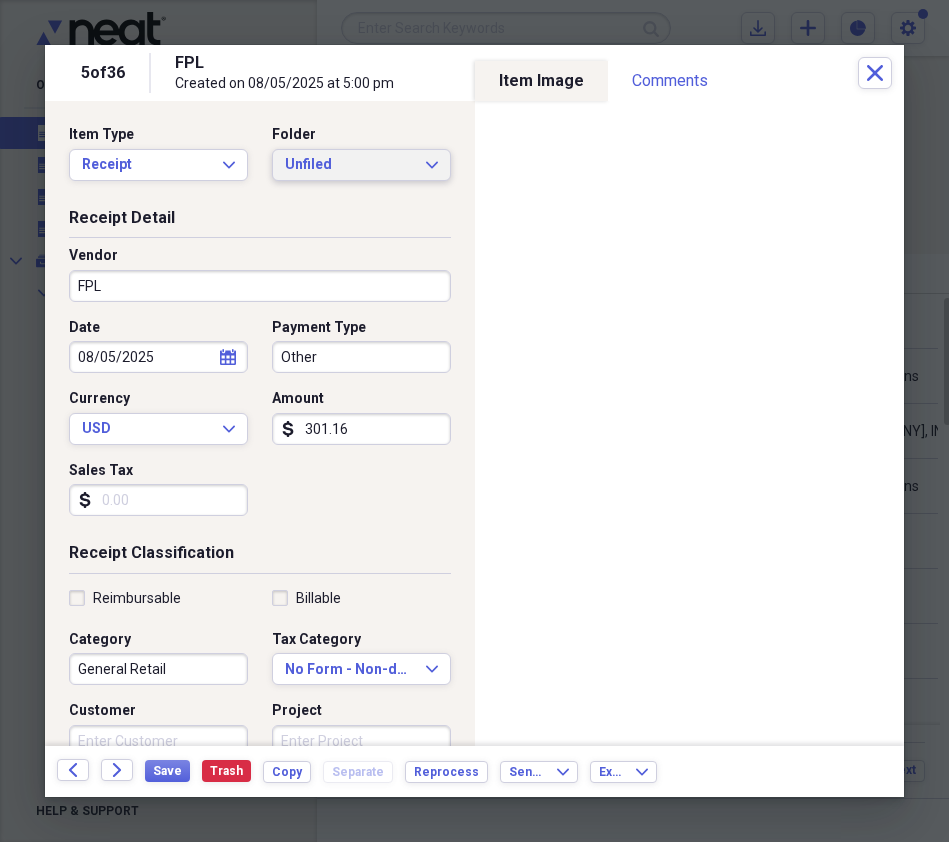 click on "Expand" 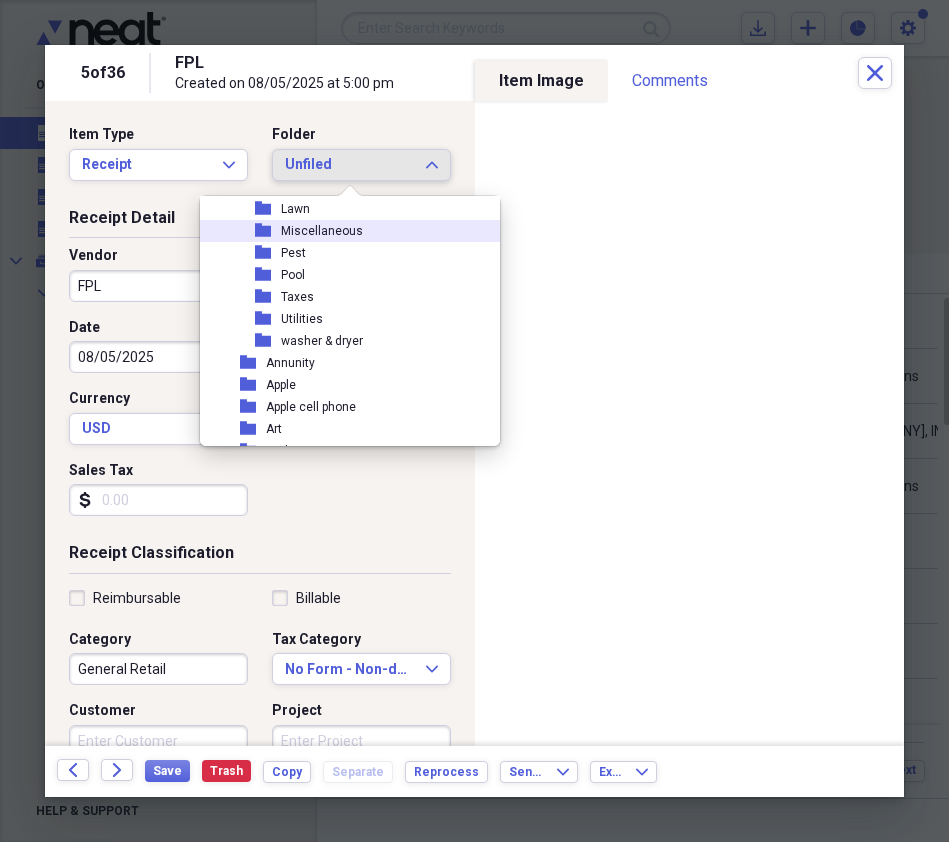 scroll, scrollTop: 190, scrollLeft: 0, axis: vertical 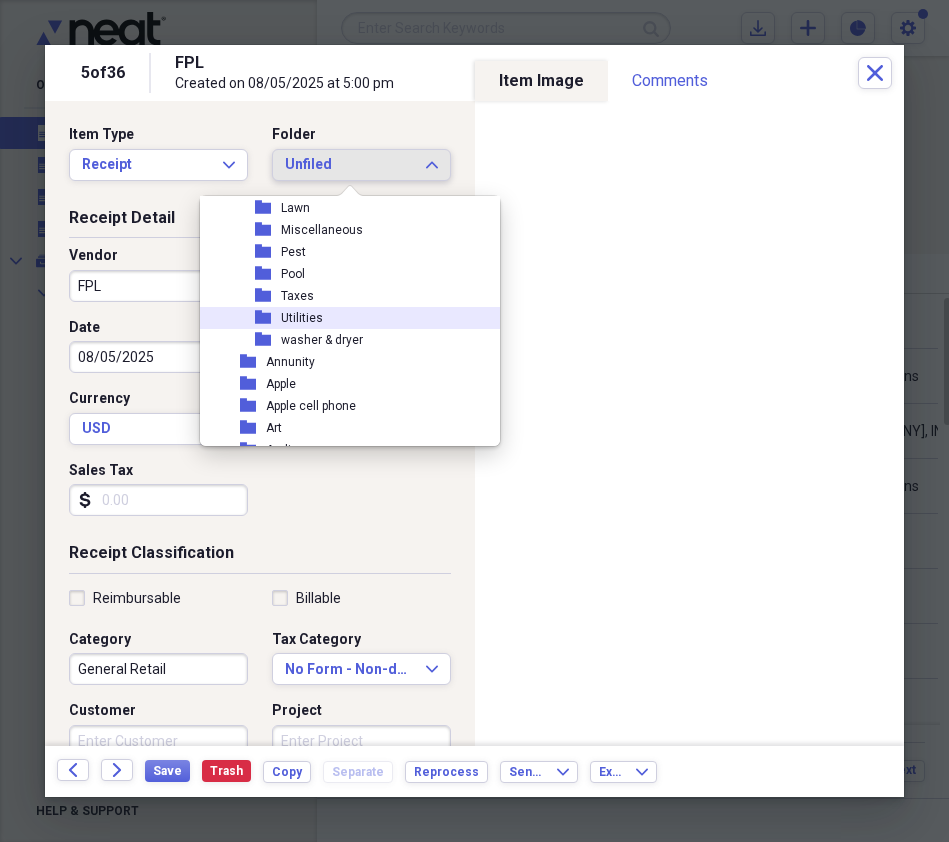 click on "folder Utilities" at bounding box center (342, 318) 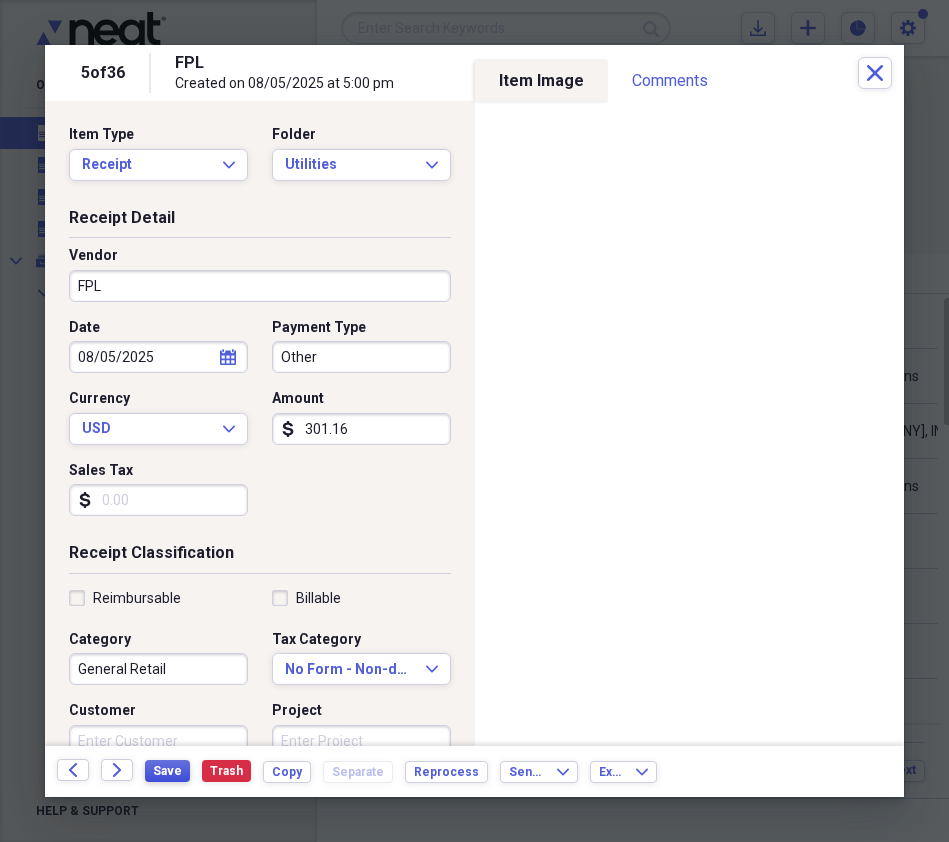 click on "Save" at bounding box center [167, 771] 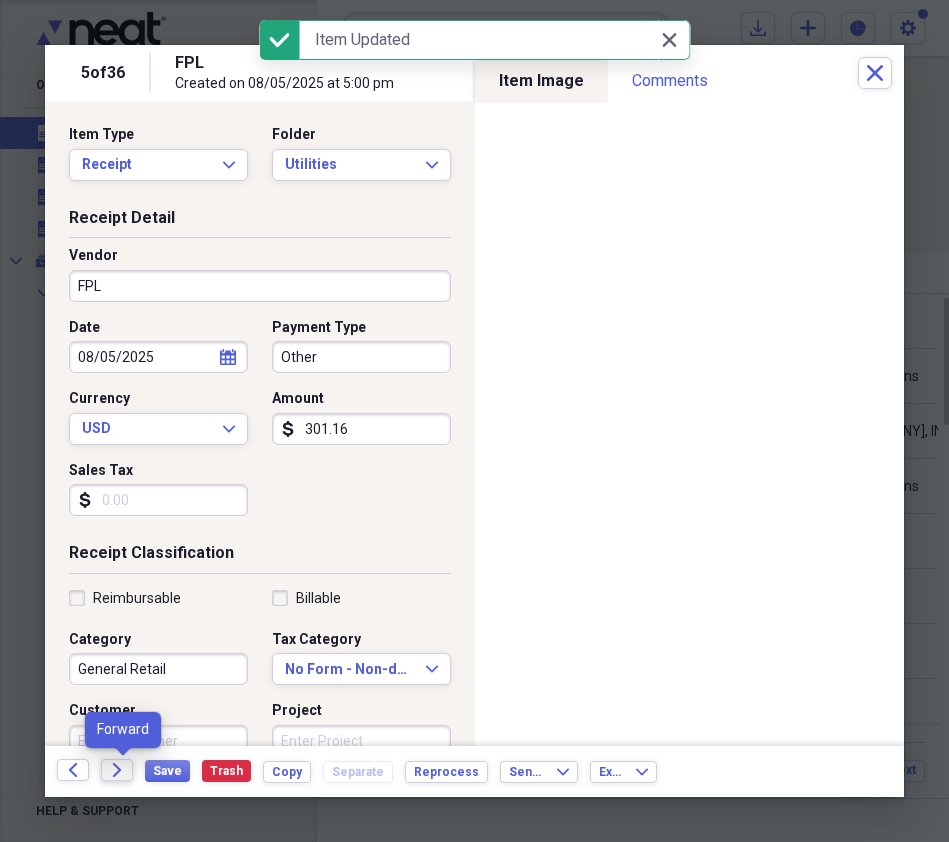 click 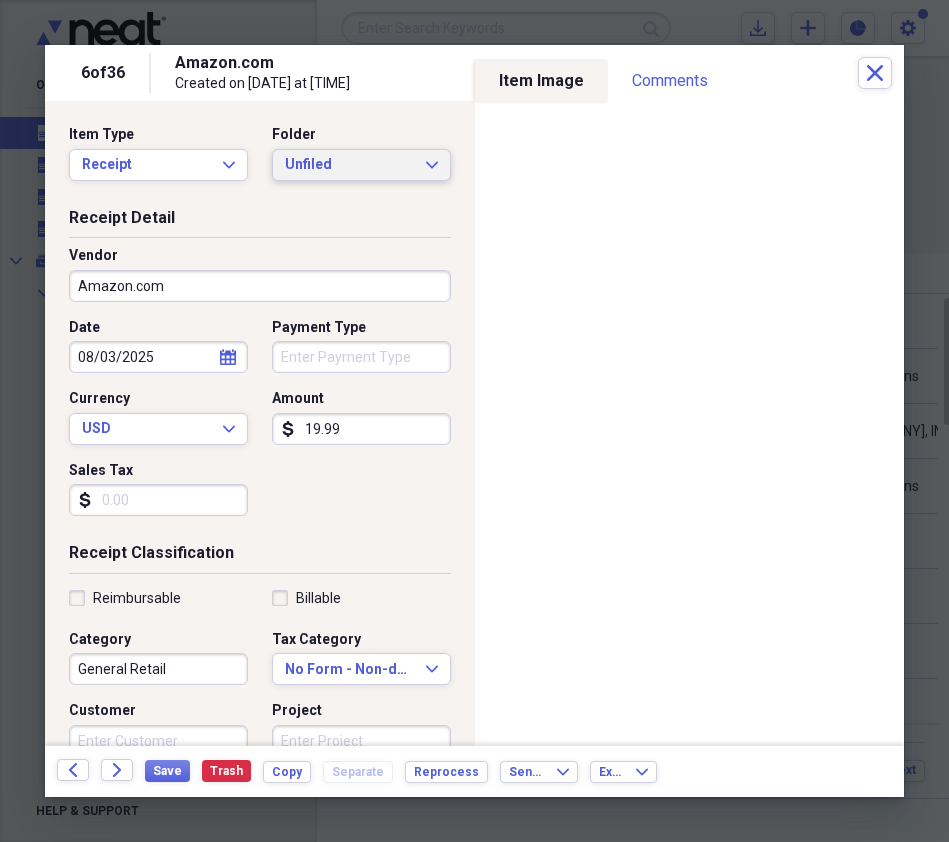 click on "Expand" 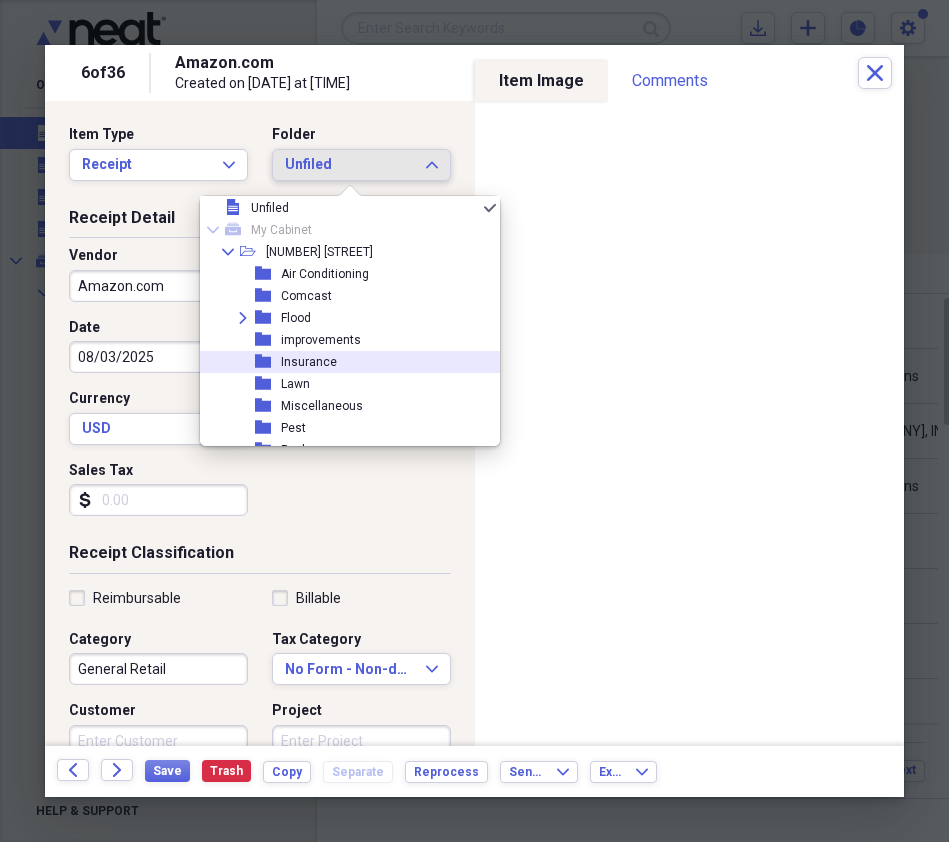 scroll, scrollTop: 34, scrollLeft: 0, axis: vertical 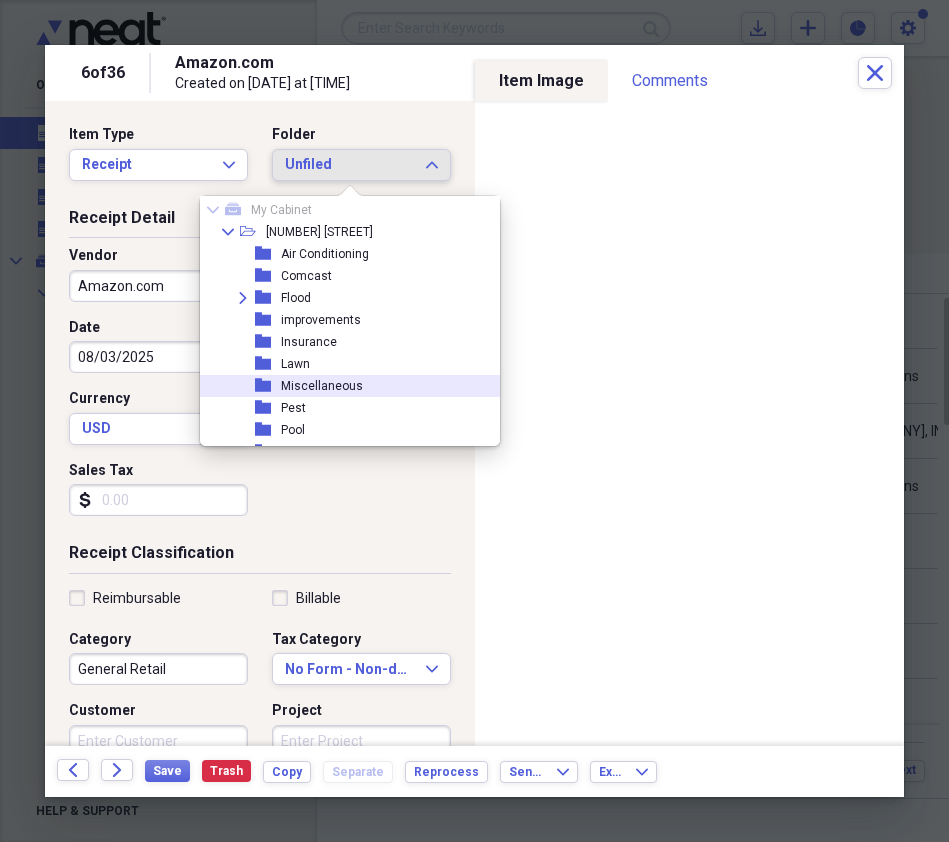 click on "Miscellaneous" at bounding box center (322, 386) 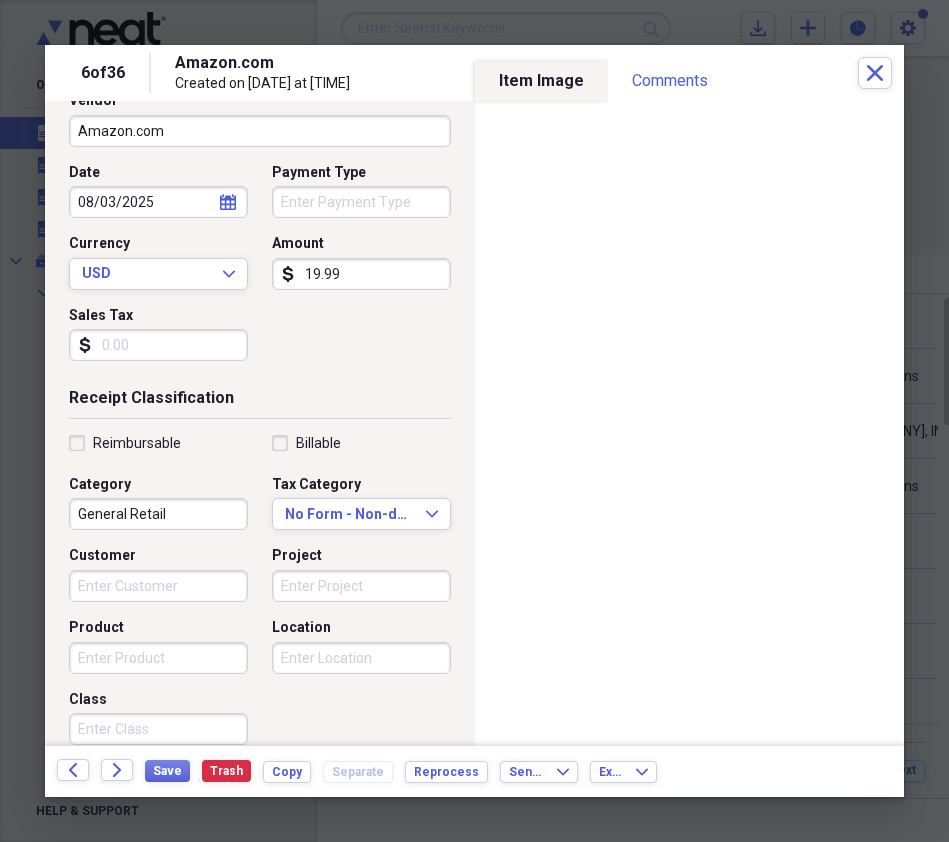 scroll, scrollTop: 376, scrollLeft: 0, axis: vertical 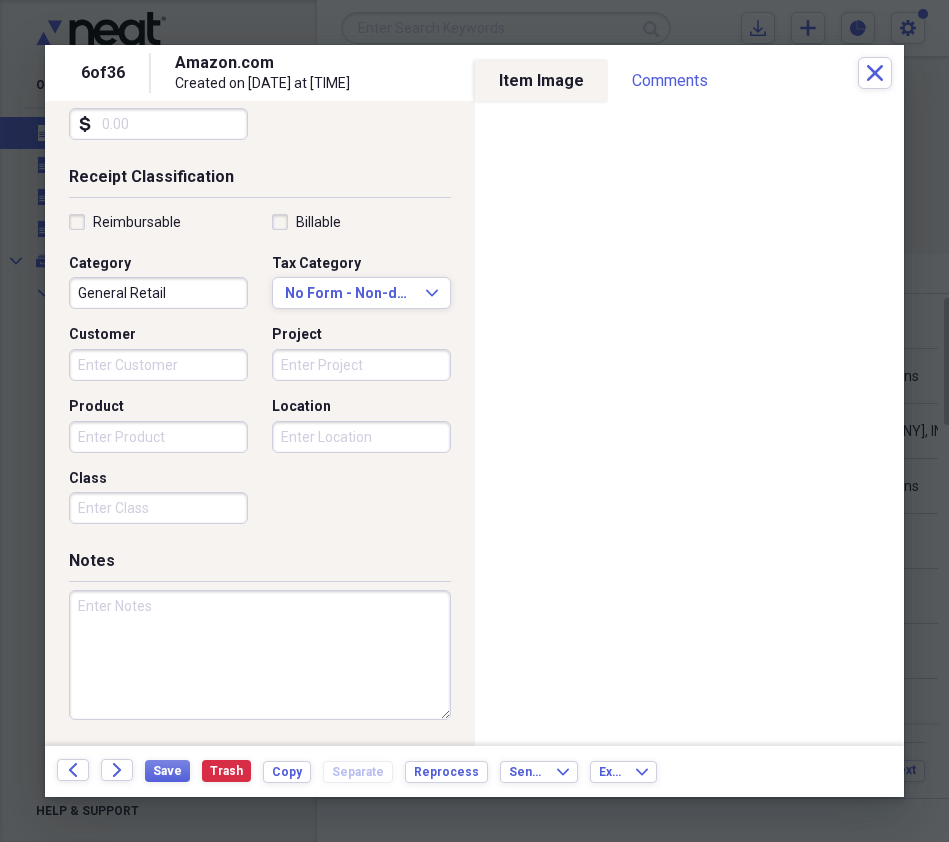 drag, startPoint x: 154, startPoint y: 624, endPoint x: 195, endPoint y: 607, distance: 44.38468 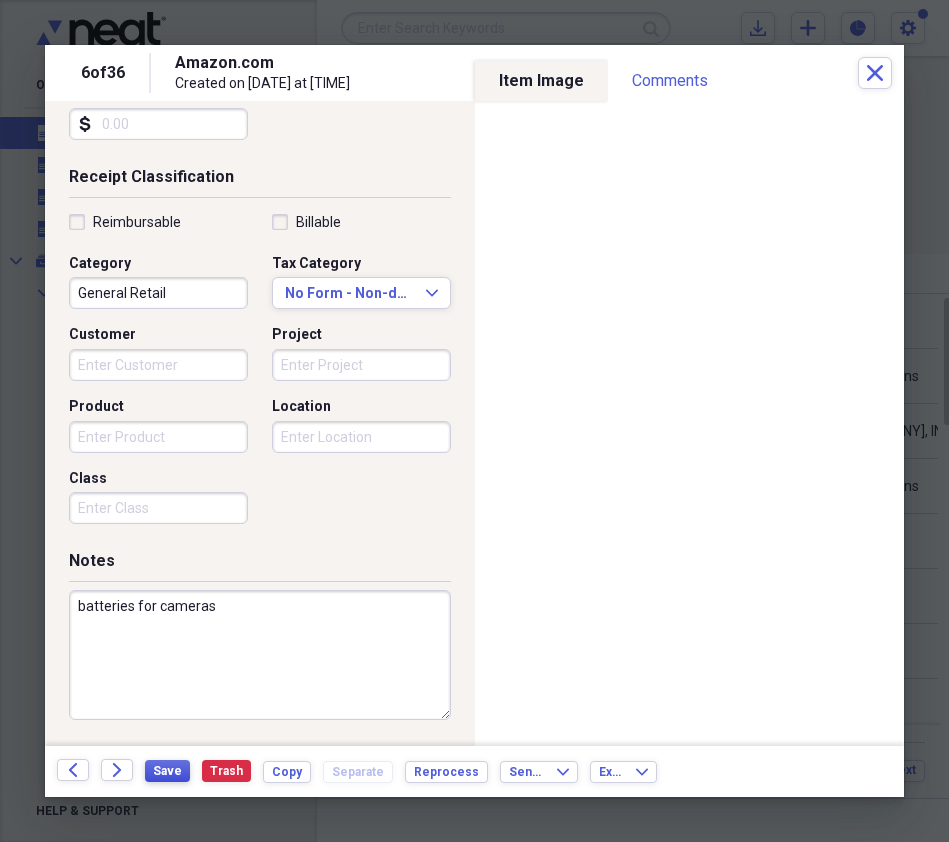 type on "batteries for cameras" 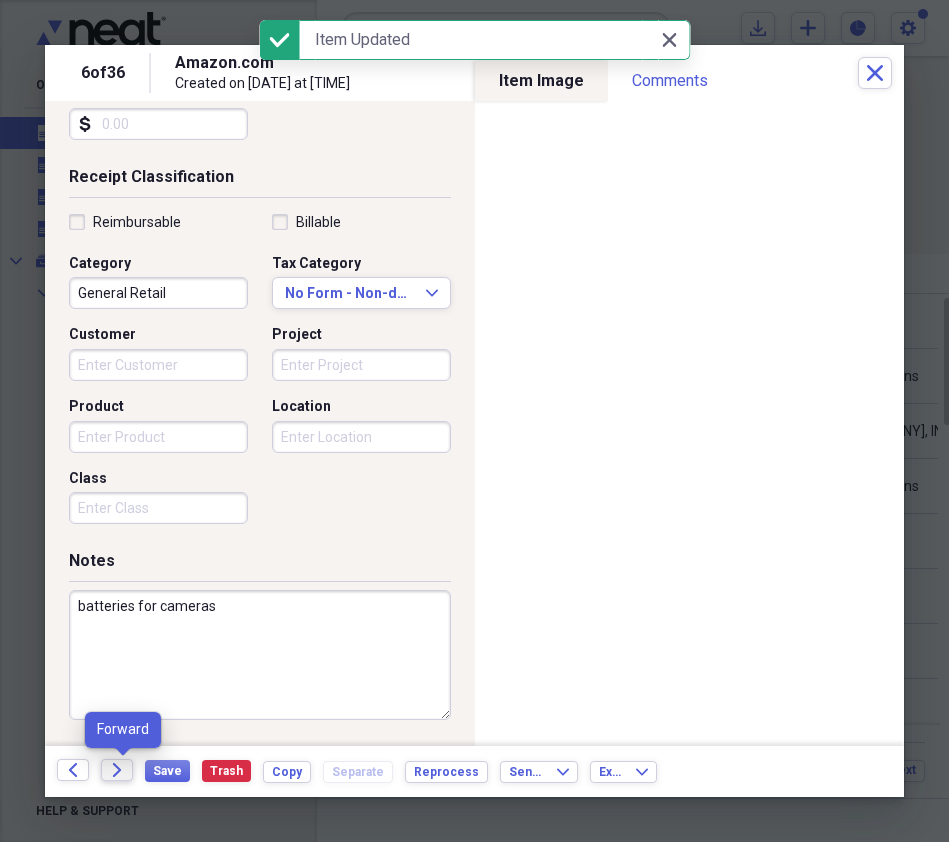 click 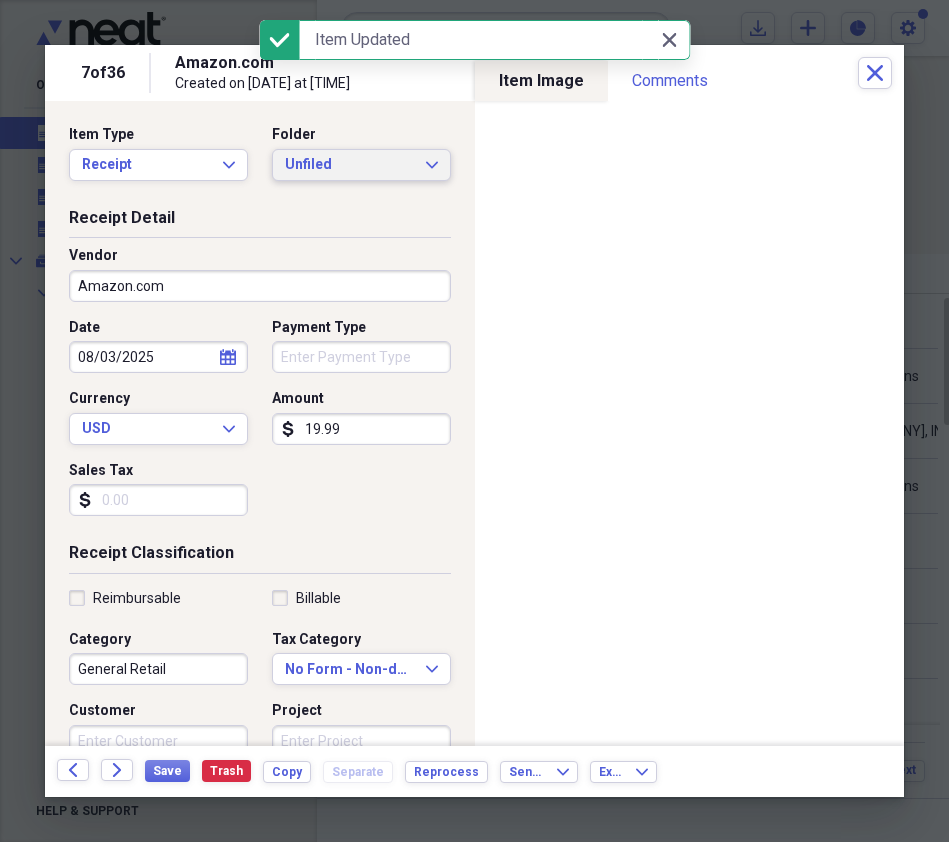 click on "Unfiled Expand" at bounding box center (361, 165) 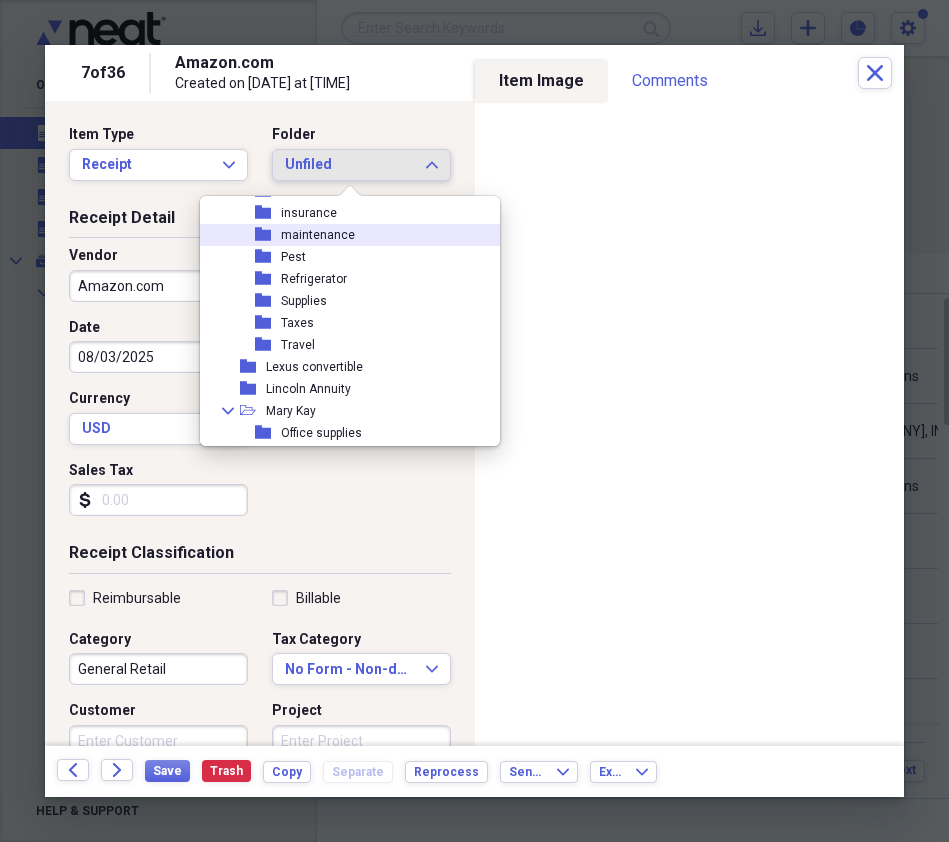 scroll, scrollTop: 1659, scrollLeft: 0, axis: vertical 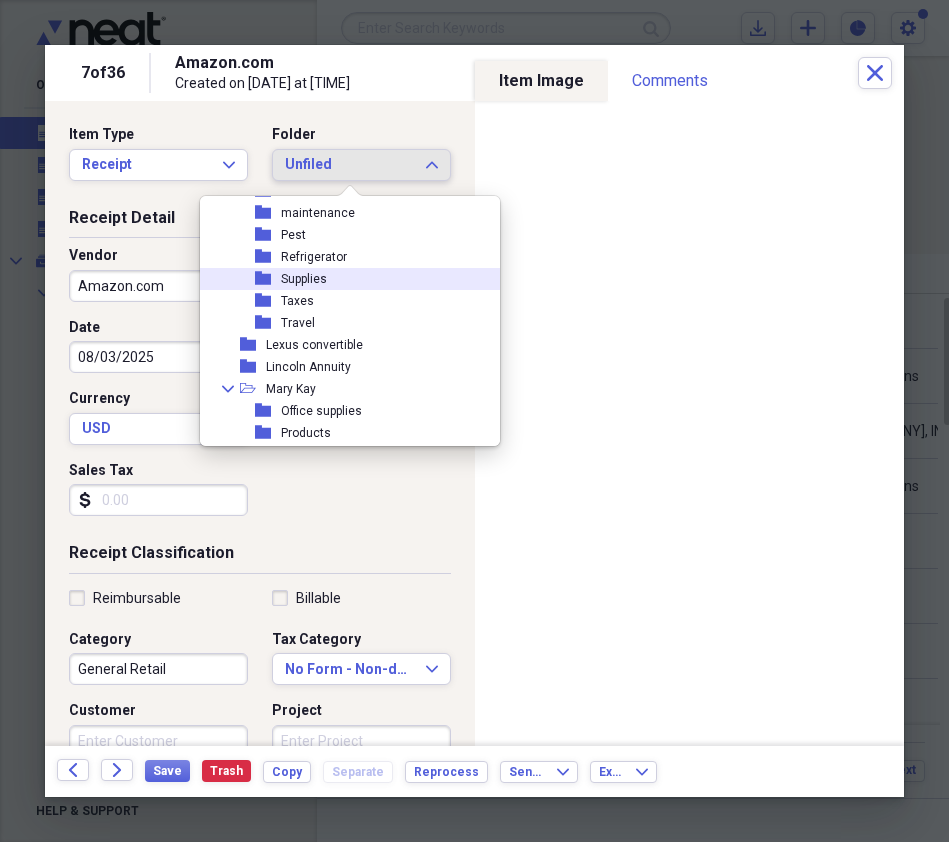 click on "Supplies" at bounding box center [304, 279] 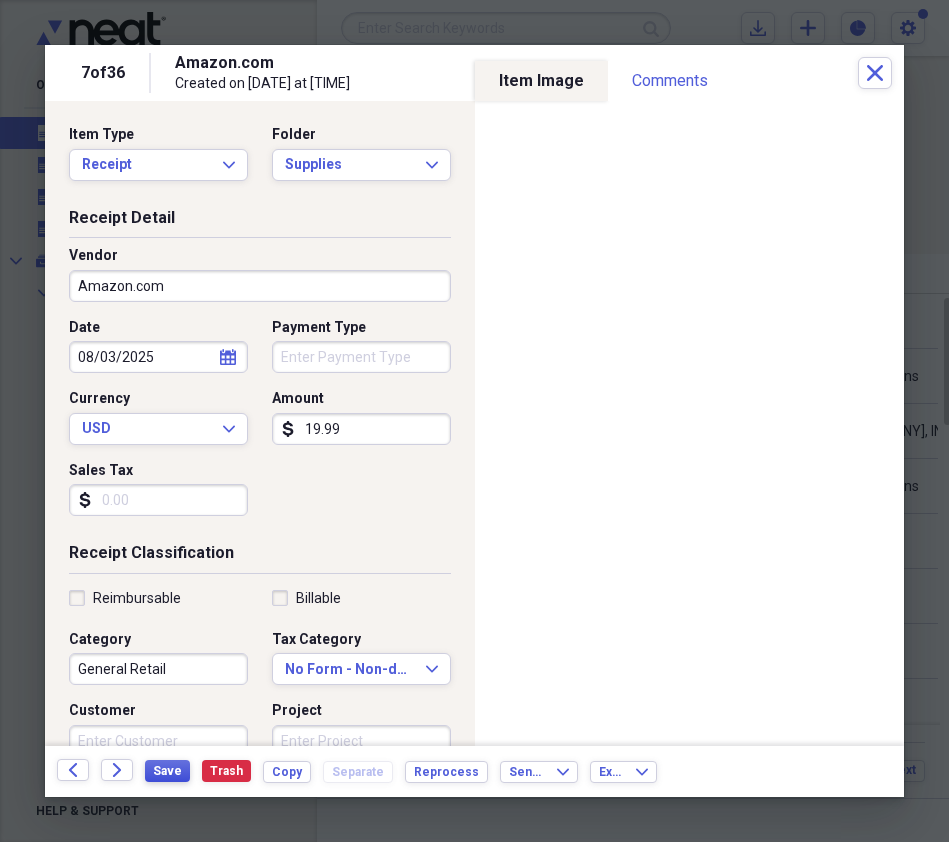 click on "Save" at bounding box center [167, 771] 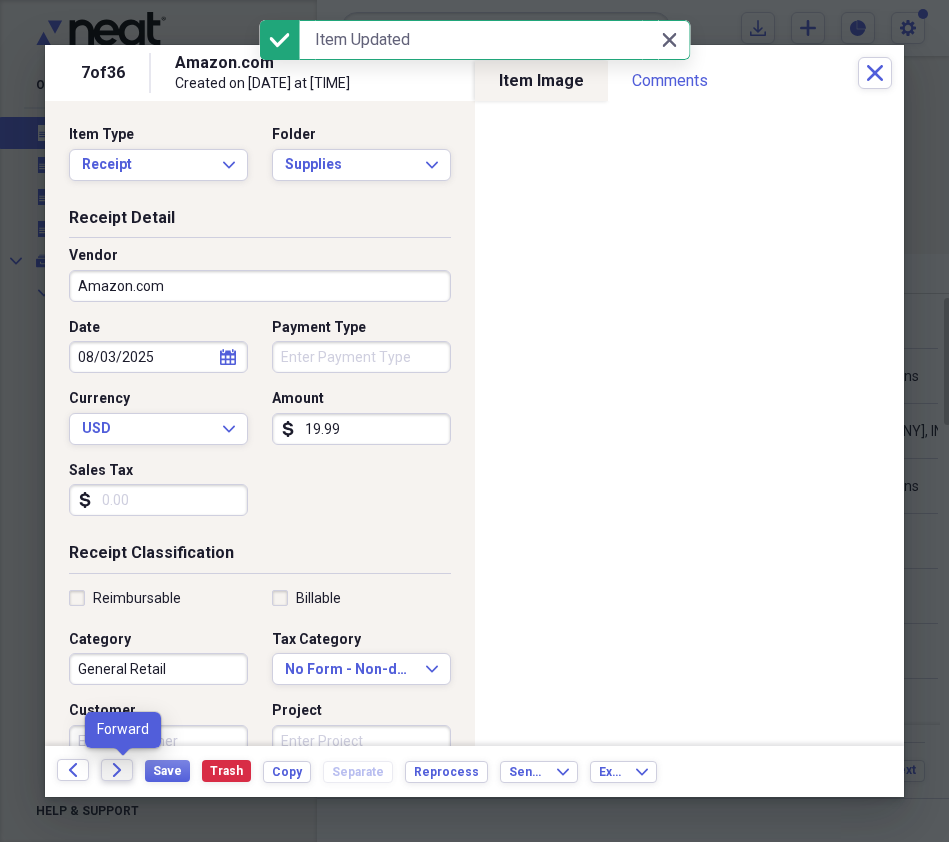 click on "Forward" 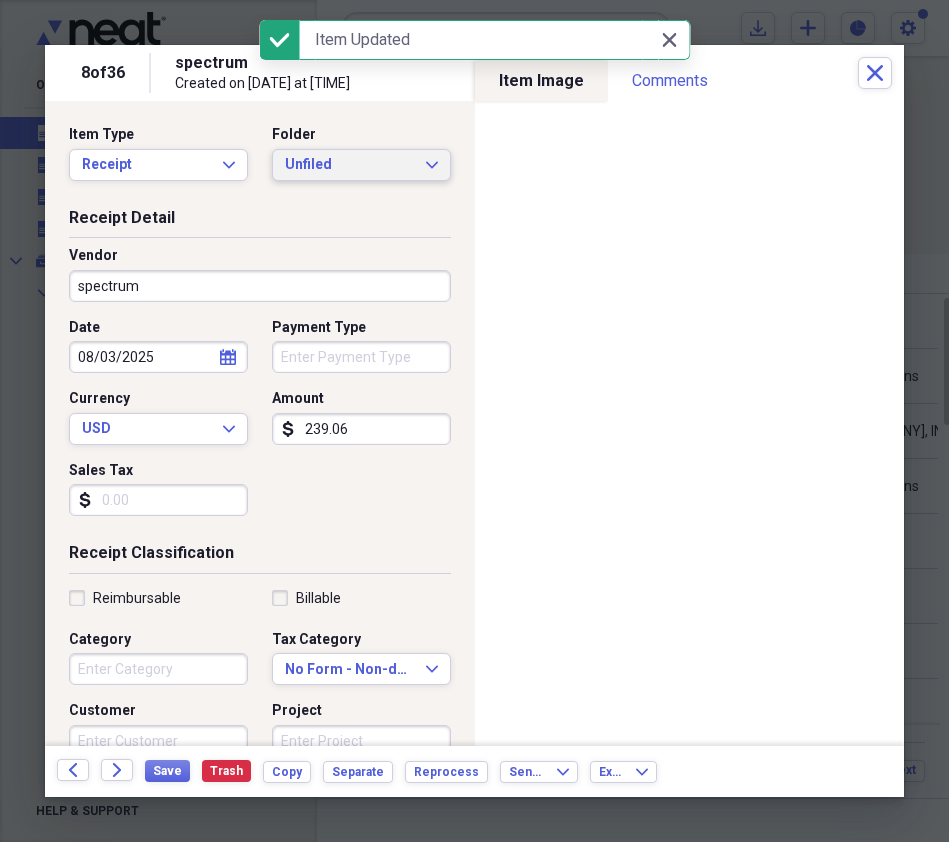 click on "Expand" 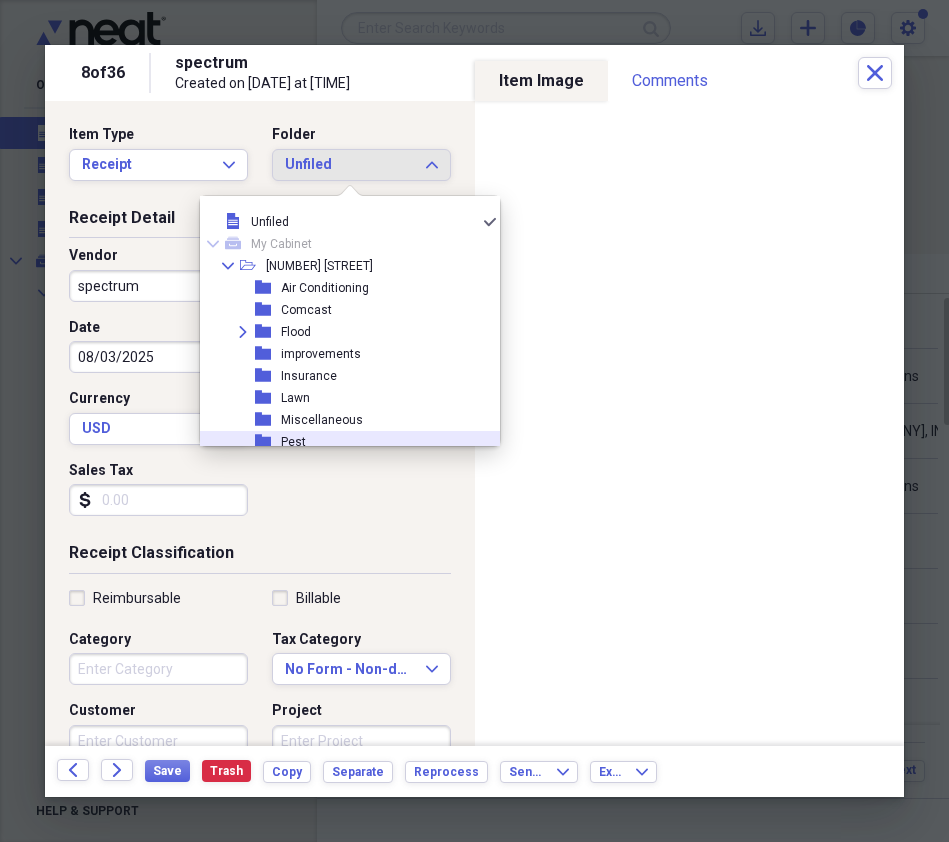 click on "Receipt Classification" at bounding box center (260, 557) 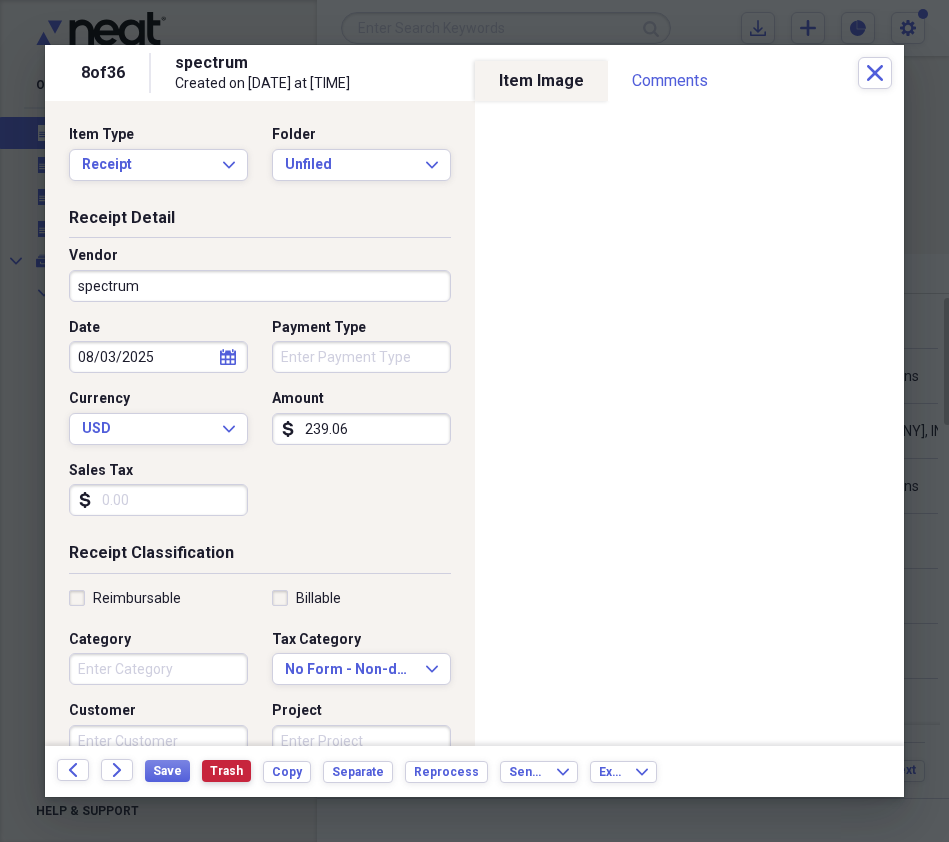 click on "Trash" at bounding box center [226, 771] 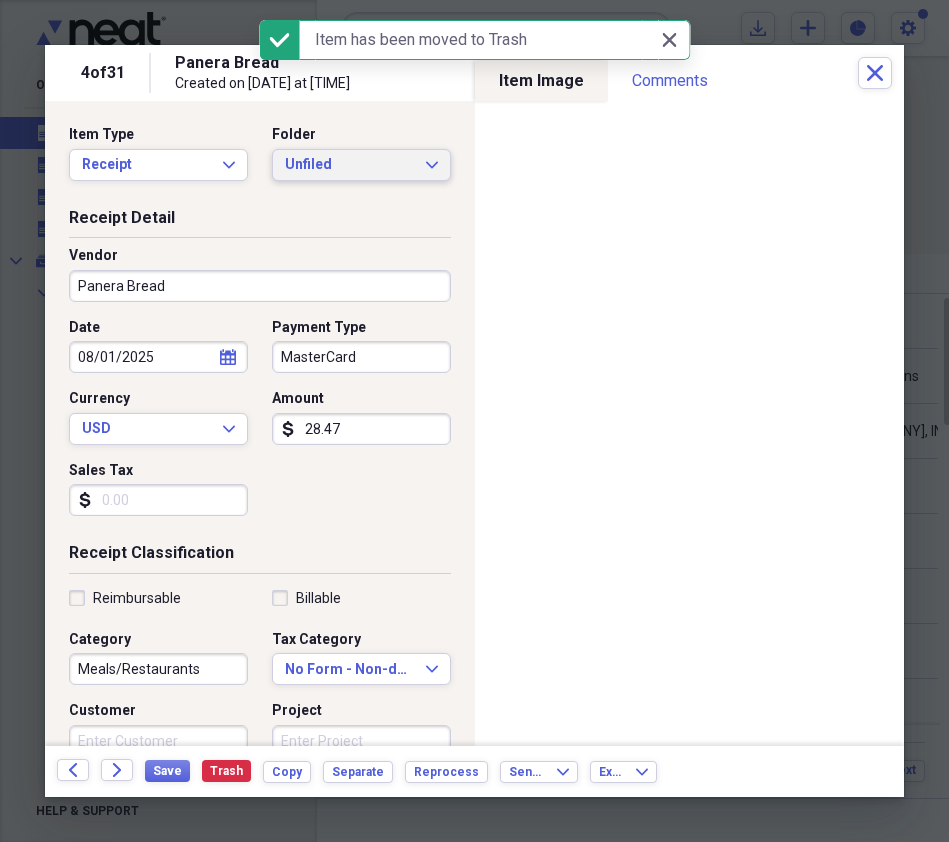 click on "Expand" 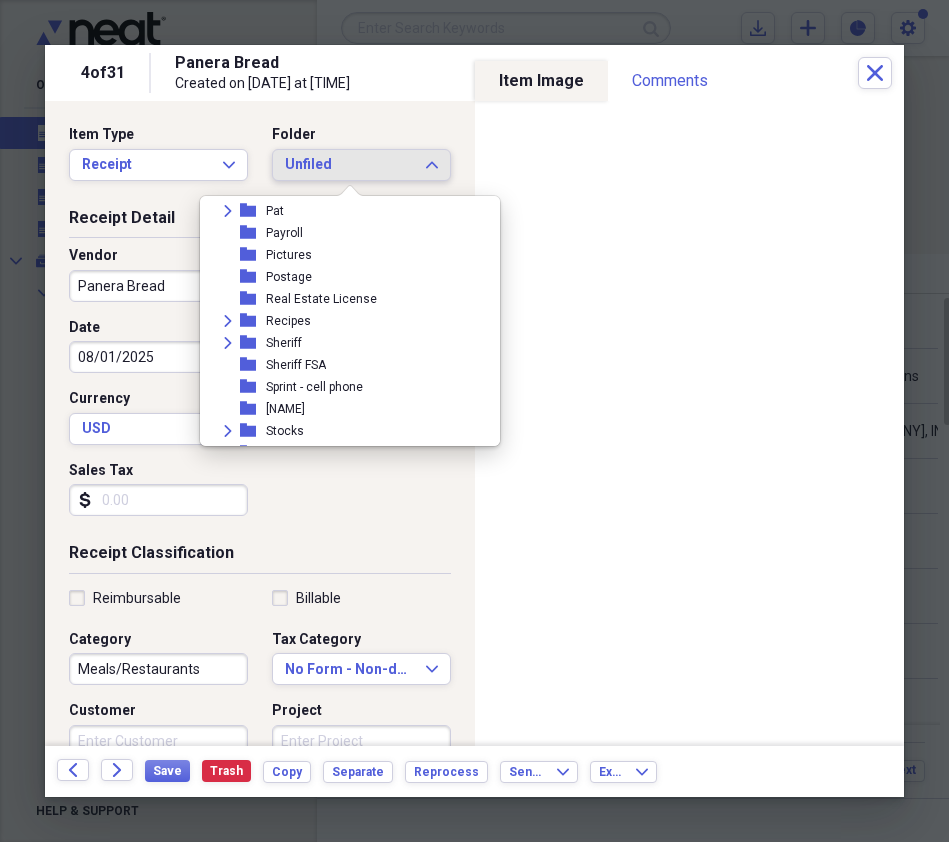 scroll, scrollTop: 2294, scrollLeft: 0, axis: vertical 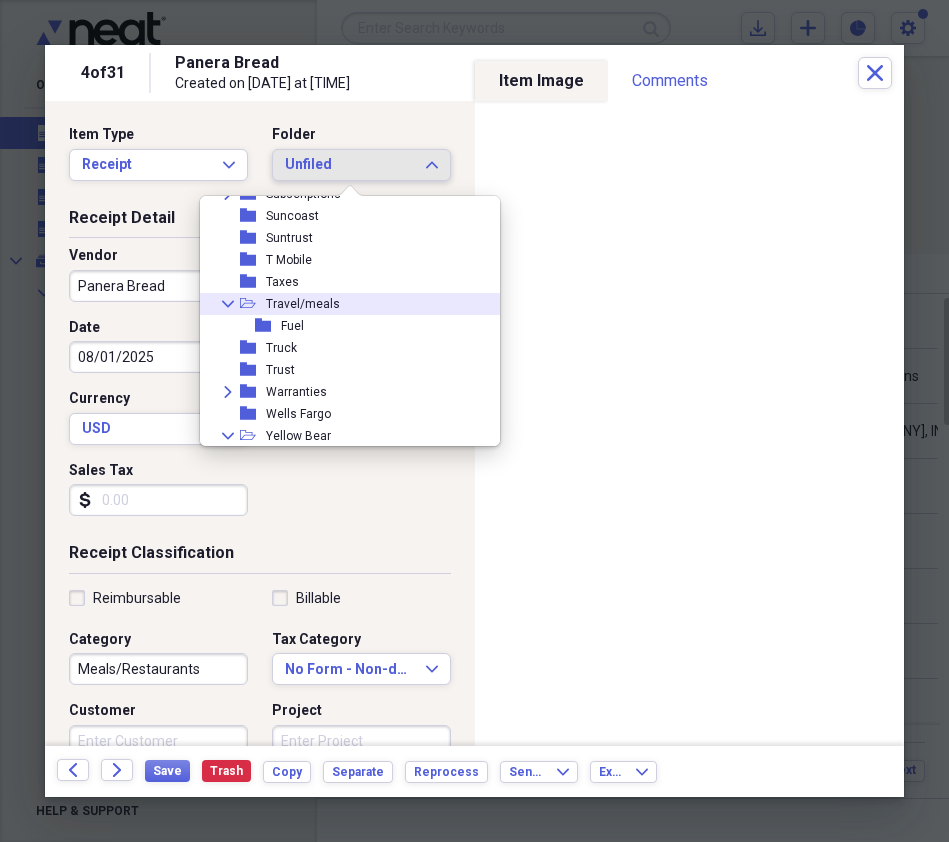 click on "Travel/meals" at bounding box center [303, 304] 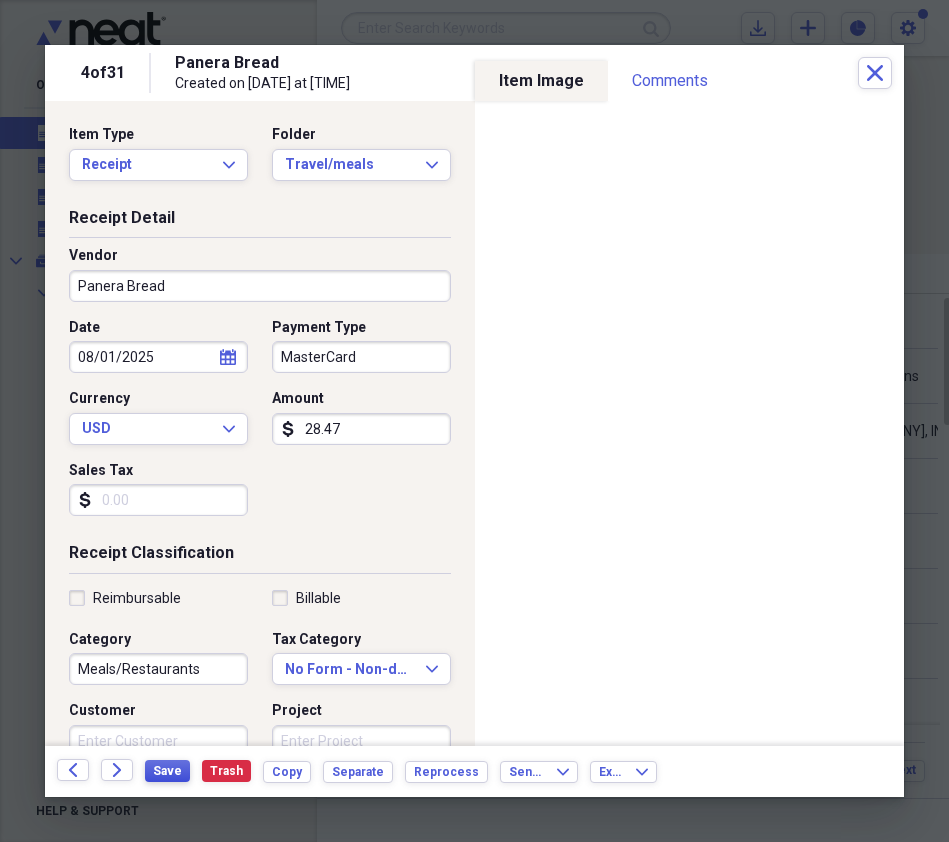 click on "Save" at bounding box center [167, 771] 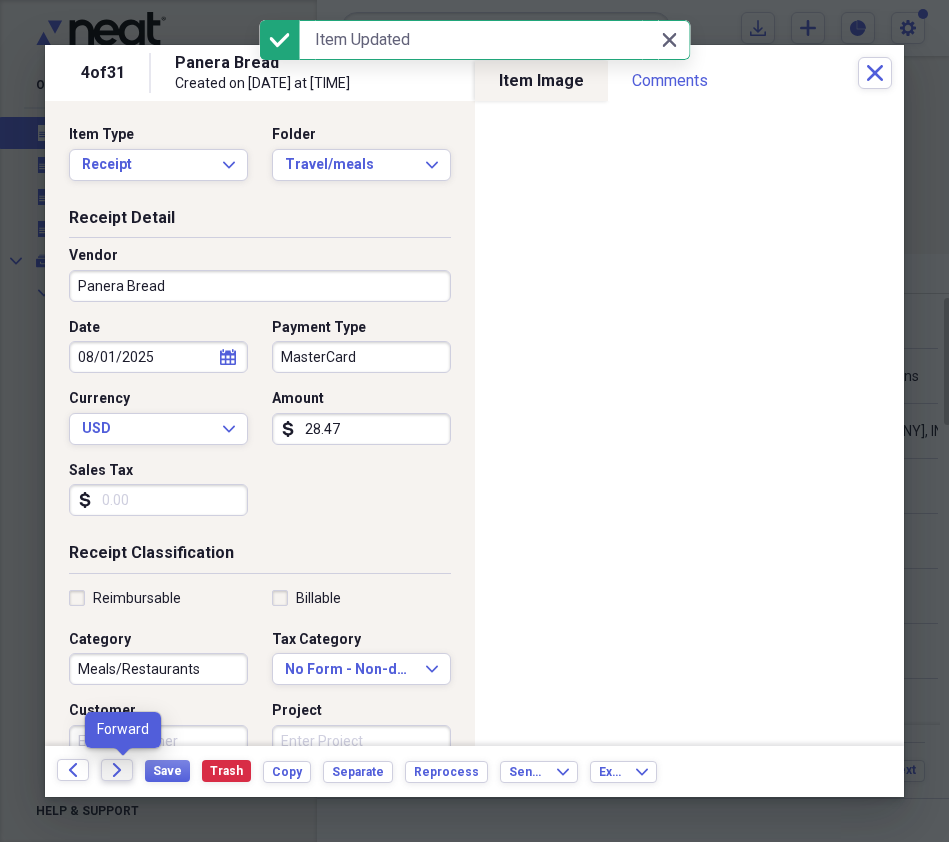 click on "Forward" 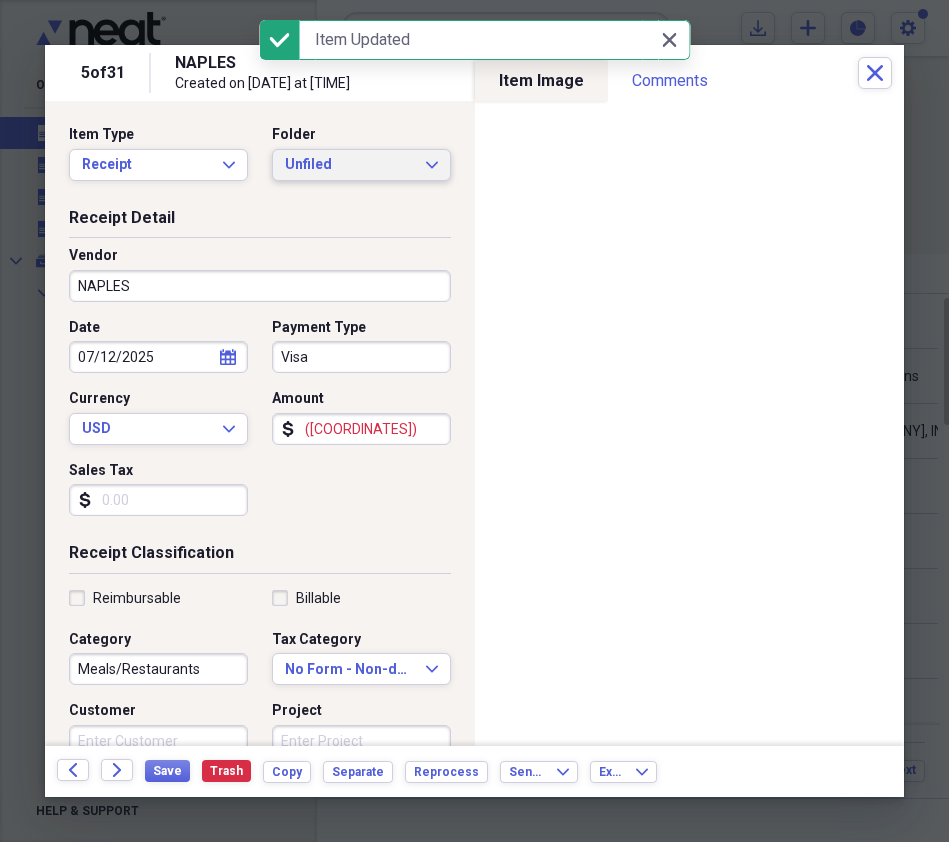 click on "Unfiled Expand" at bounding box center [361, 165] 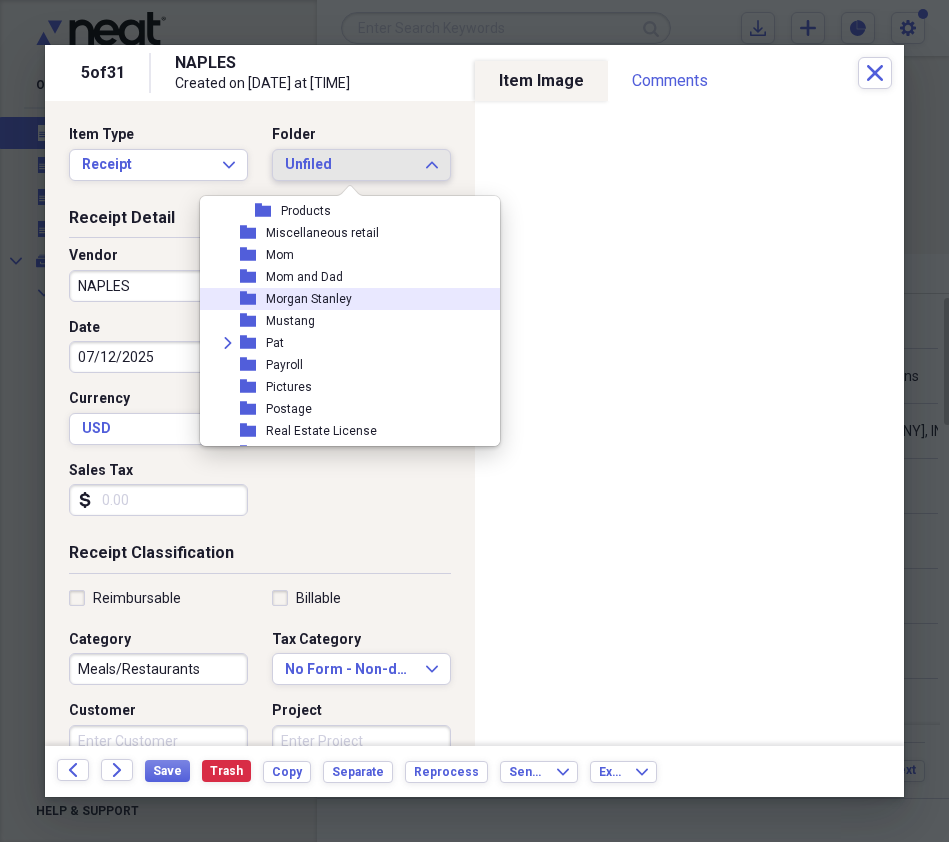 scroll, scrollTop: 1878, scrollLeft: 0, axis: vertical 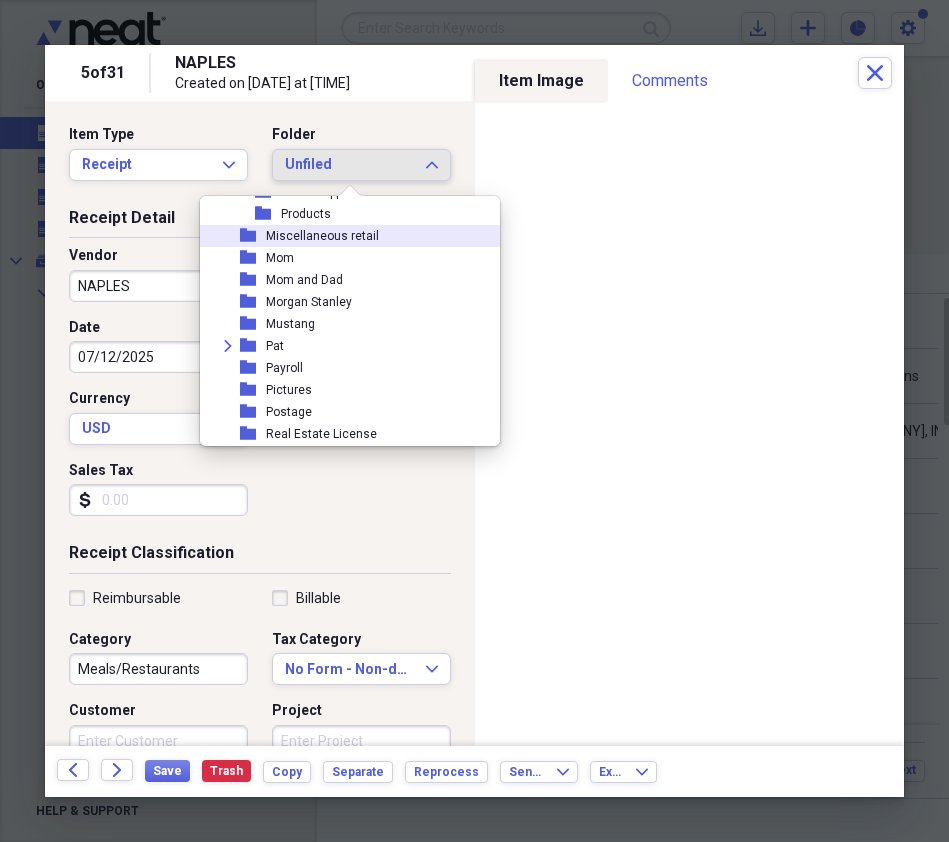 click on "Miscellaneous retail" at bounding box center [322, 236] 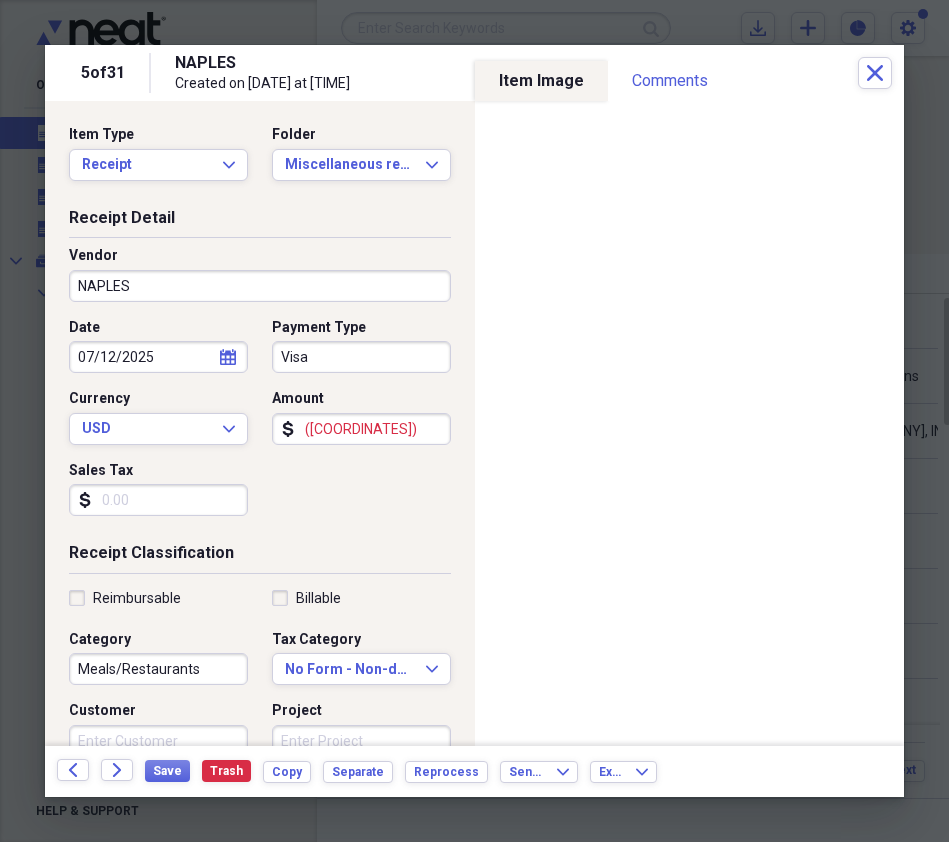drag, startPoint x: 243, startPoint y: 283, endPoint x: 227, endPoint y: 293, distance: 18.867962 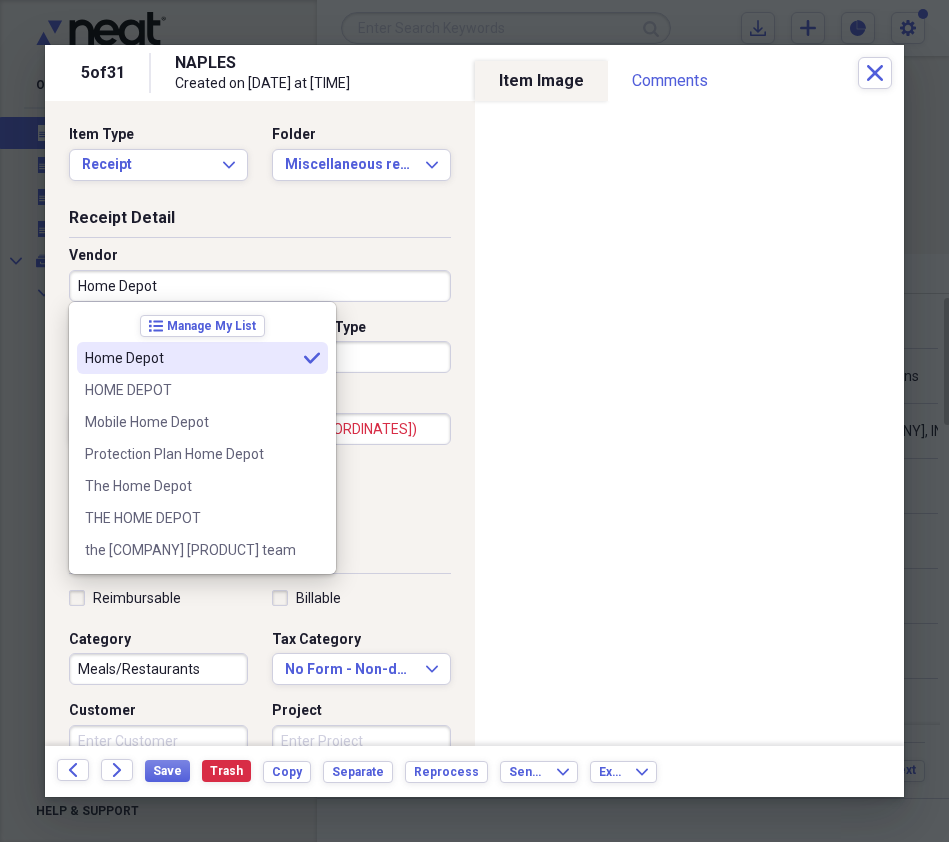 type on "Home Depot" 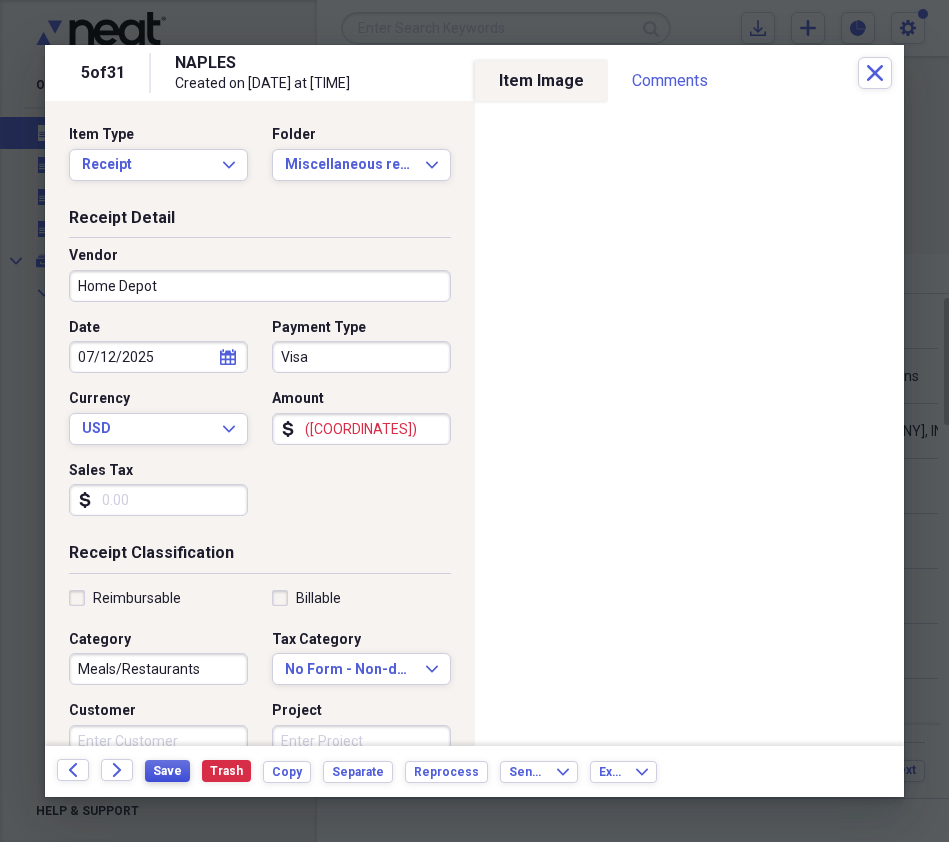 click on "Save" at bounding box center [167, 771] 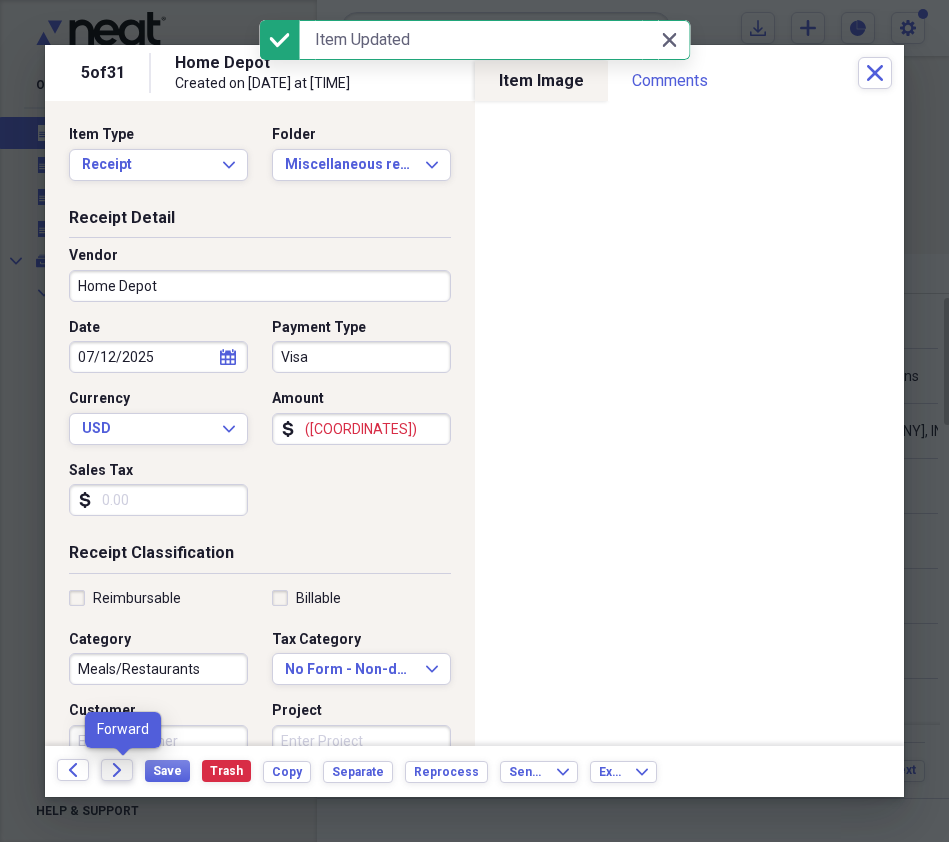 click on "Forward" 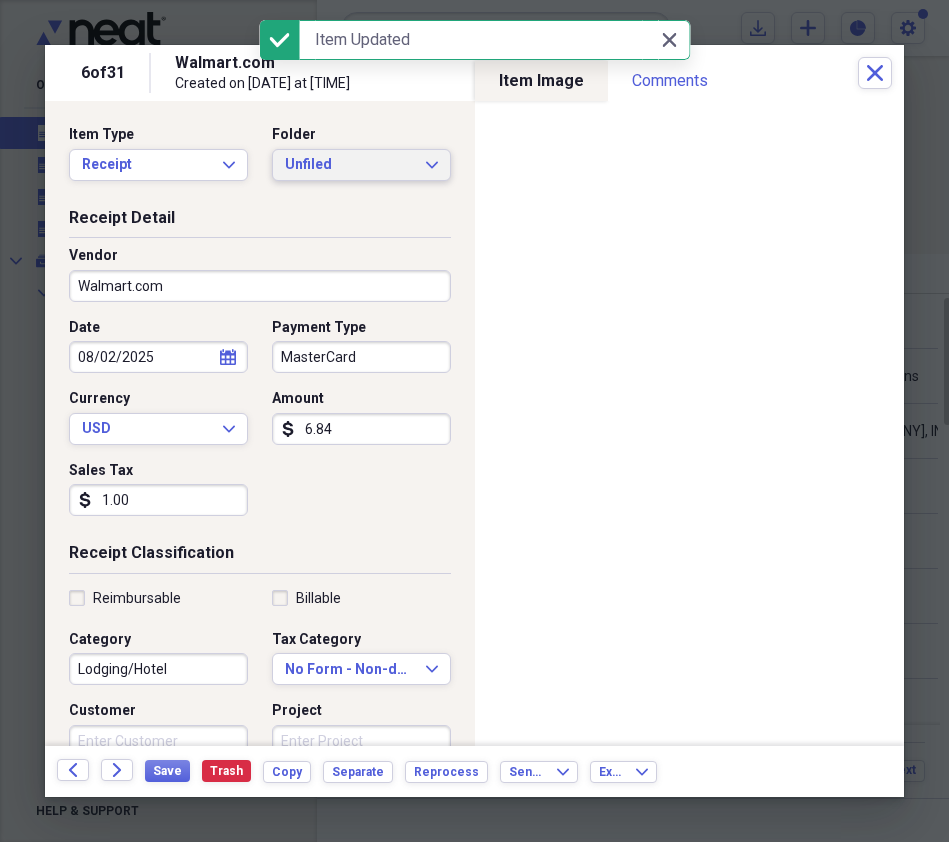 click on "Expand" 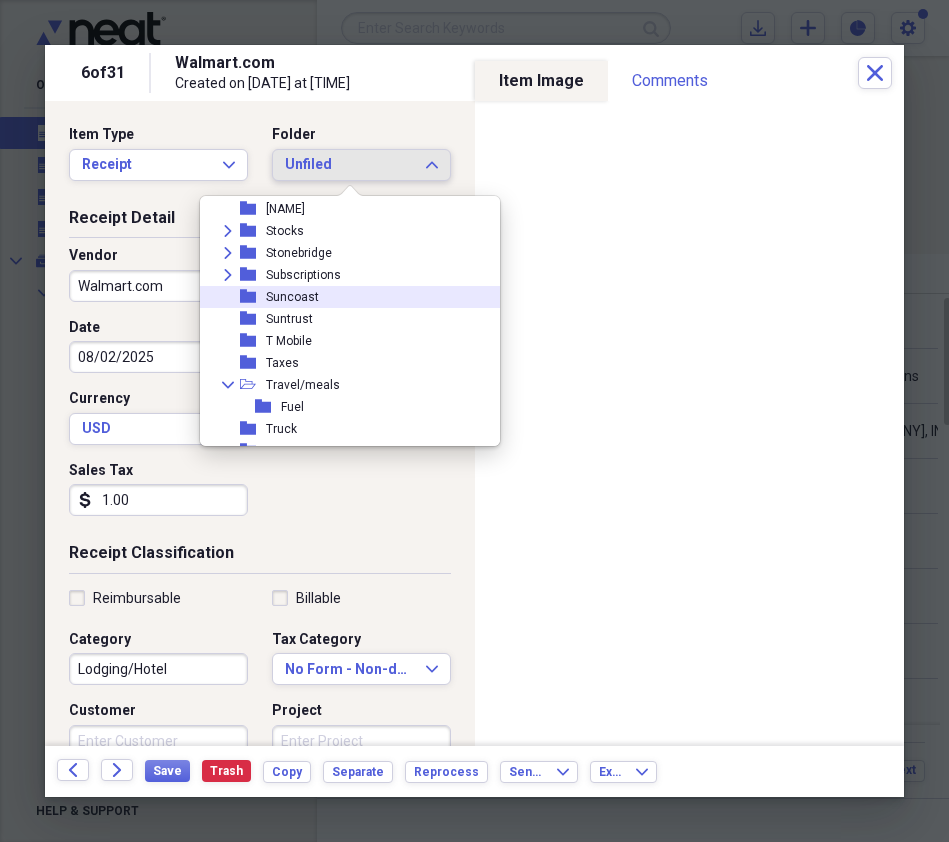 scroll, scrollTop: 2214, scrollLeft: 0, axis: vertical 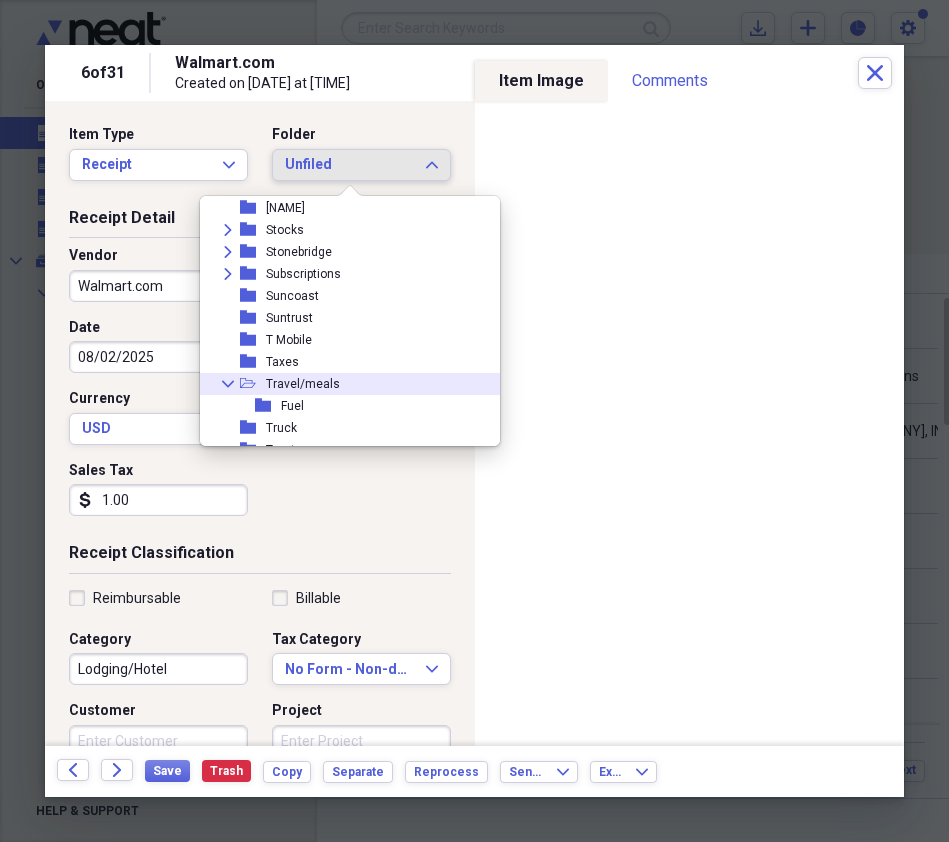 click on "Travel/meals" at bounding box center (303, 384) 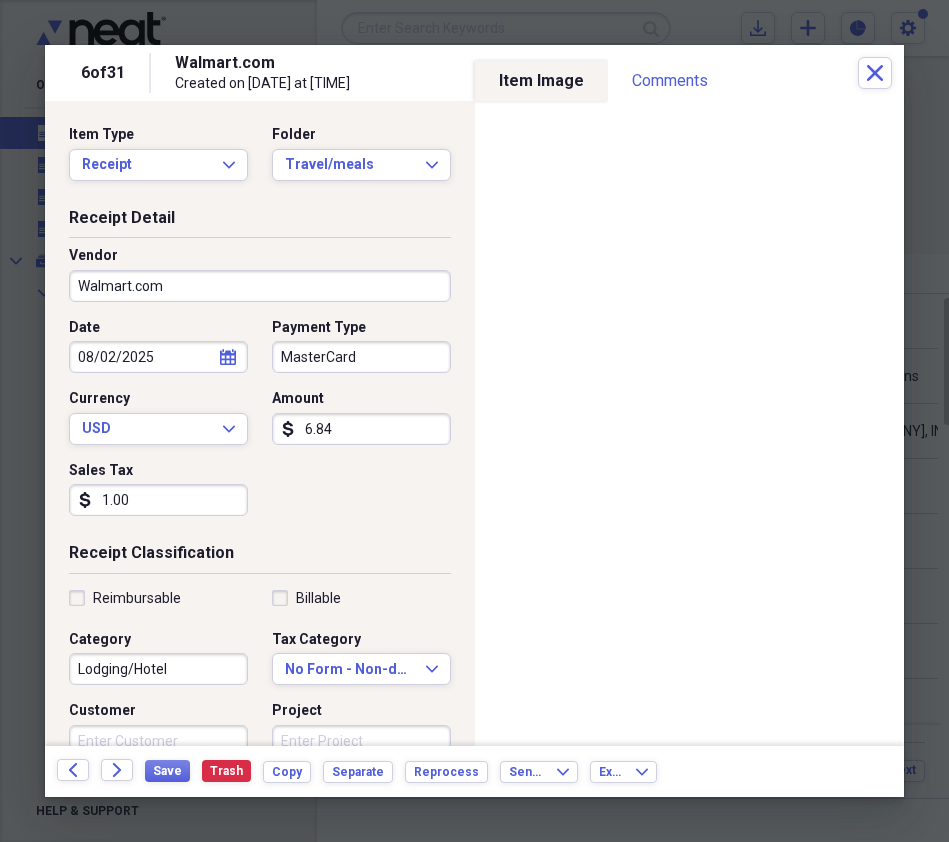 click on "6.84" at bounding box center (361, 429) 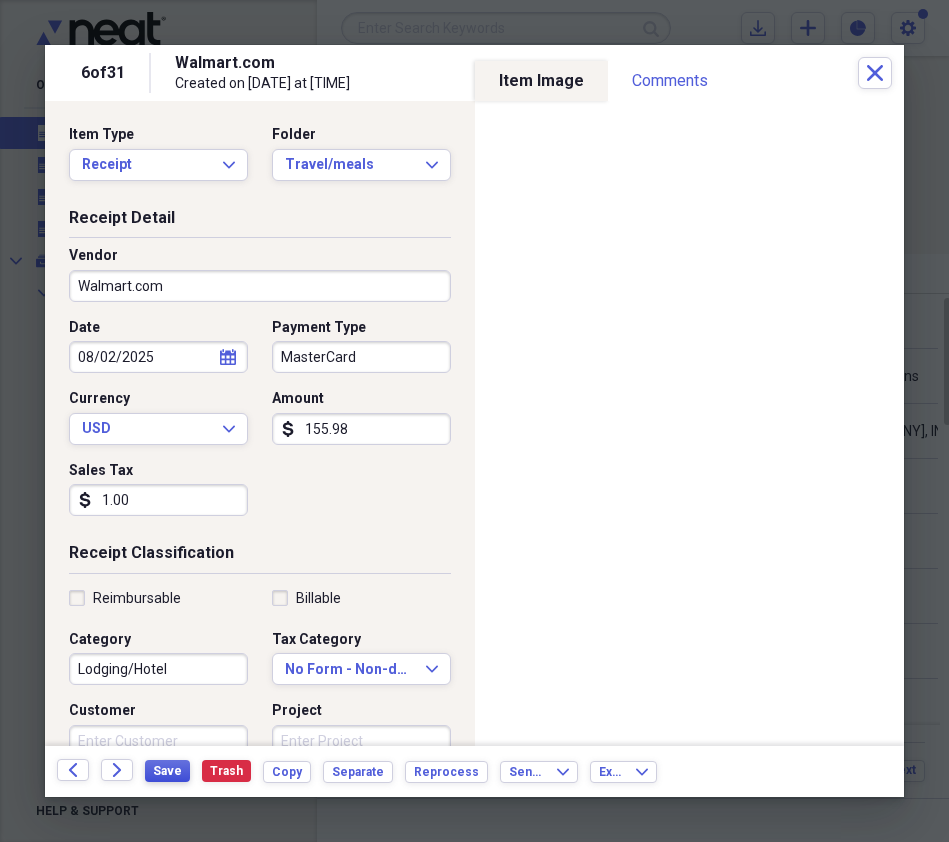 type on "155.98" 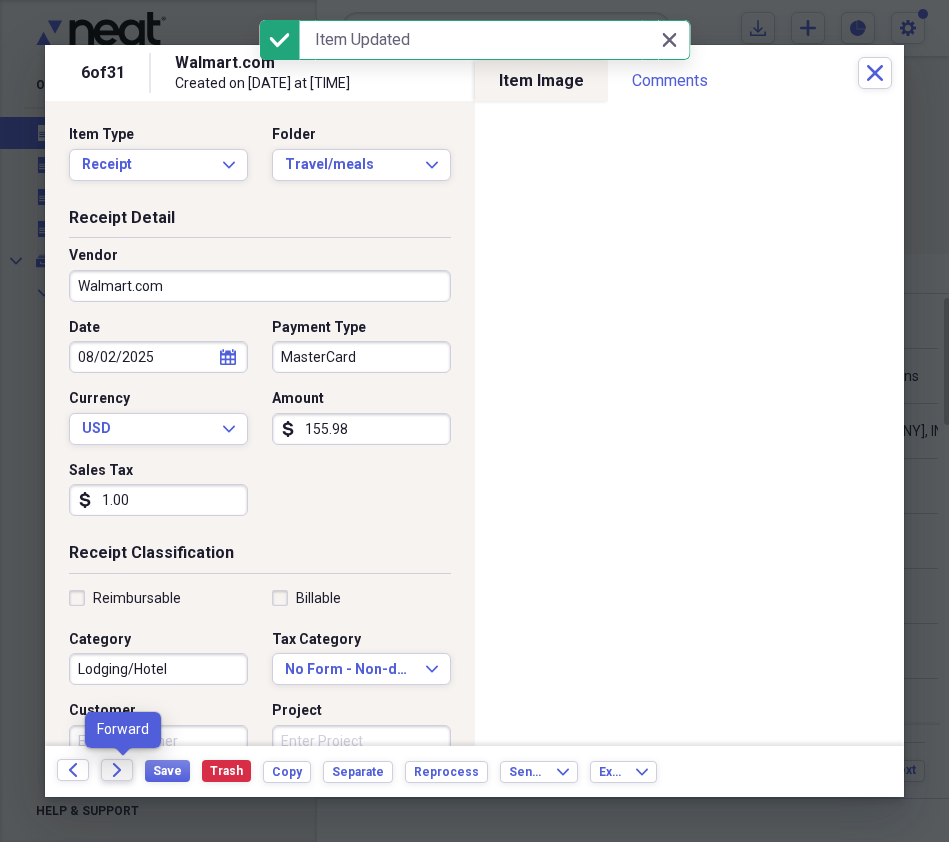 click on "Forward" 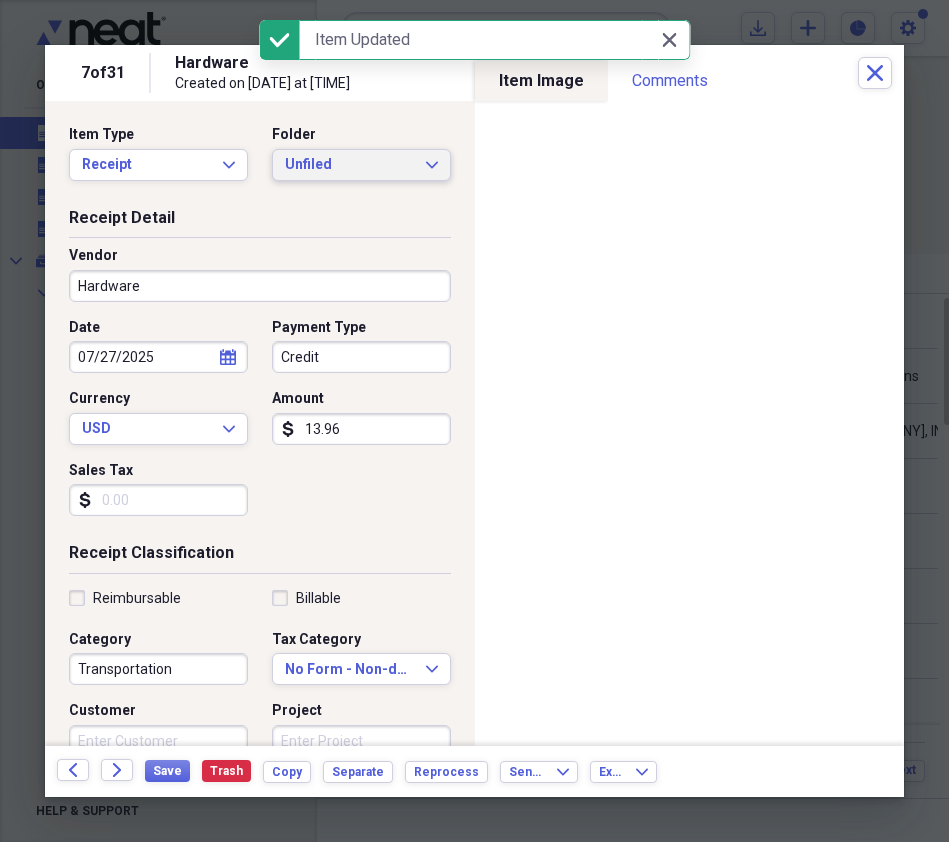 click on "Expand" 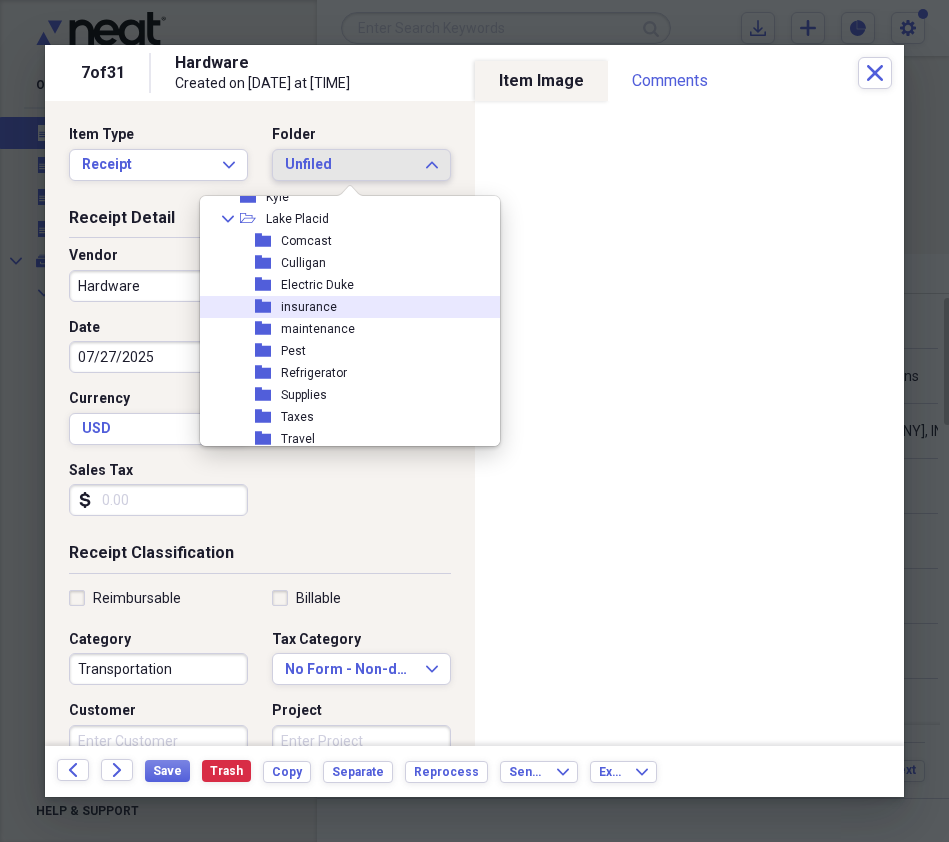 scroll, scrollTop: 1551, scrollLeft: 0, axis: vertical 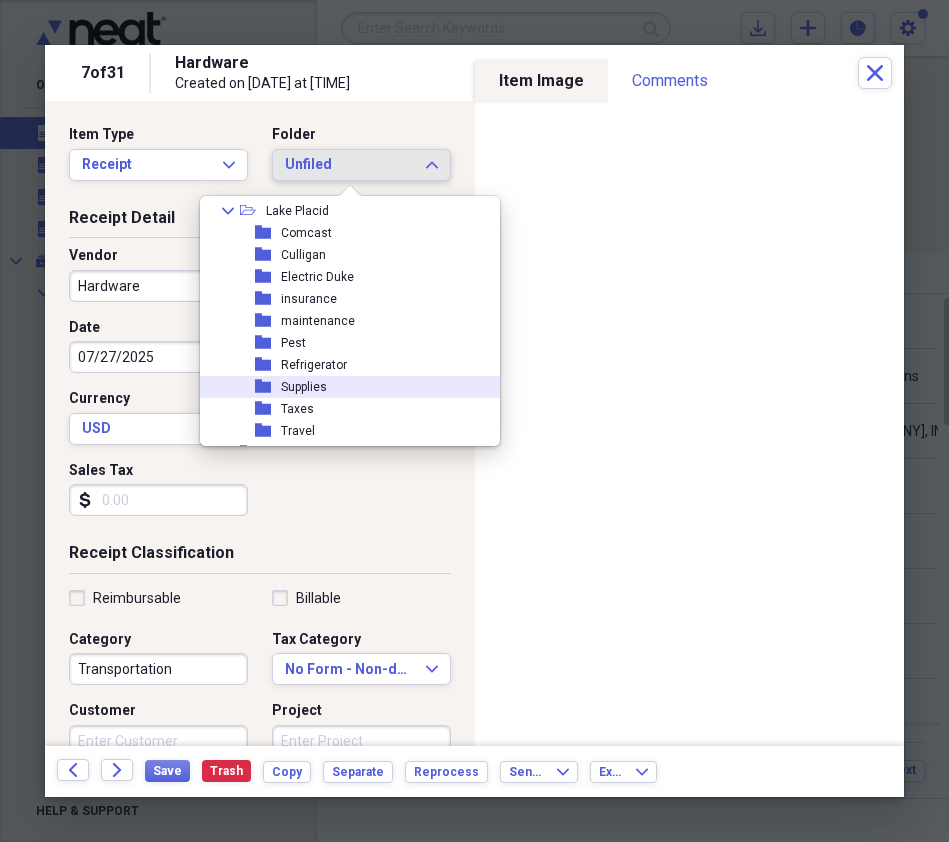 click on "Supplies" at bounding box center (304, 387) 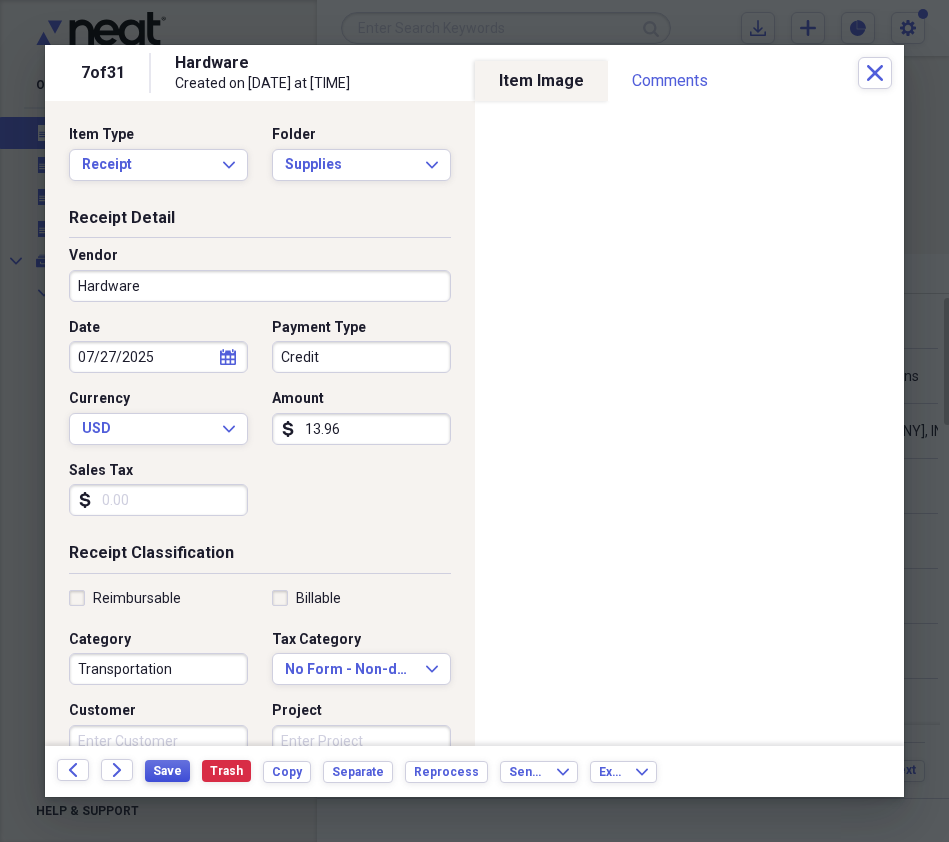 click on "Save" at bounding box center [167, 771] 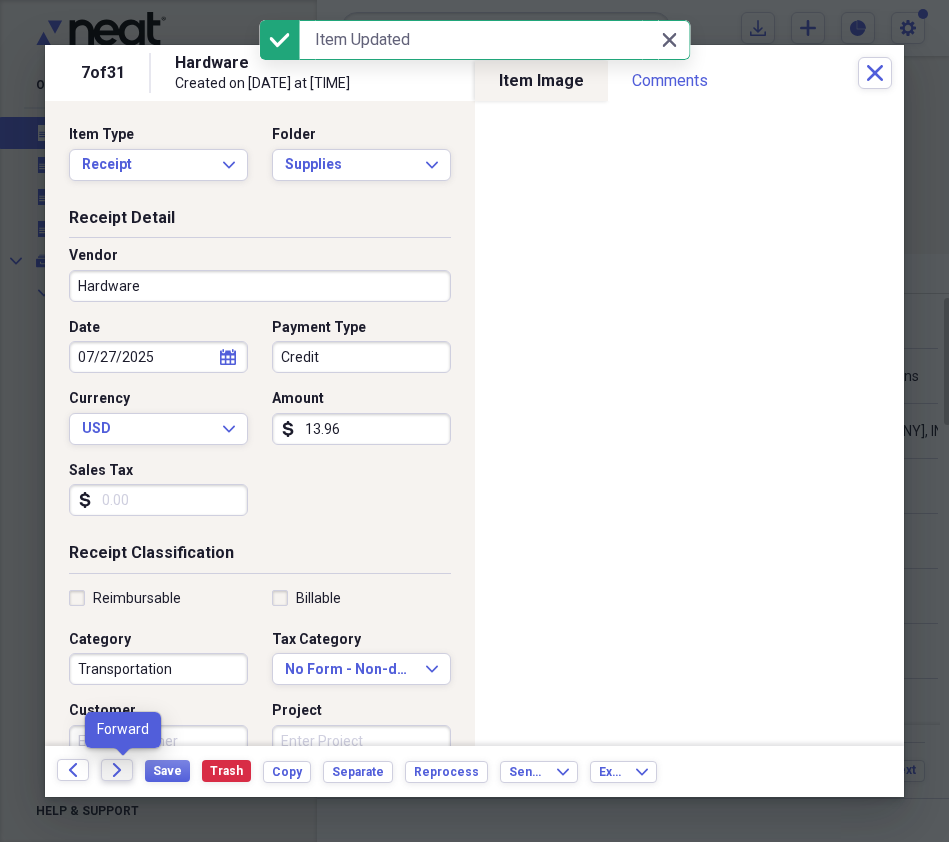 click on "Forward" 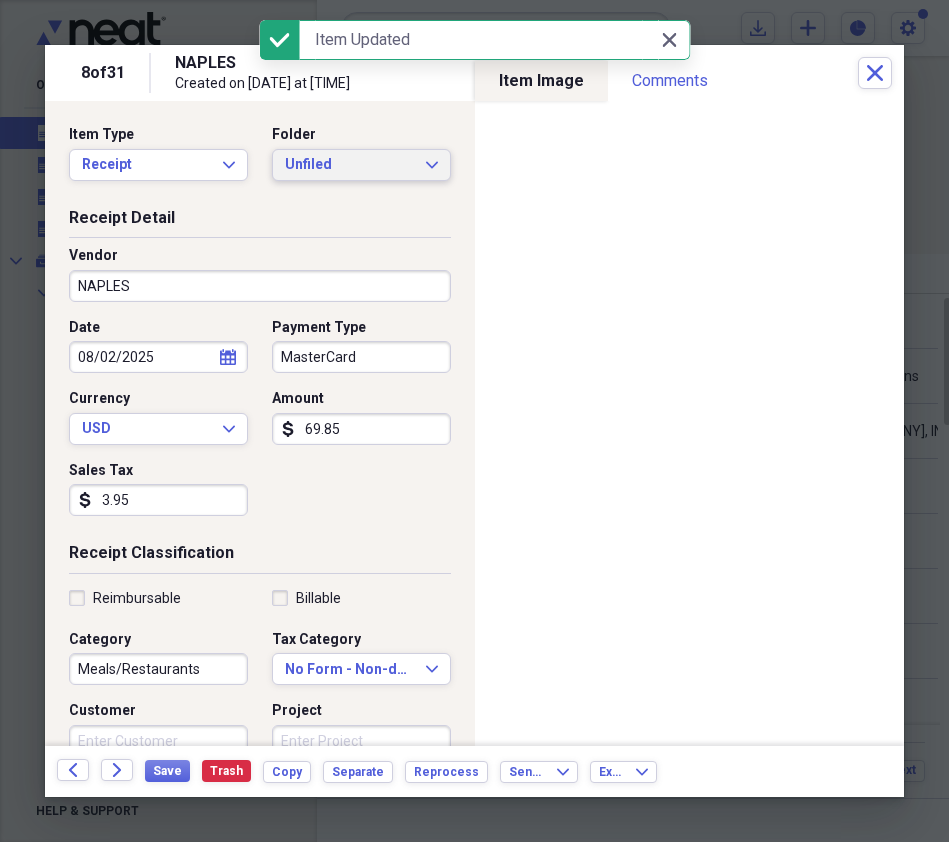 click on "Expand" 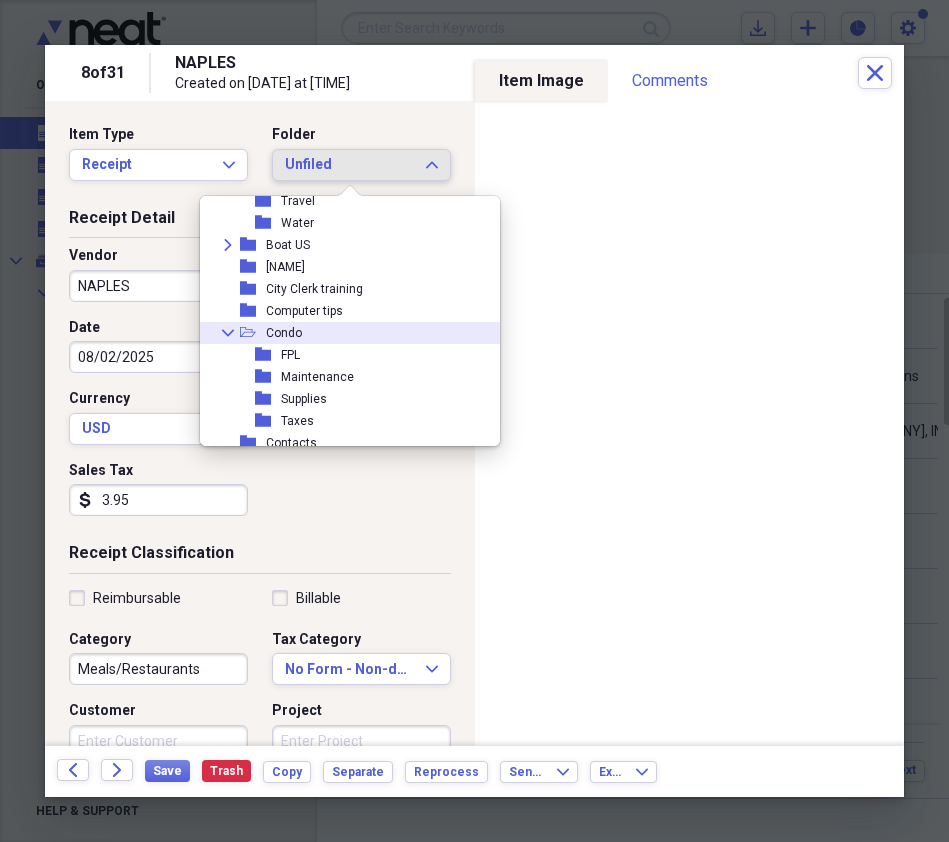 scroll, scrollTop: 685, scrollLeft: 0, axis: vertical 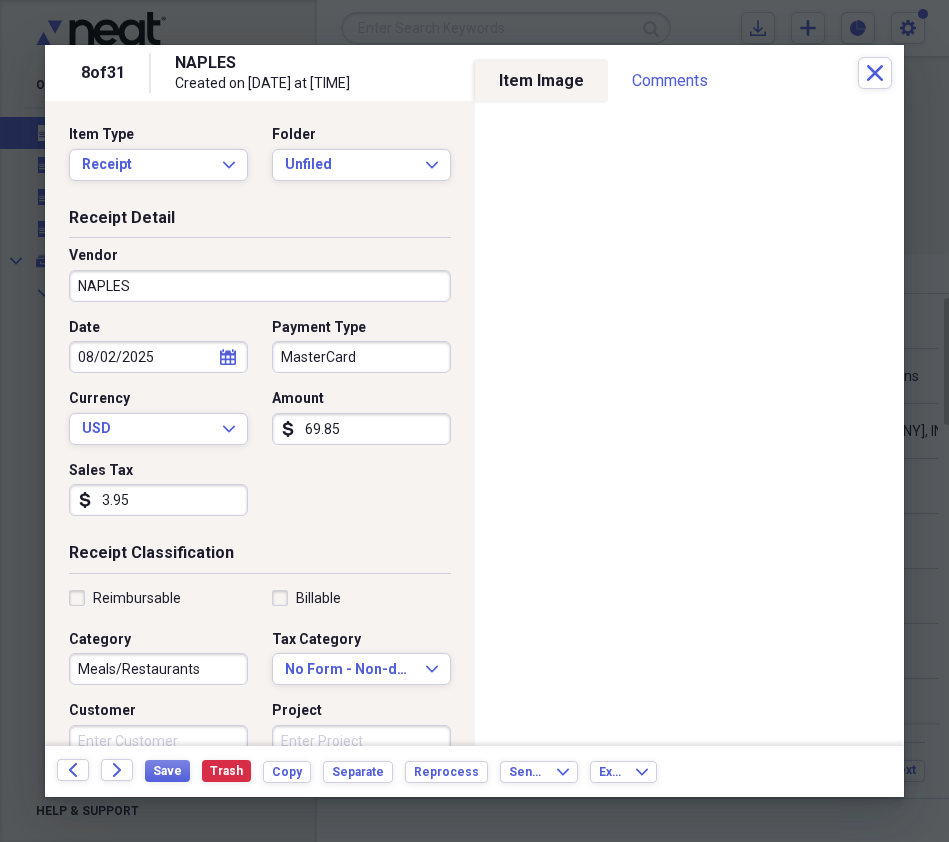 click on "Date [DATE] calendar Calendar Payment Type [CARD_TYPE] Currency [CURRENCY] Expand Amount [CURRENCY] [CURRENCY]" at bounding box center [260, 425] 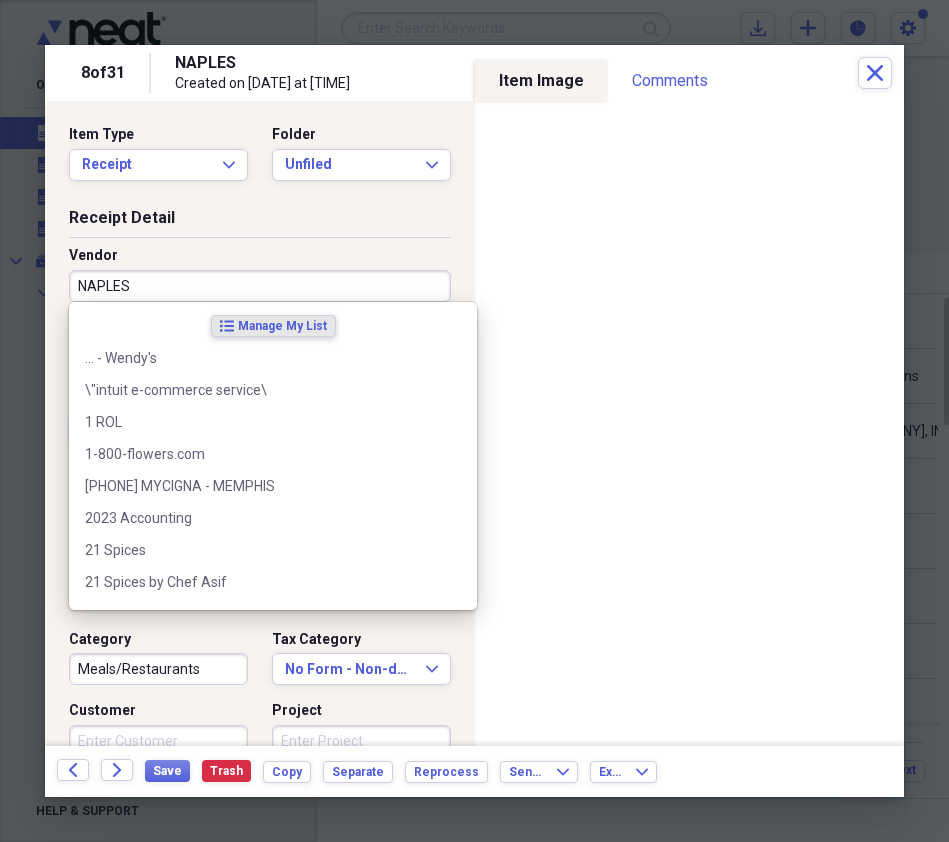 click on "NAPLES" at bounding box center [260, 286] 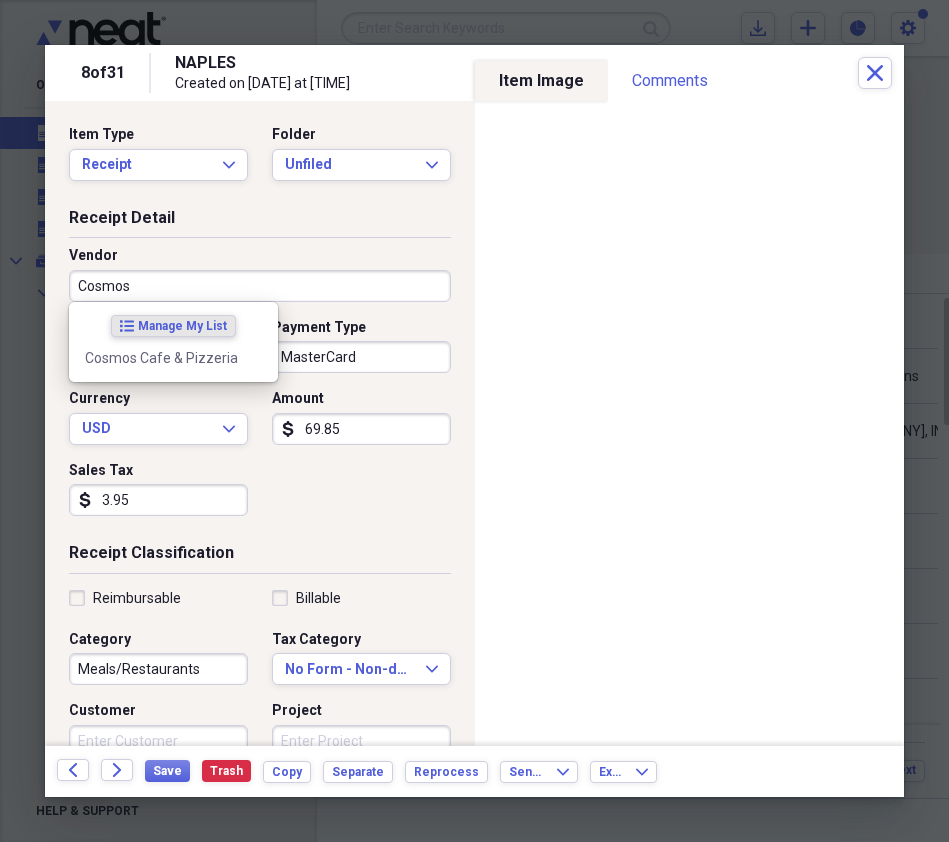 type on "Cosmos" 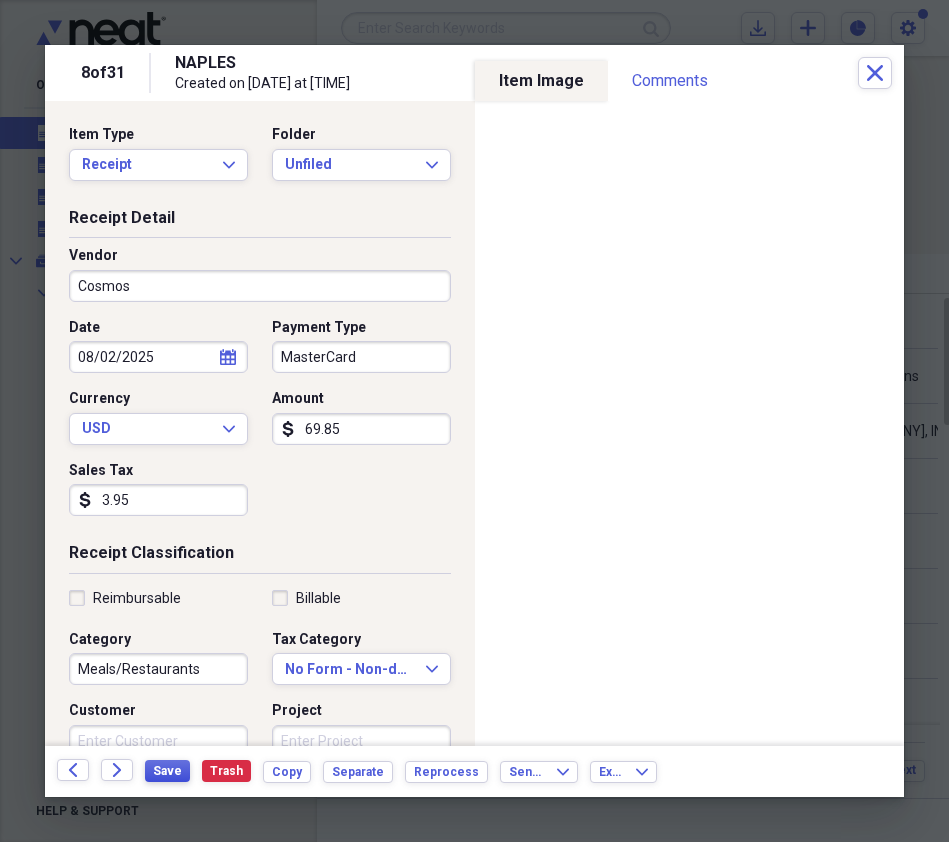 click on "Save" at bounding box center [167, 771] 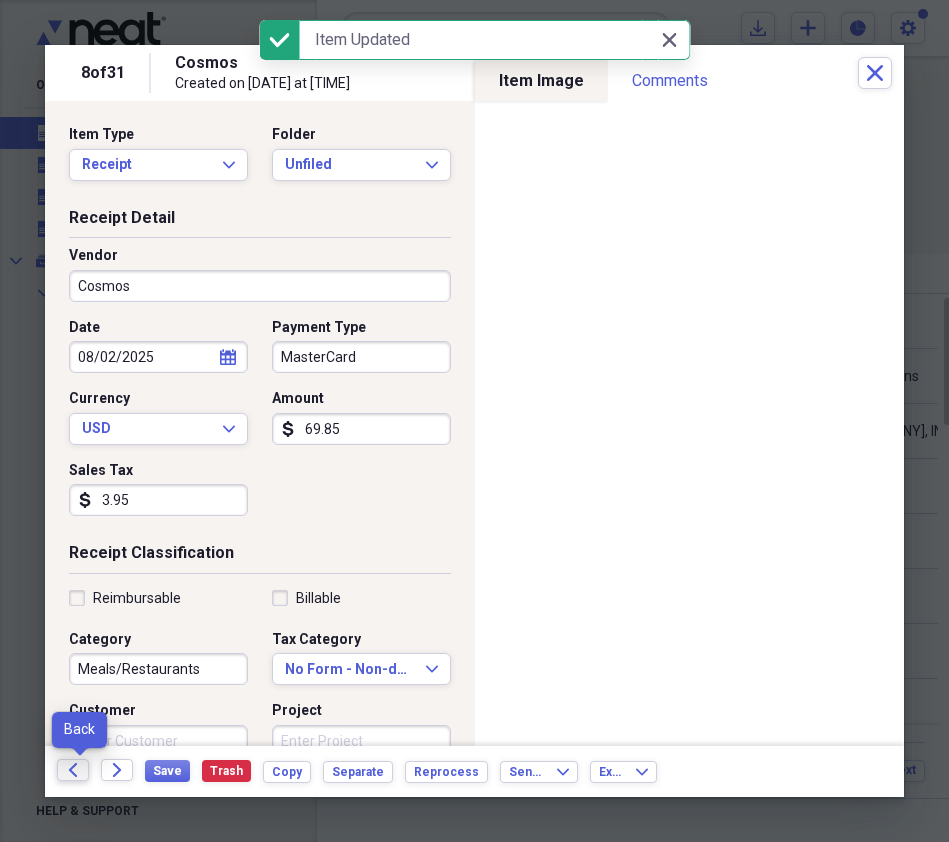 click on "Back" 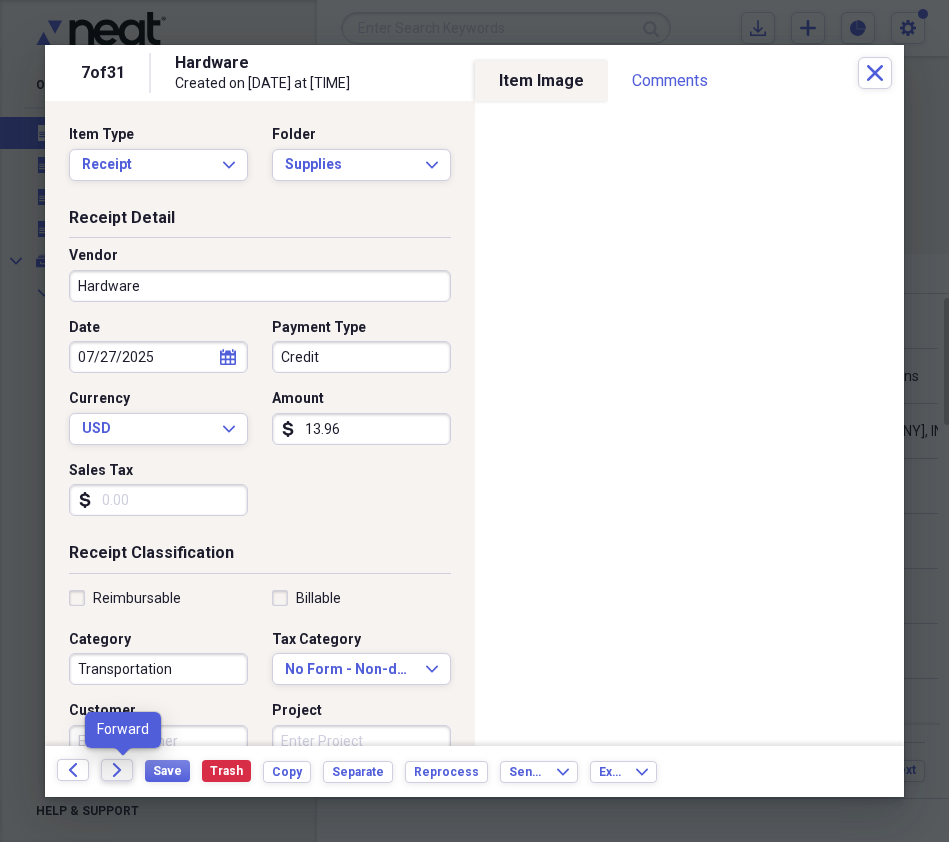 click on "Forward" at bounding box center (117, 770) 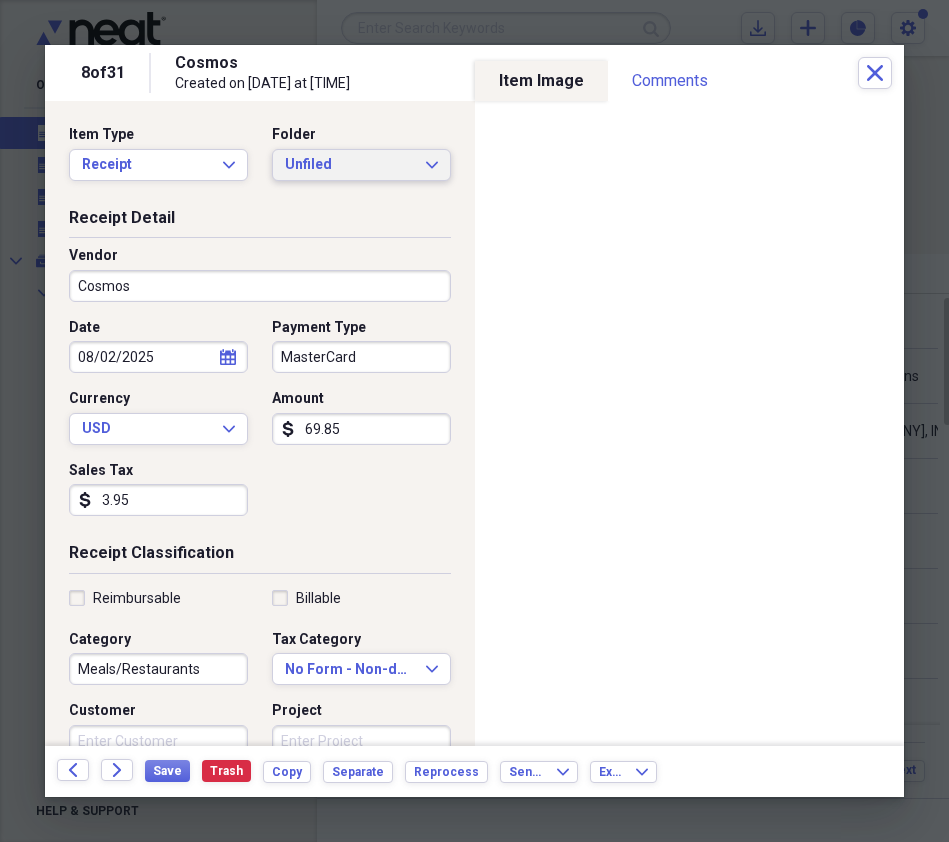 click on "Unfiled Expand" at bounding box center [361, 165] 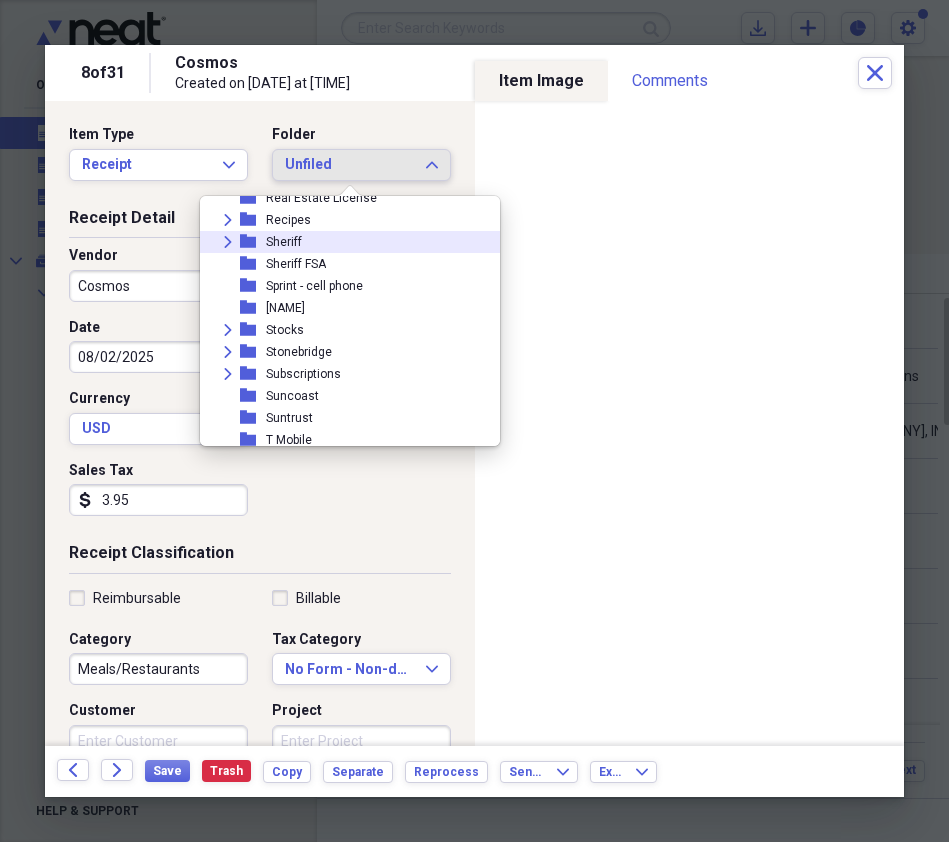 scroll, scrollTop: 2263, scrollLeft: 0, axis: vertical 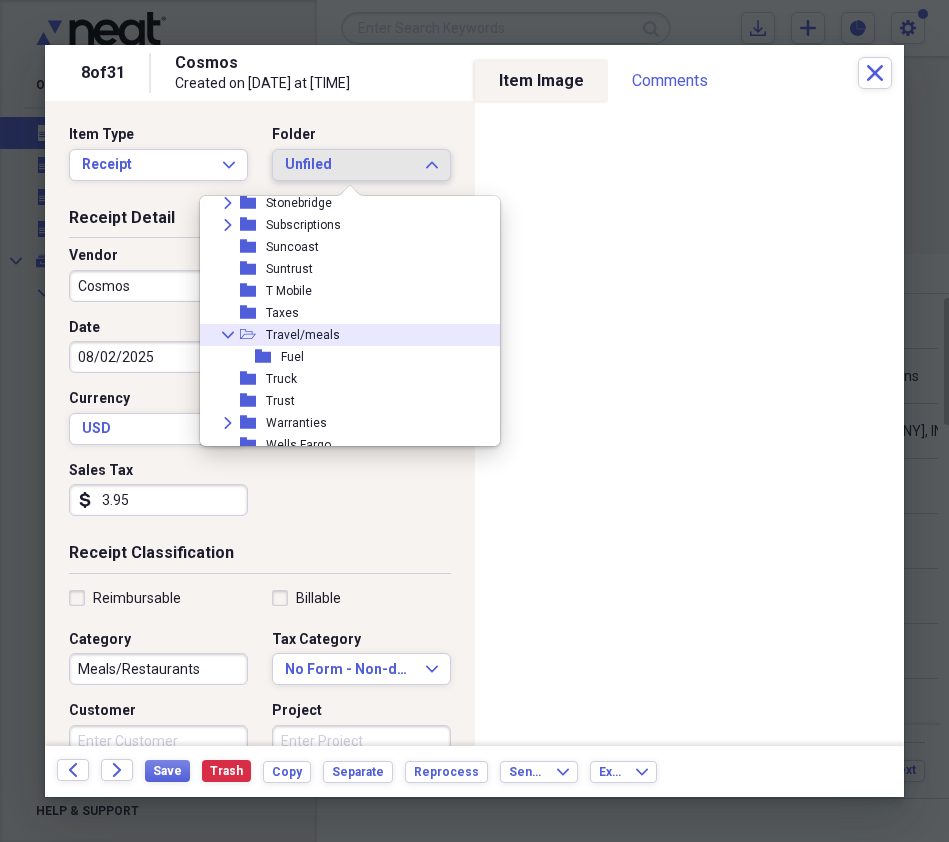 click on "Travel/meals" at bounding box center (303, 335) 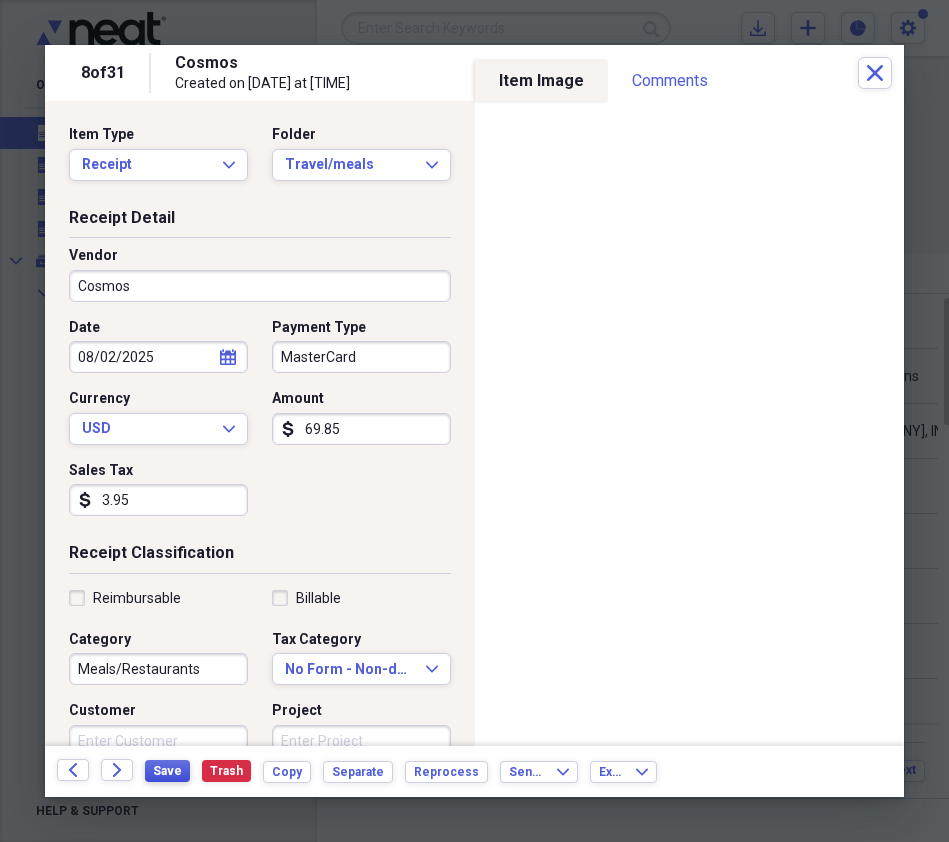 click on "Save" at bounding box center (167, 771) 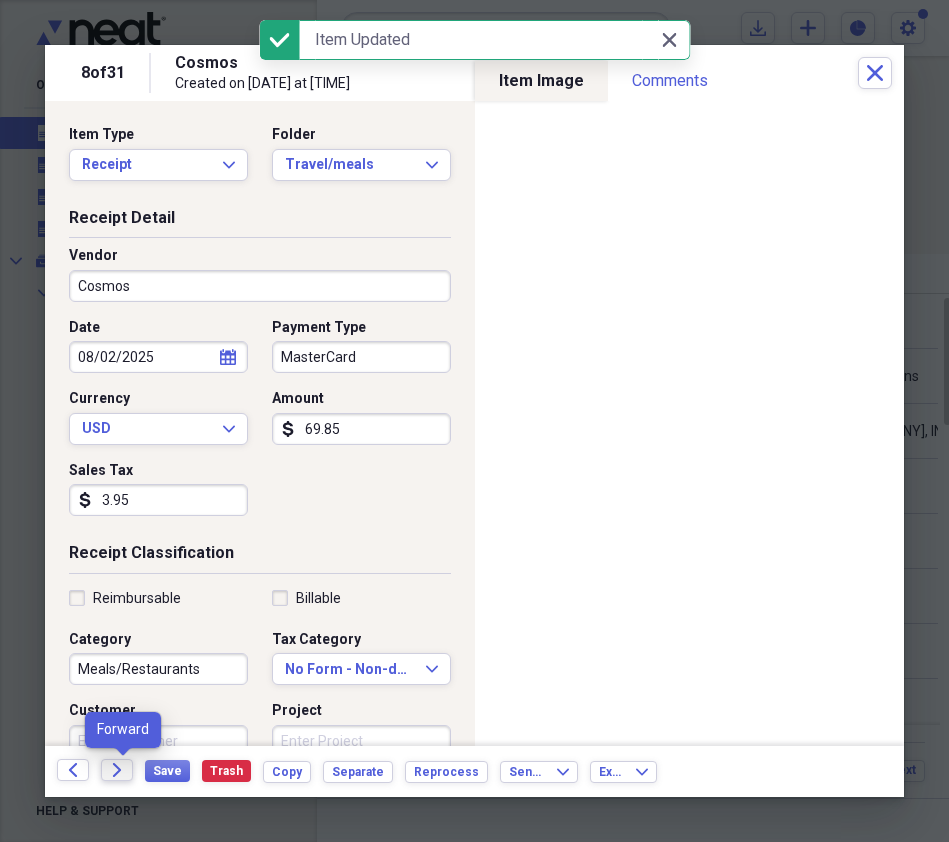 click on "Forward" 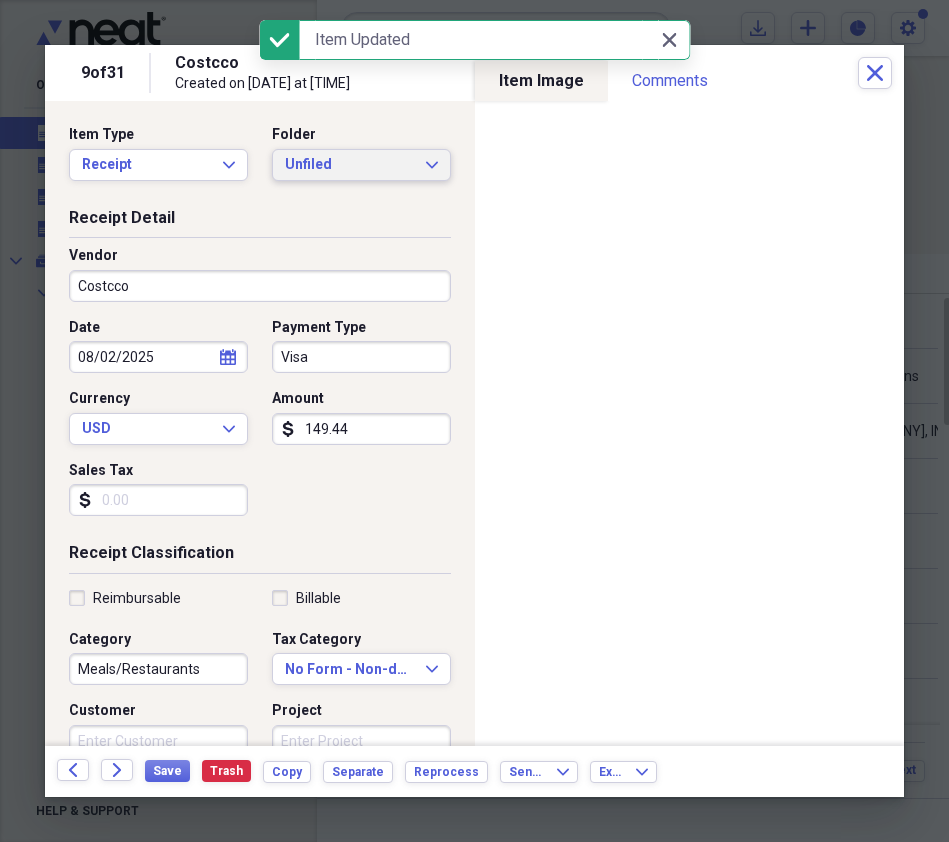 click on "Unfiled Expand" at bounding box center (361, 165) 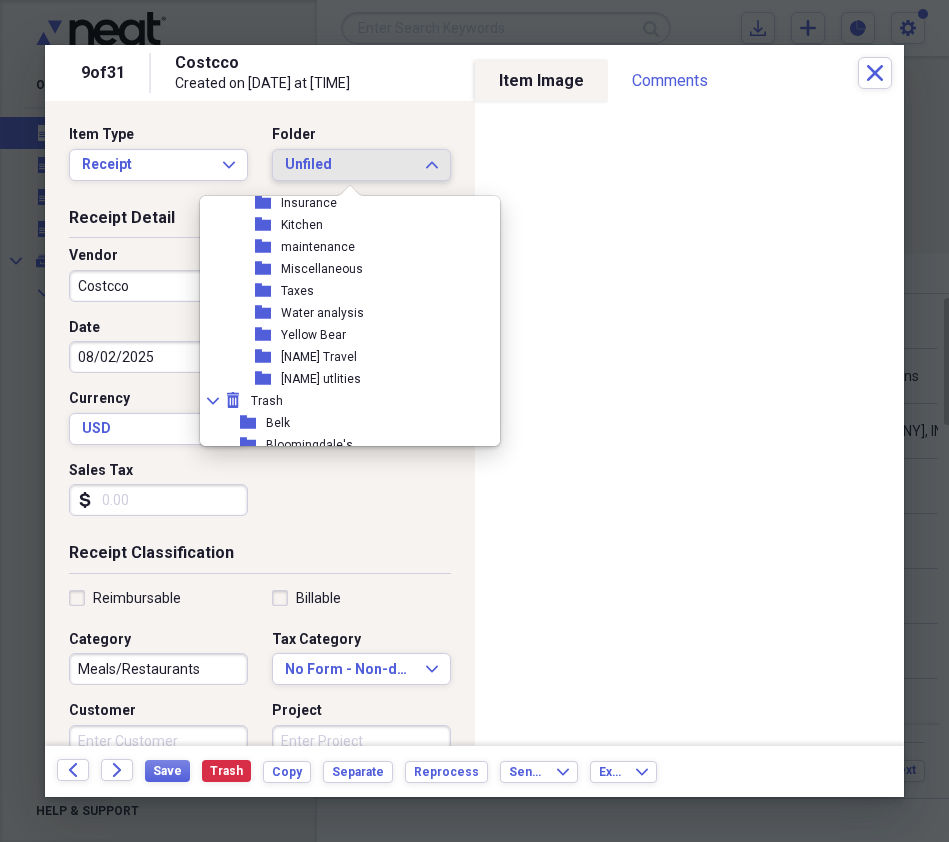 scroll, scrollTop: 2274, scrollLeft: 0, axis: vertical 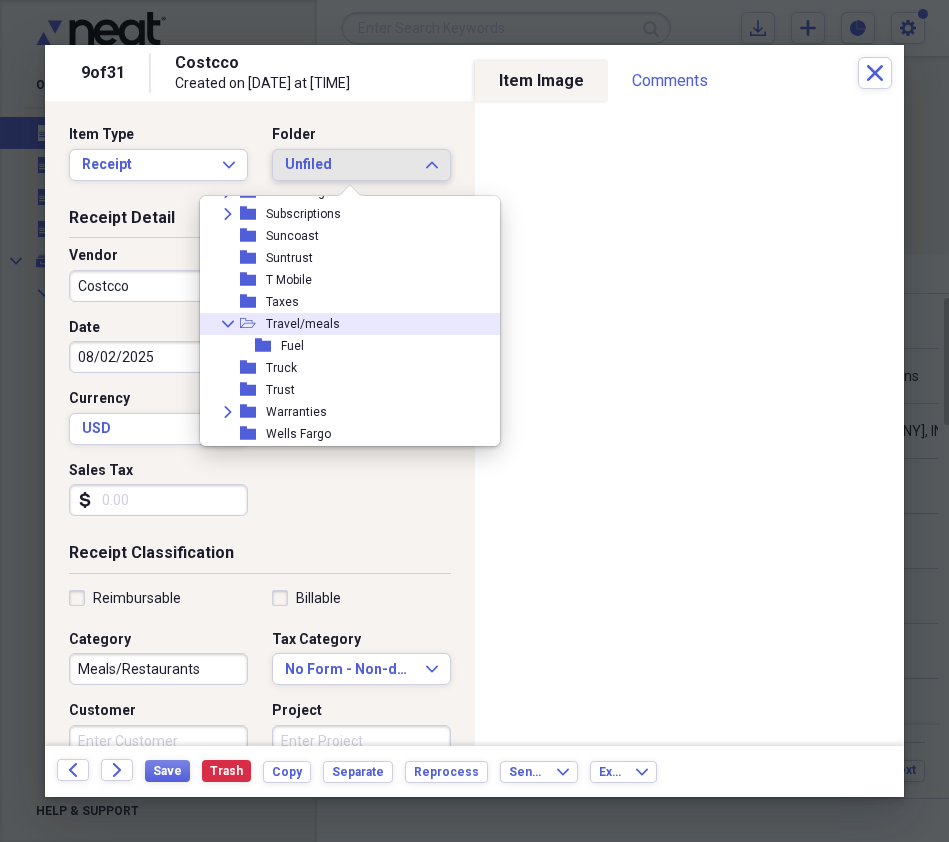 click on "Travel/meals" at bounding box center (303, 324) 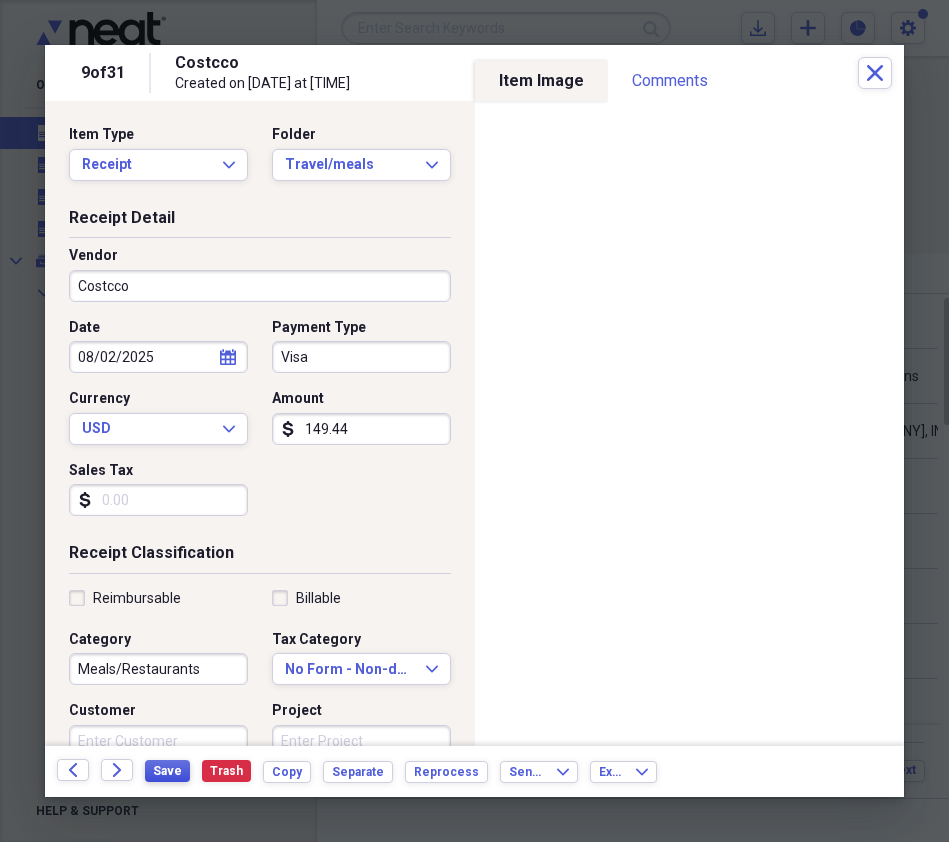 click on "Save" at bounding box center (167, 771) 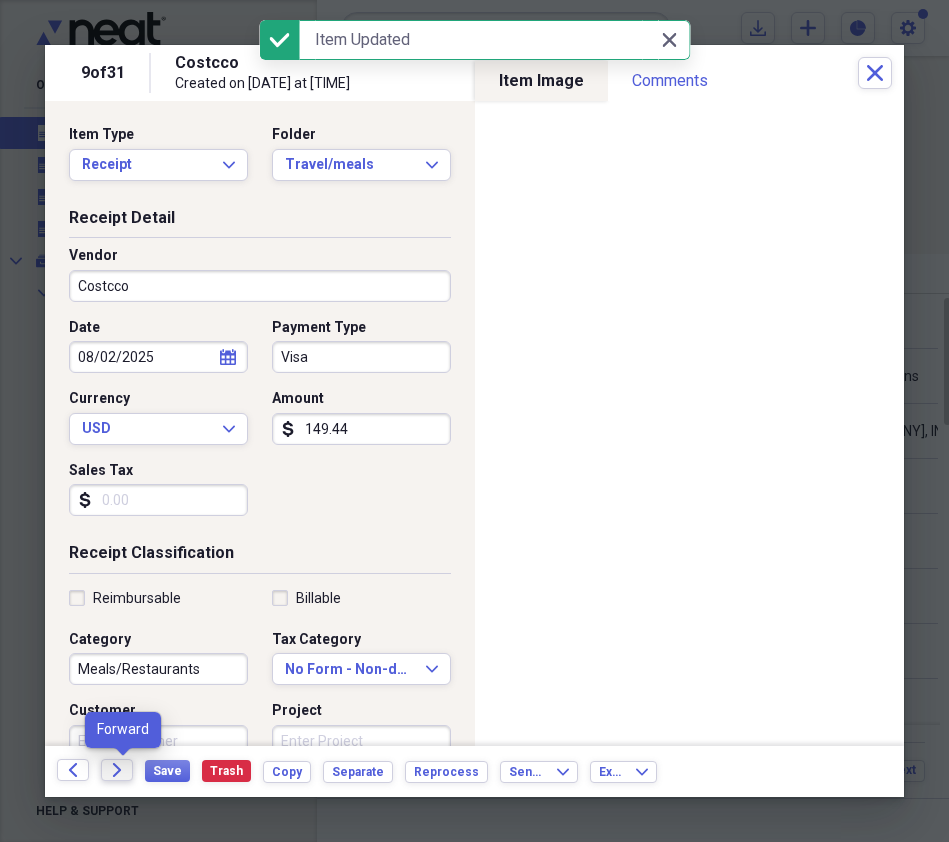 click on "Forward" 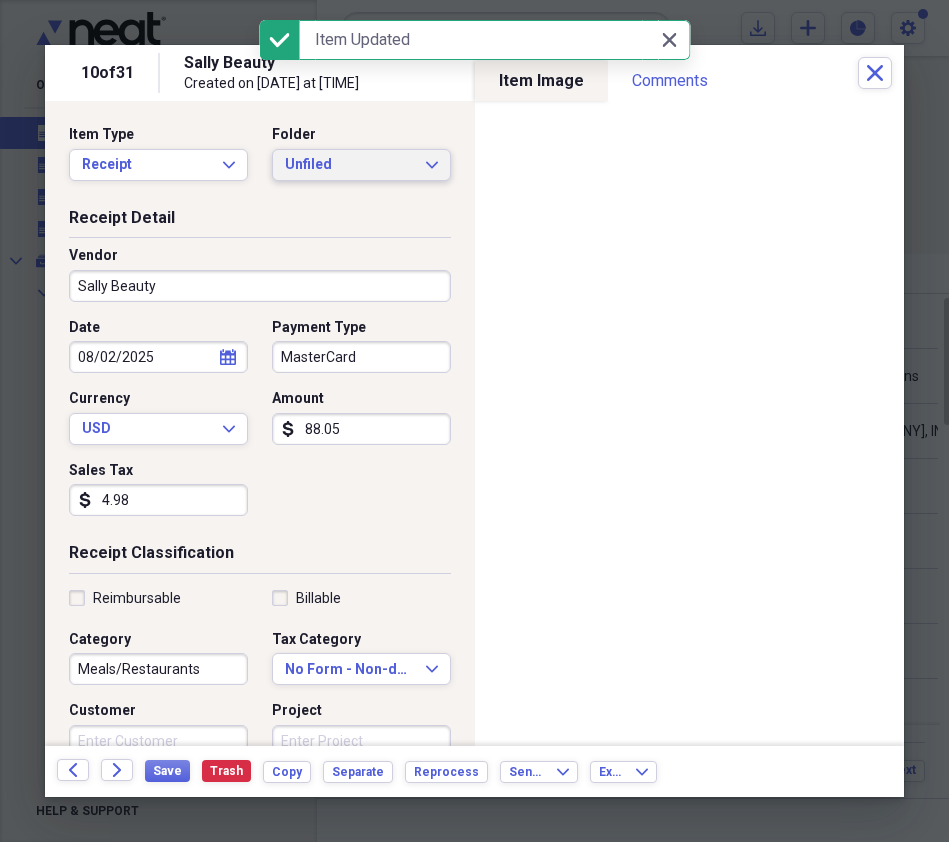 click on "Expand" 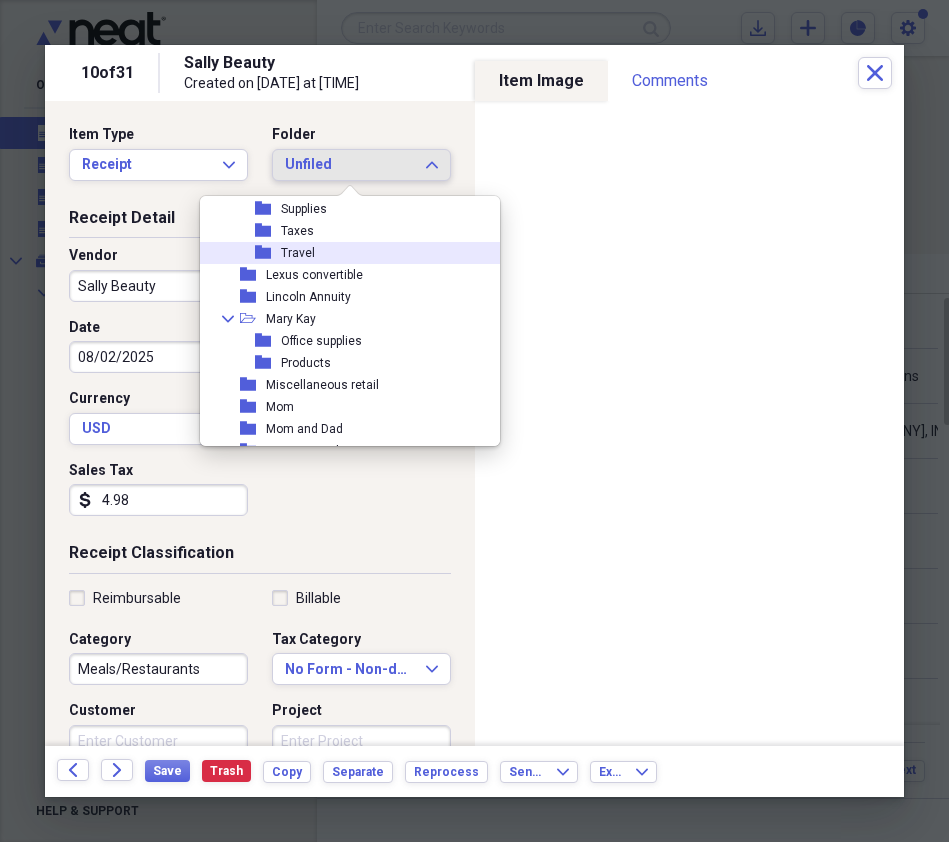 scroll, scrollTop: 1732, scrollLeft: 0, axis: vertical 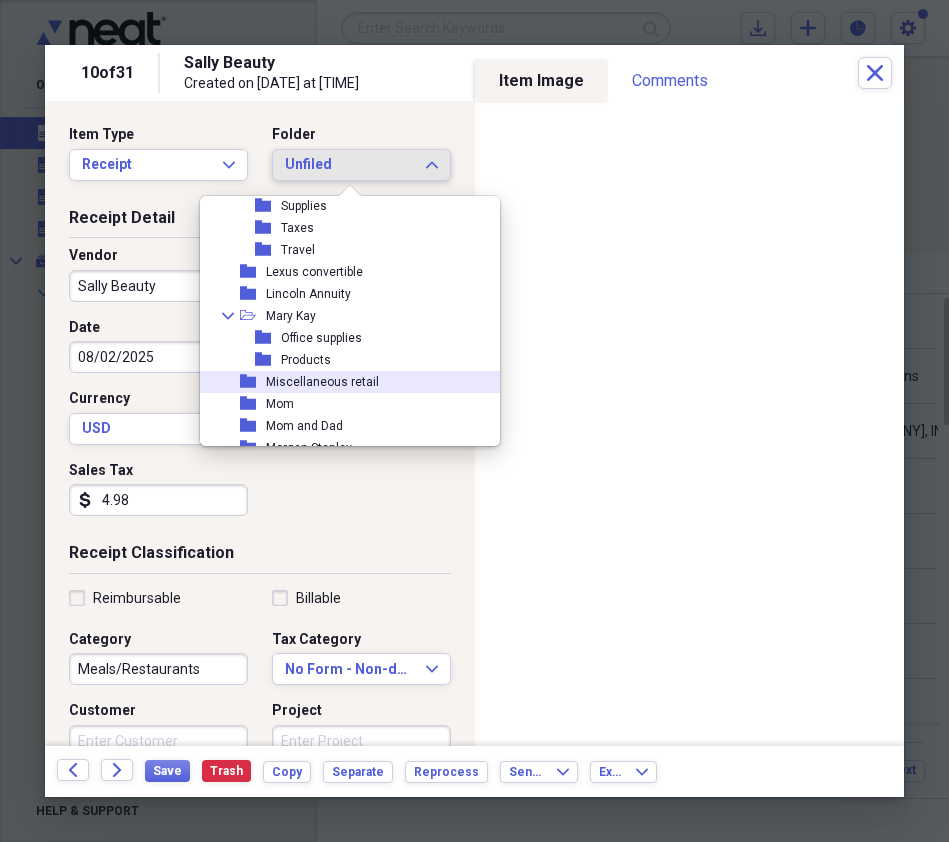 click on "Miscellaneous retail" at bounding box center [322, 382] 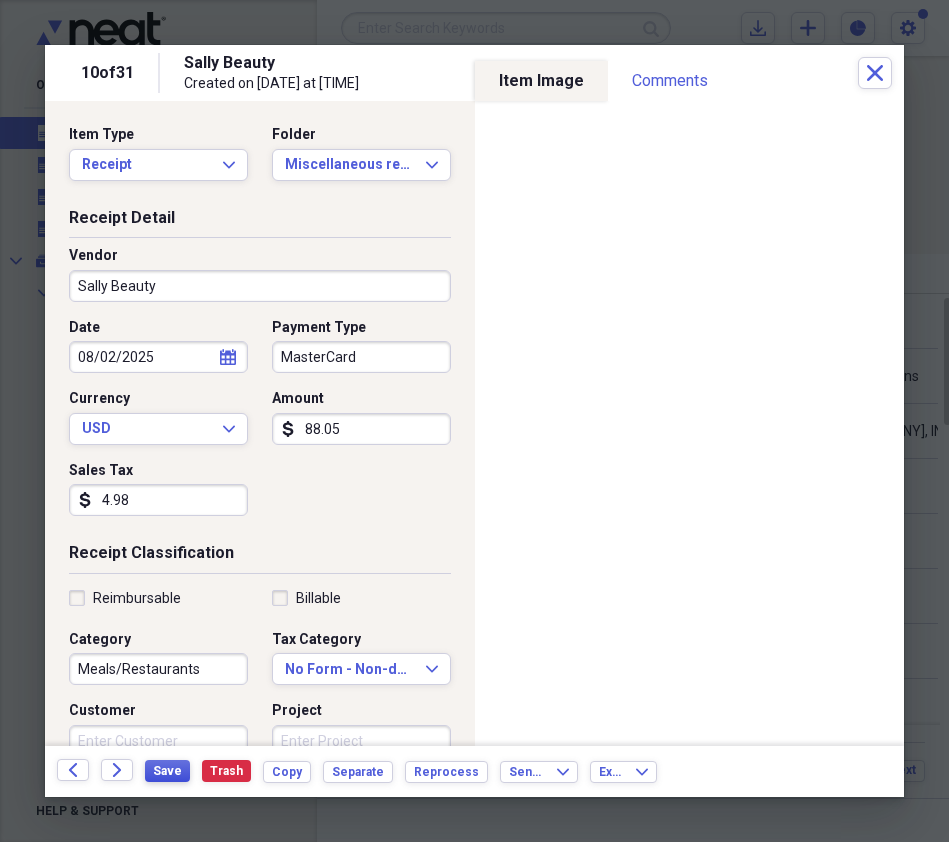click on "Save" at bounding box center [167, 771] 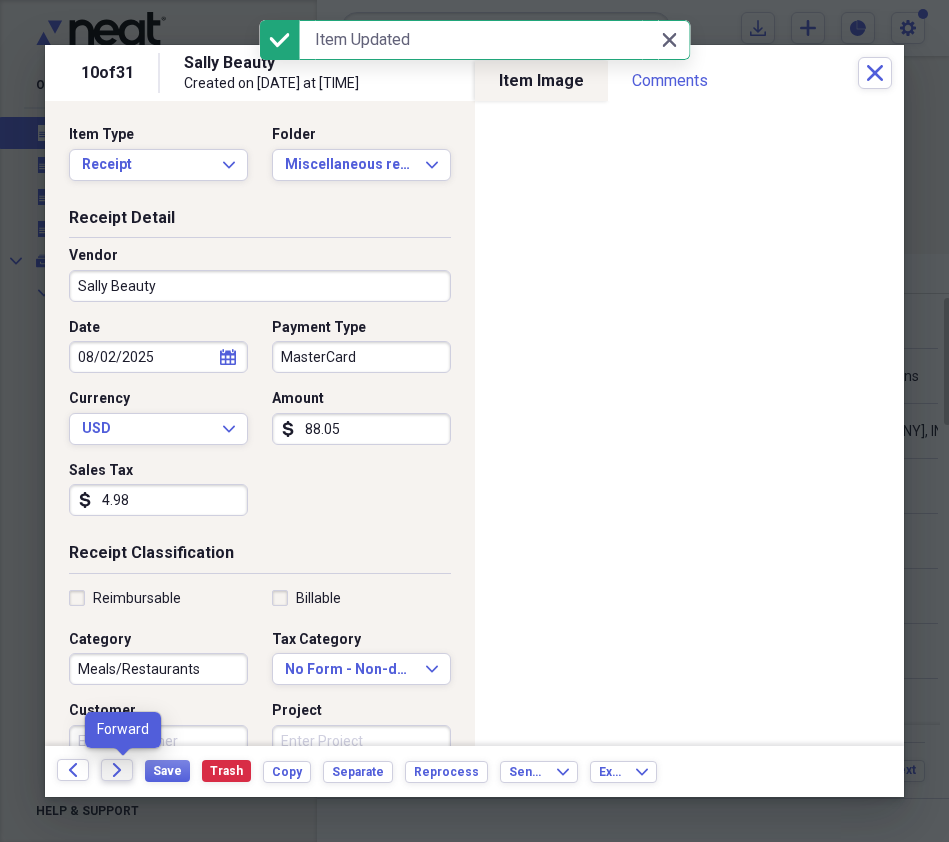 click 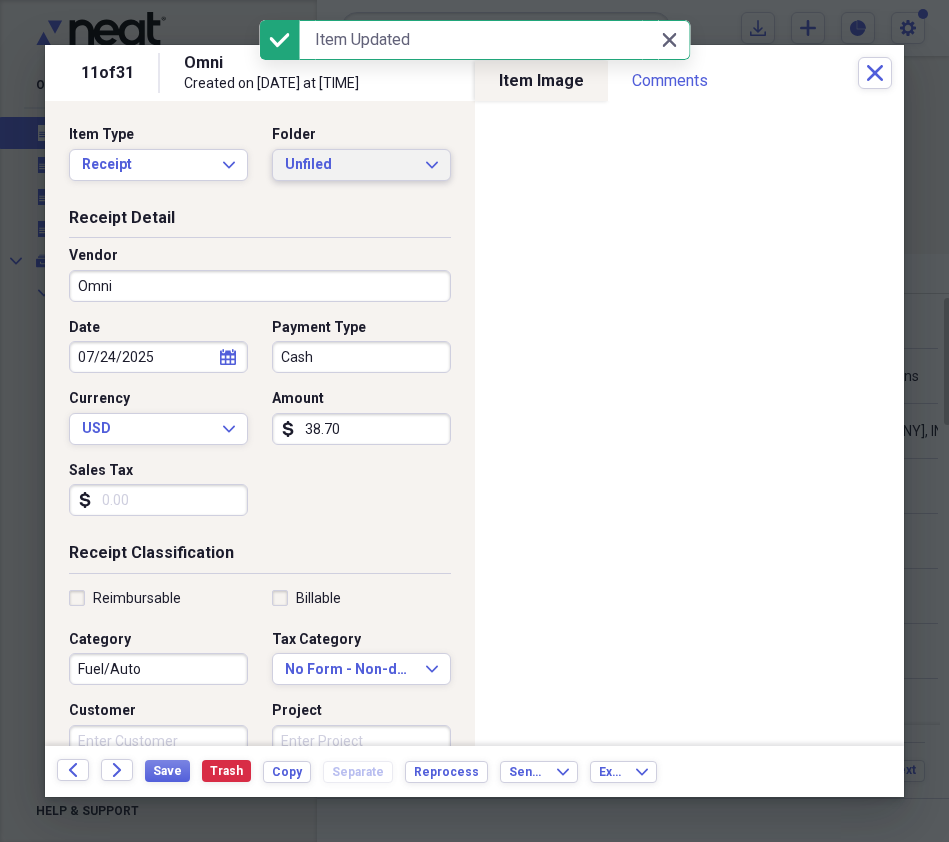 click on "Expand" 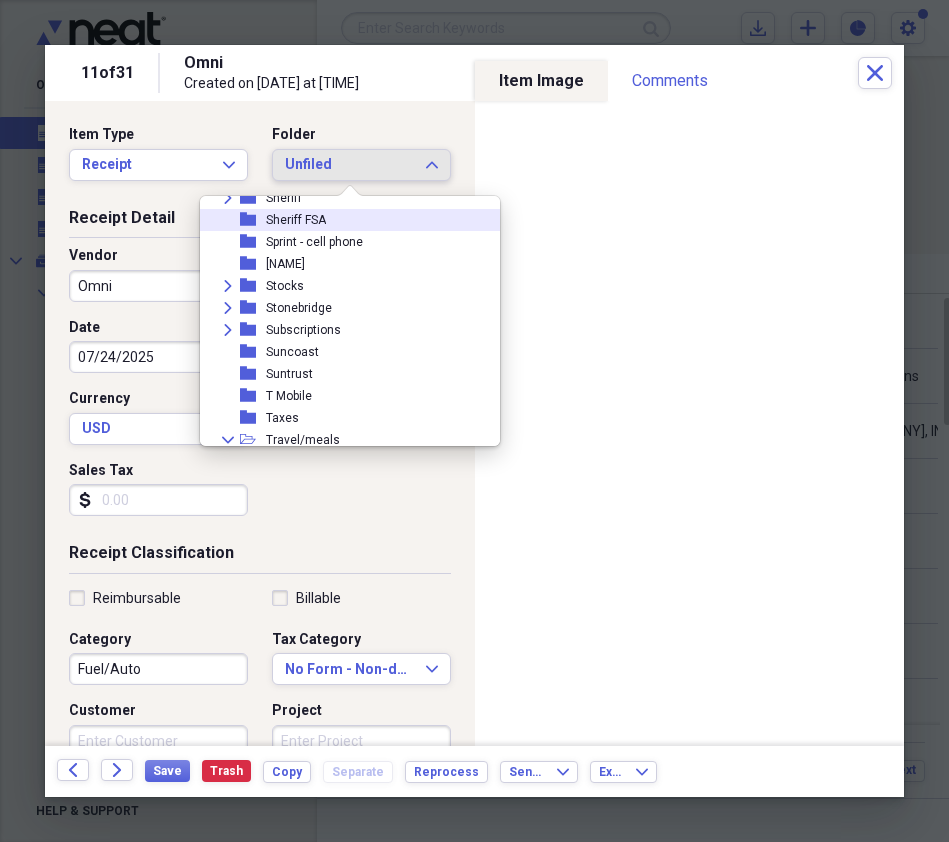 scroll, scrollTop: 2221, scrollLeft: 0, axis: vertical 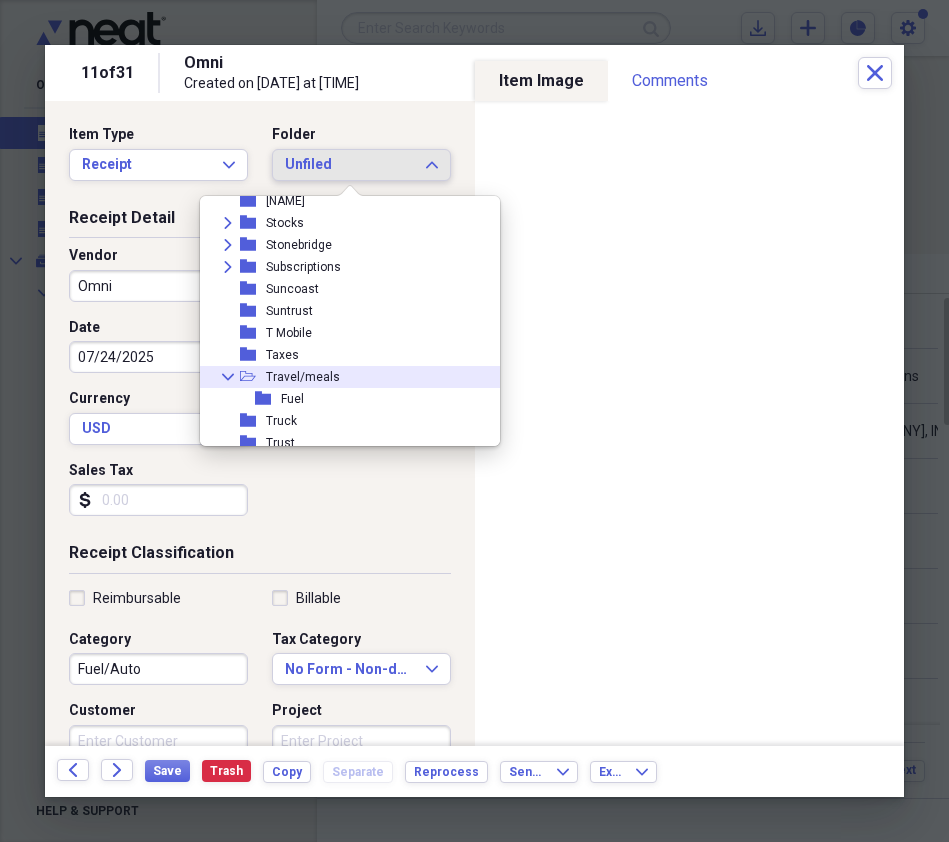 click on "Travel/meals" at bounding box center (303, 377) 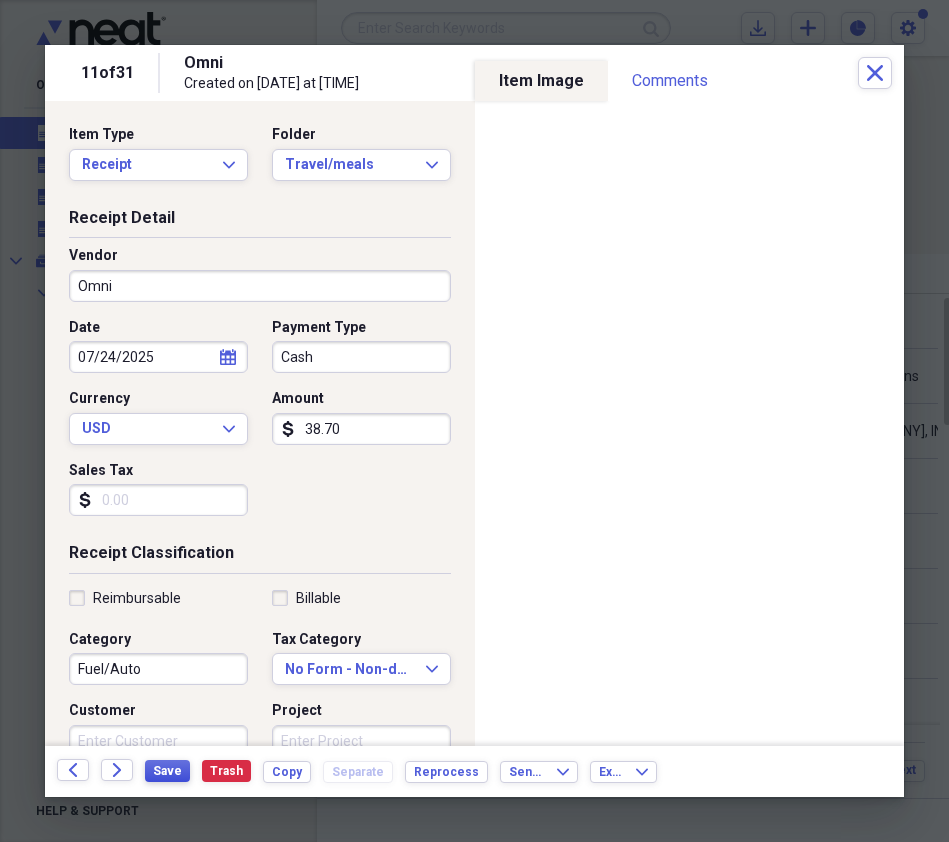 click on "Save" at bounding box center (167, 771) 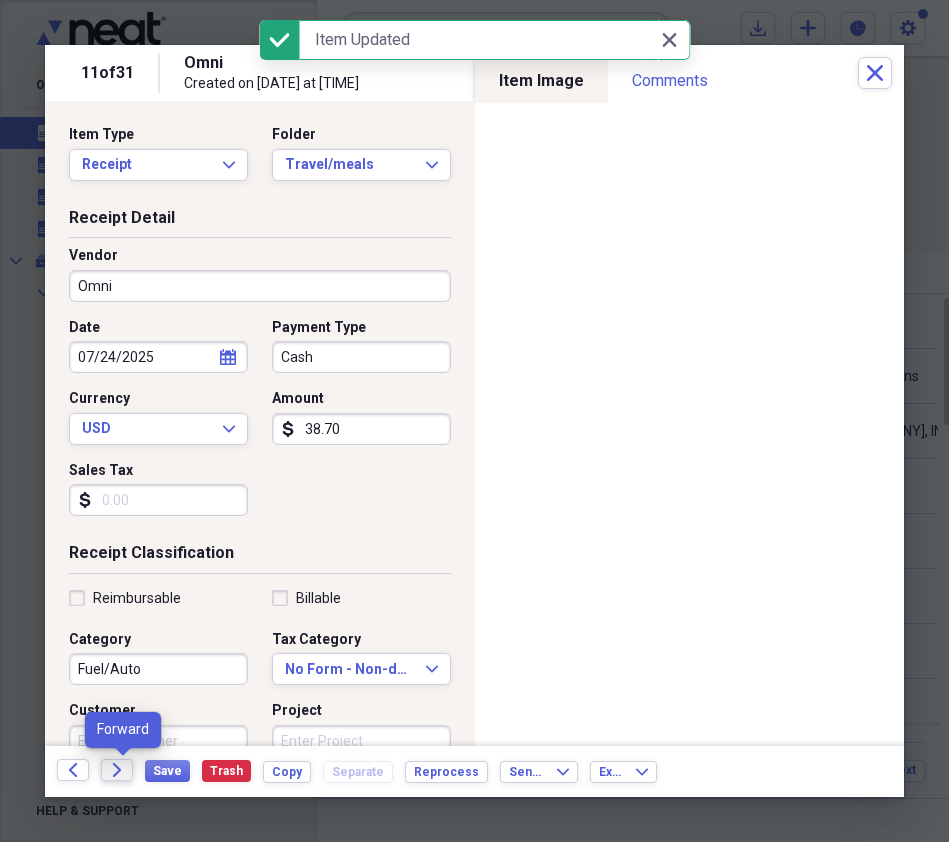 click 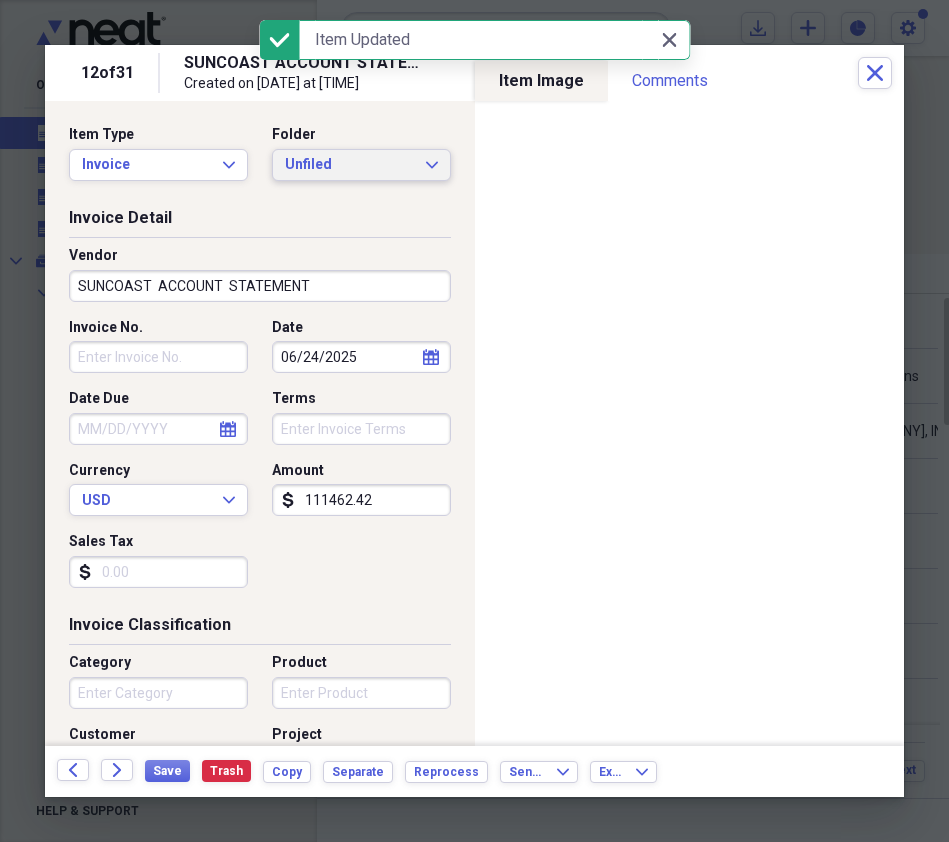 click on "Expand" 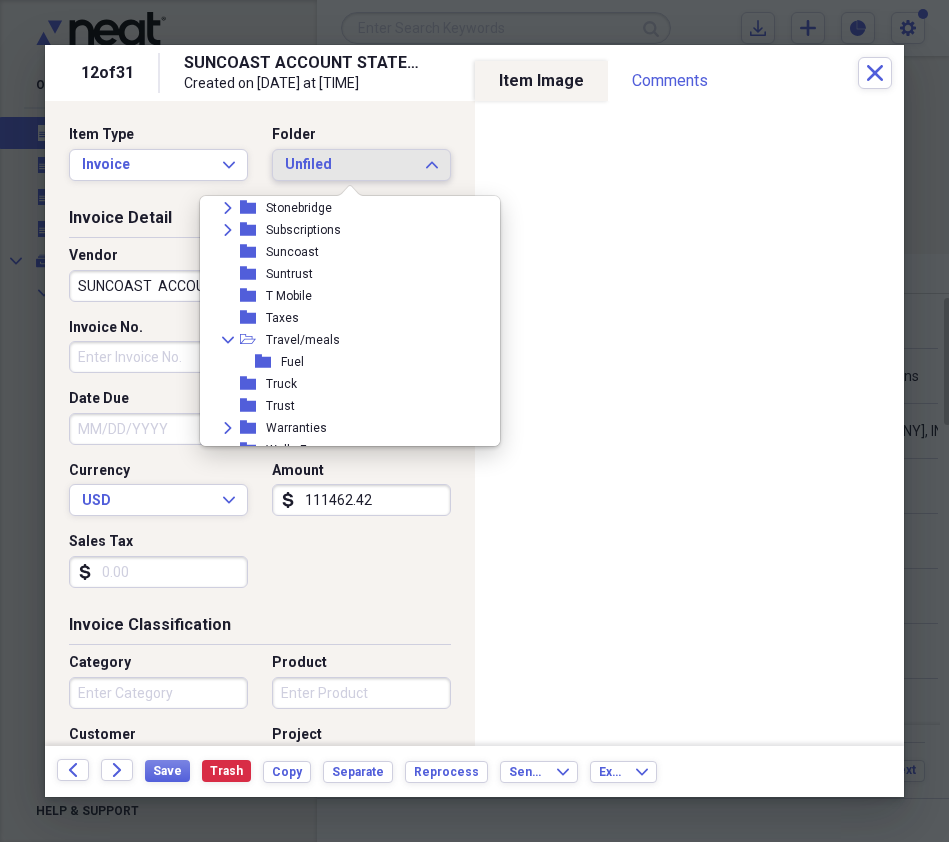 scroll, scrollTop: 2257, scrollLeft: 0, axis: vertical 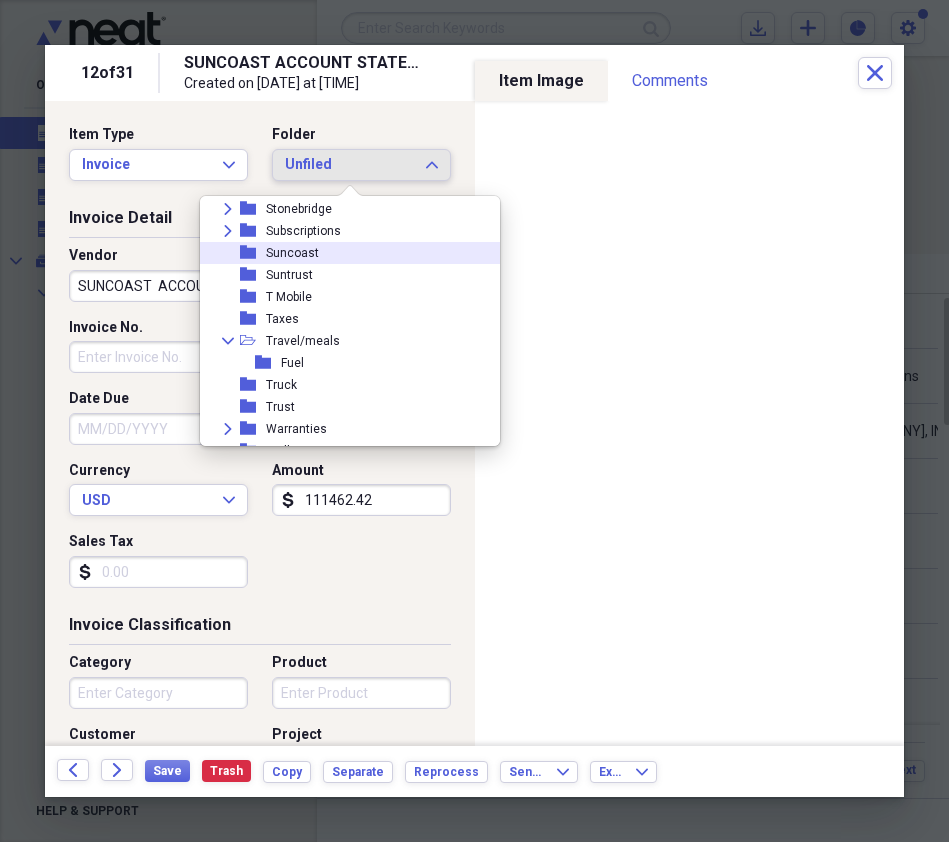 click on "Suncoast" at bounding box center [292, 253] 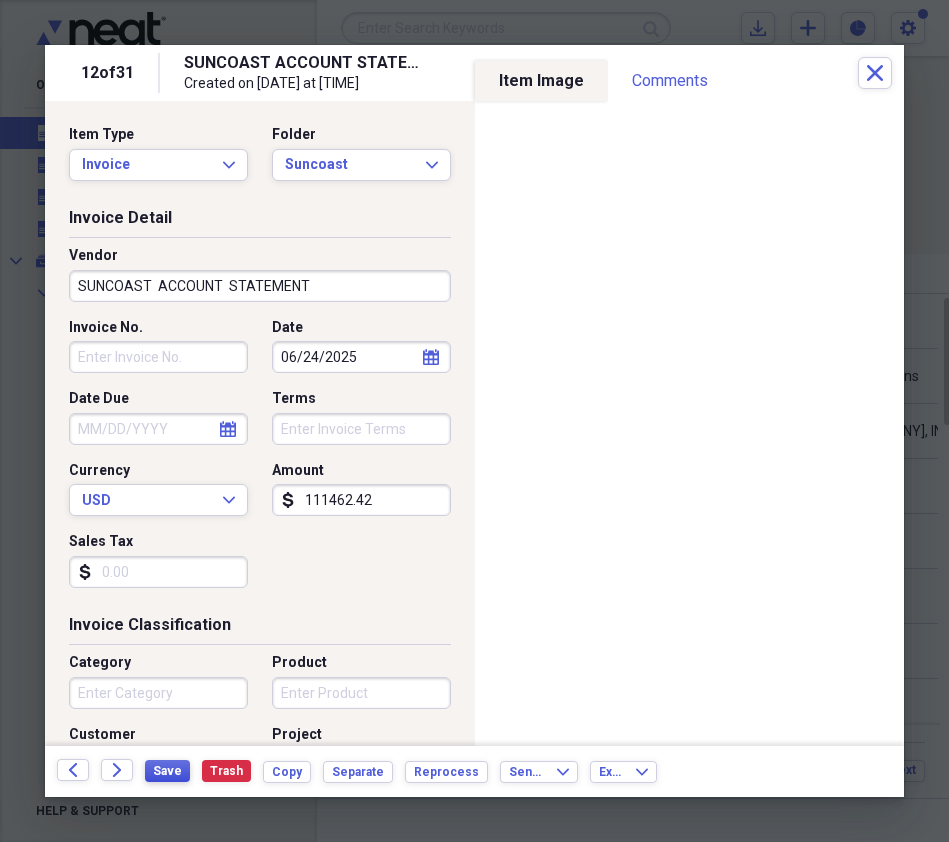 click on "Save" at bounding box center (167, 771) 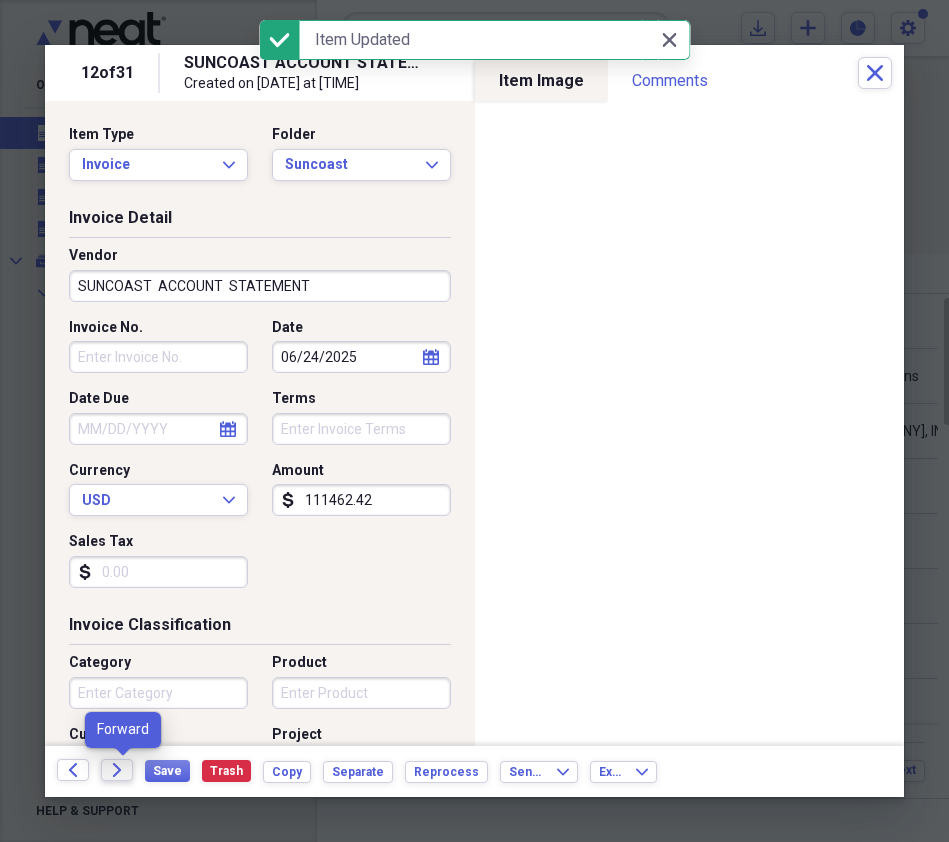 click on "Forward" at bounding box center [117, 770] 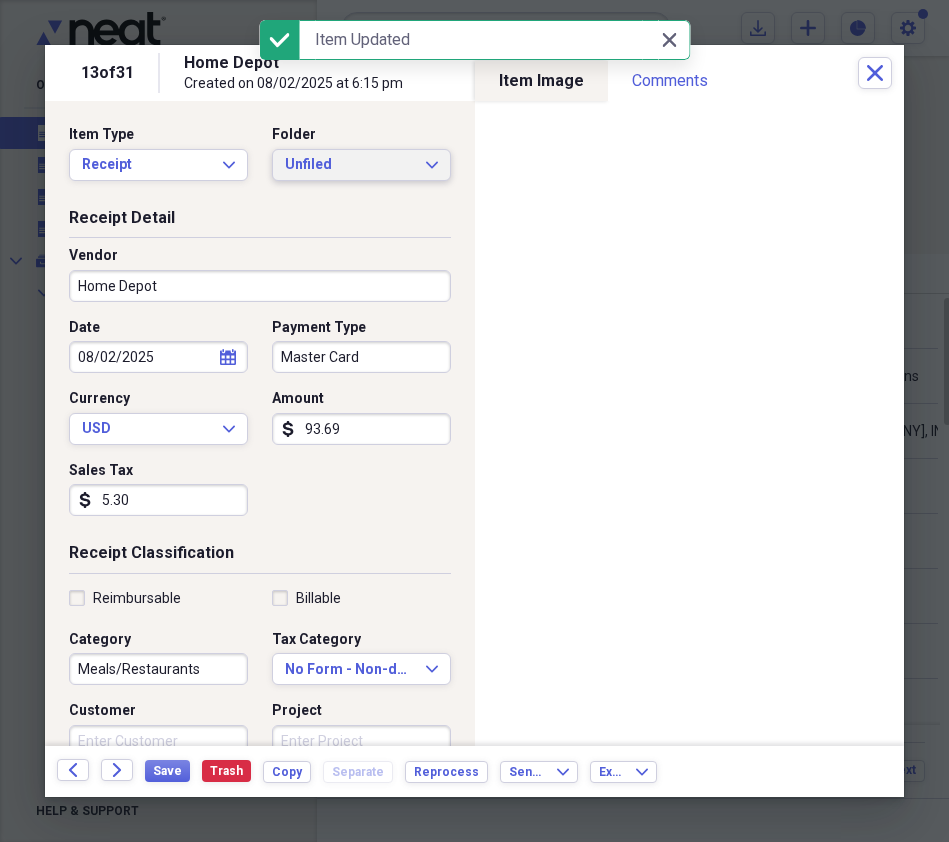 click on "Expand" 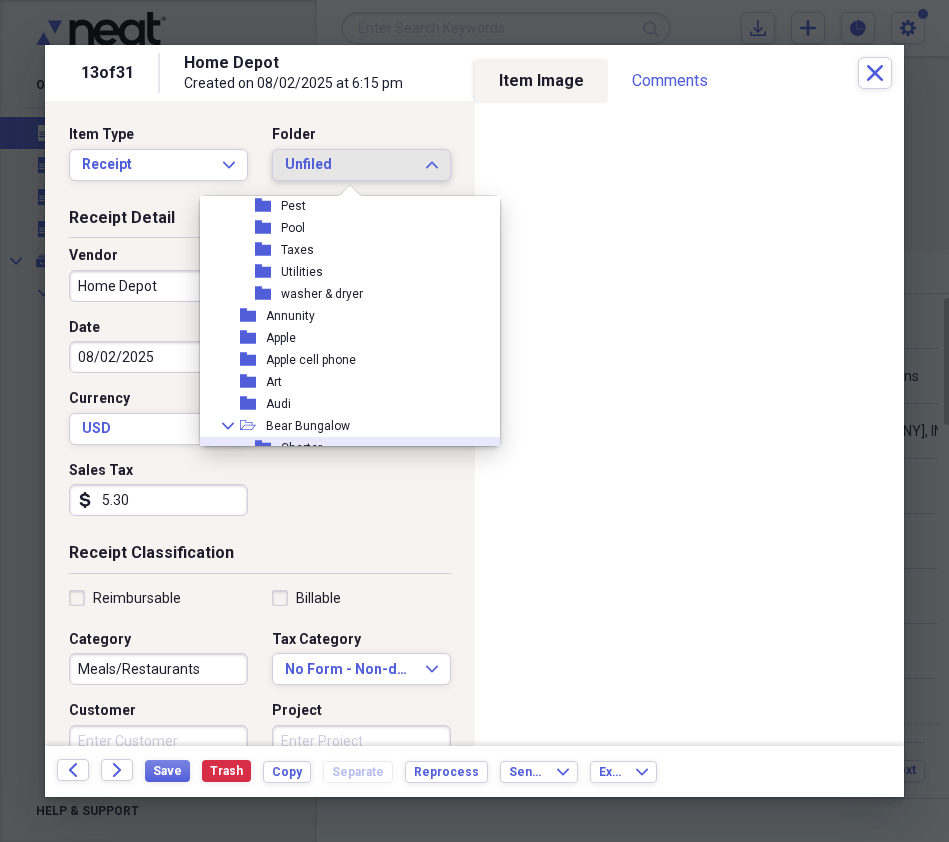 scroll, scrollTop: 0, scrollLeft: 0, axis: both 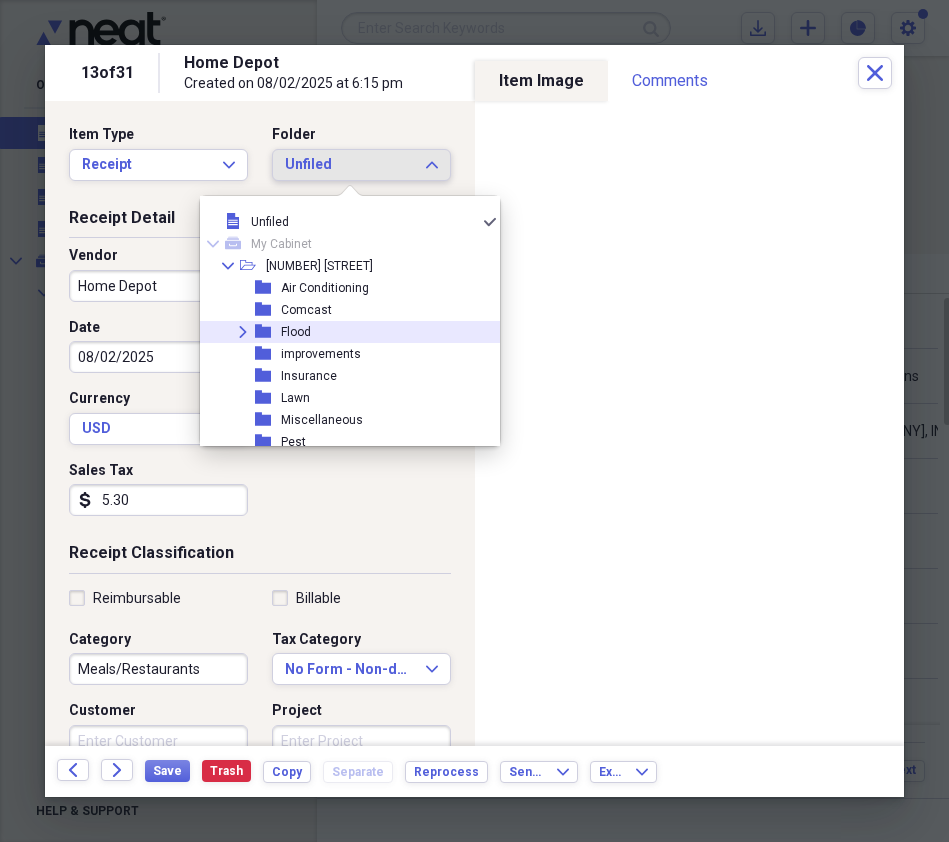 click on "Flood" at bounding box center (296, 332) 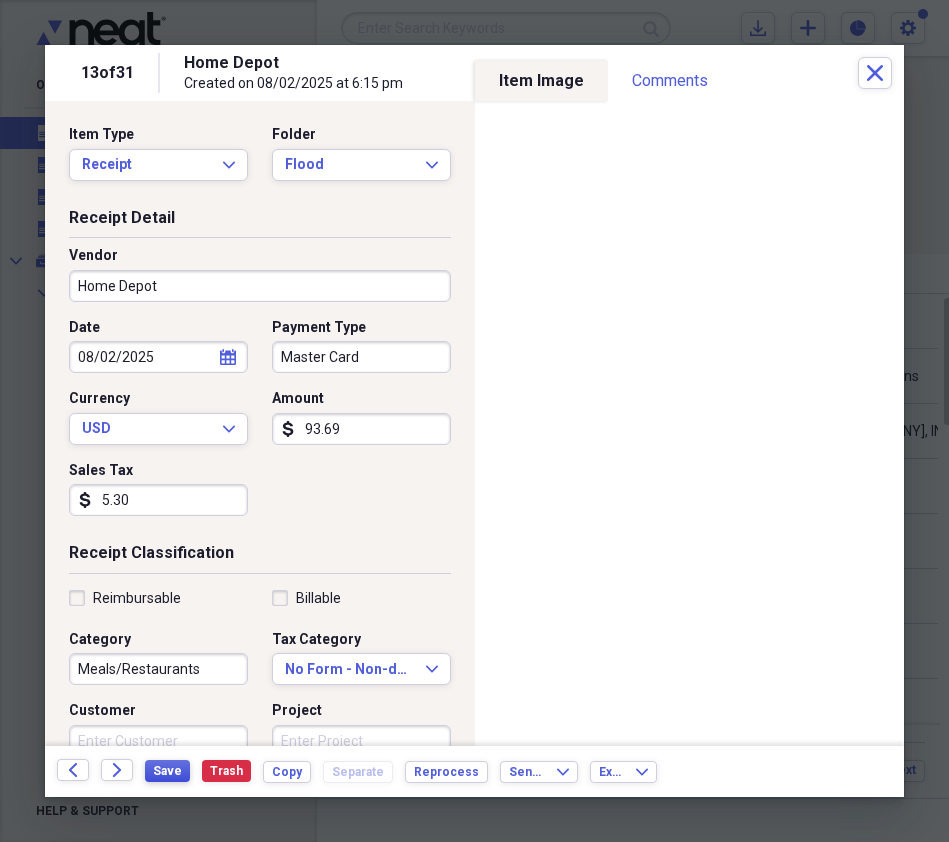 click on "Save" at bounding box center (167, 771) 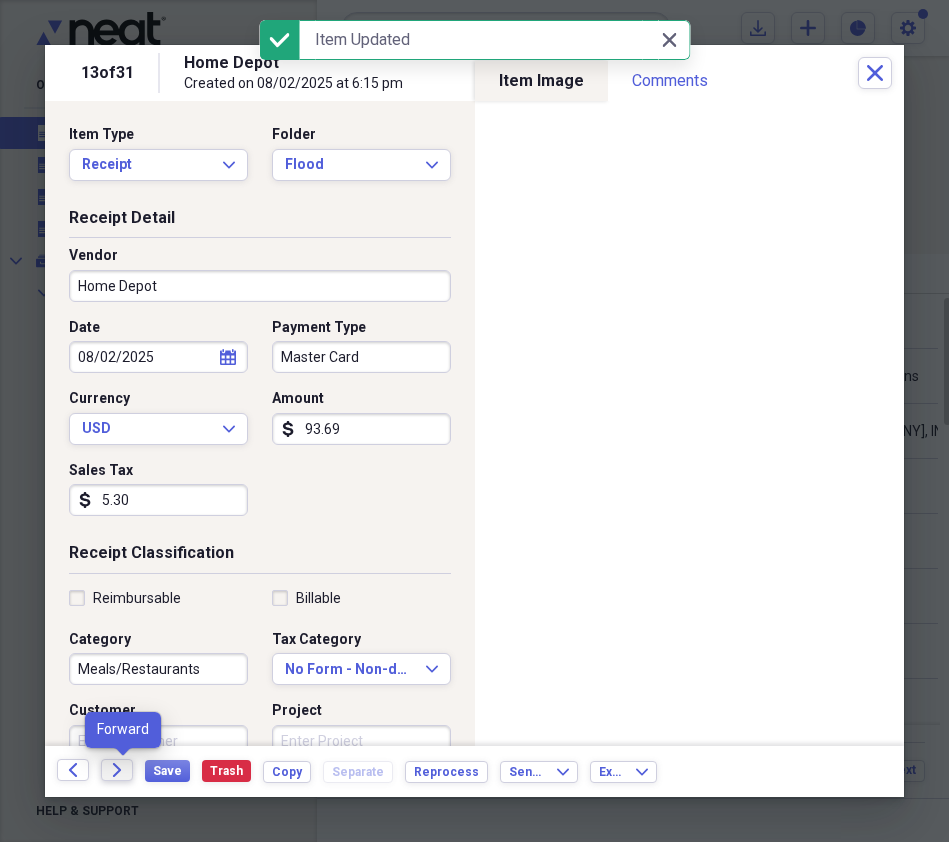 click on "Forward" 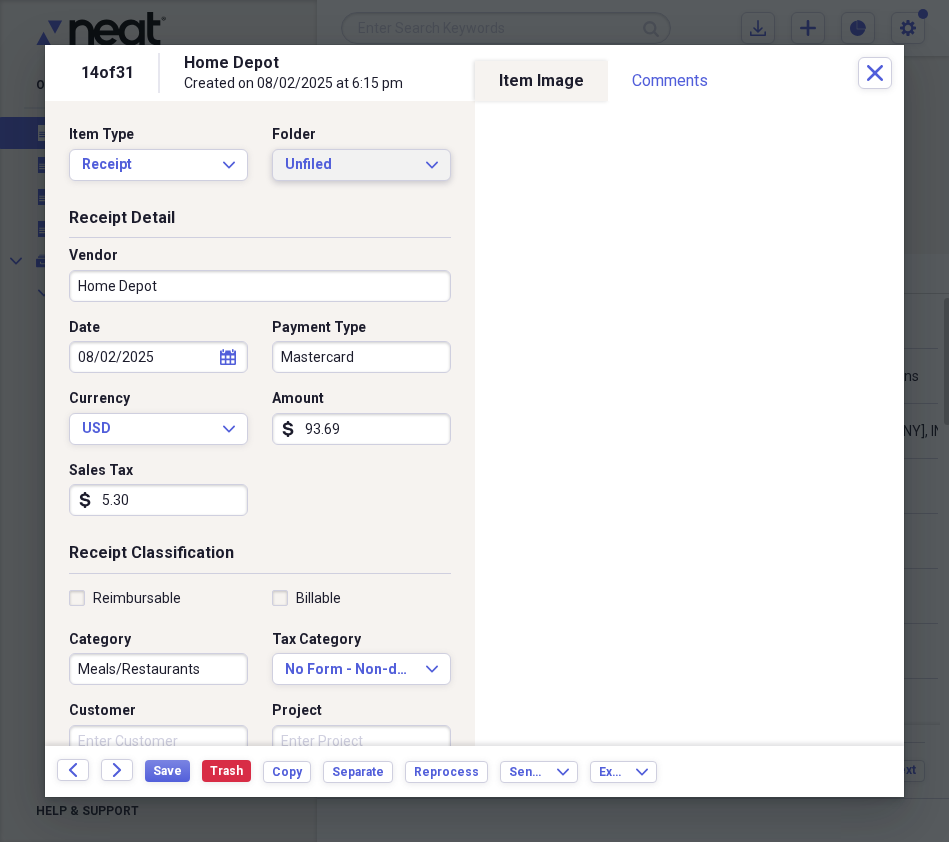 click on "Expand" 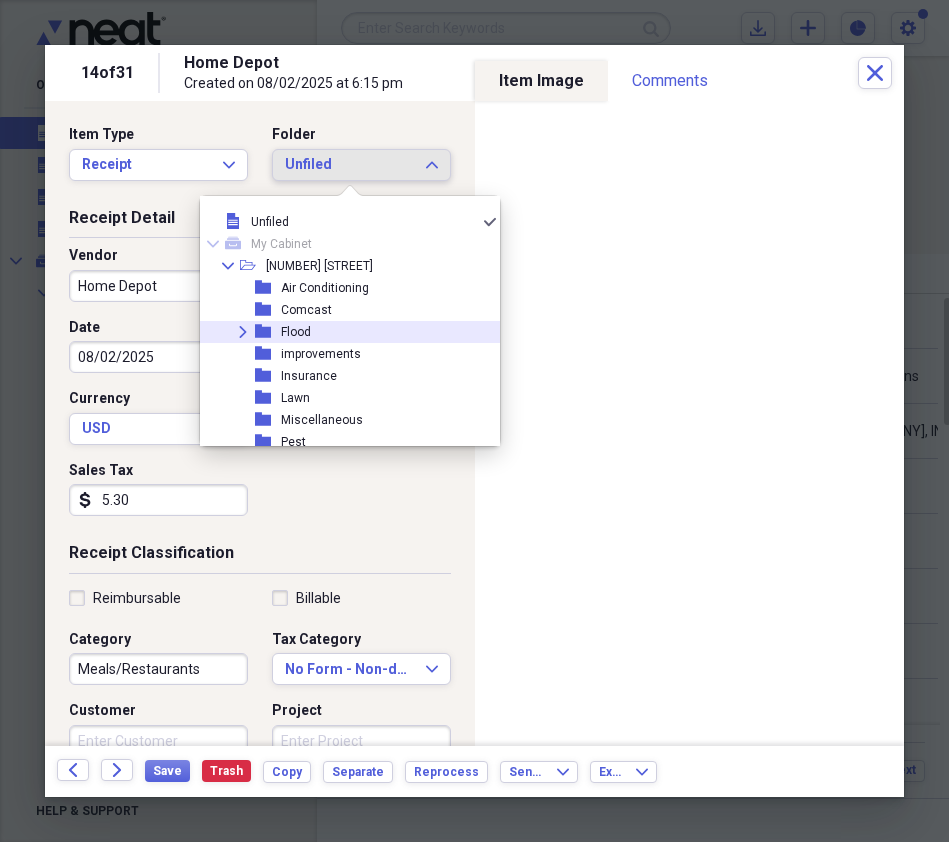 click on "Expand folder Flood" at bounding box center (342, 332) 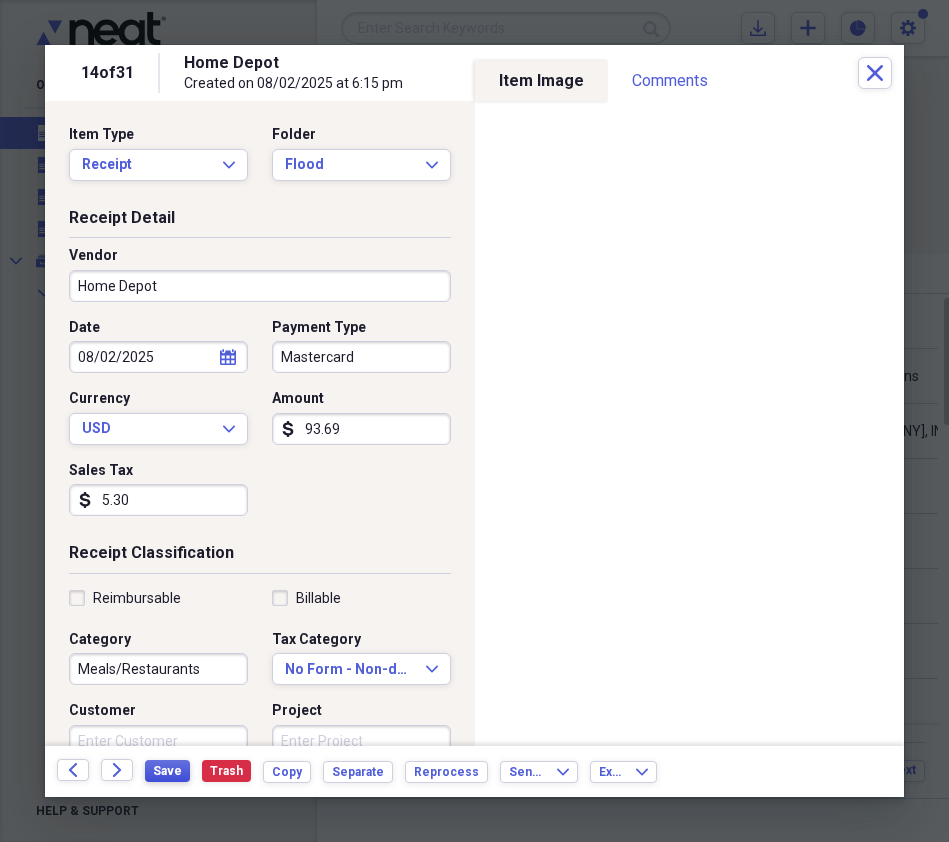 click on "Save" at bounding box center [167, 771] 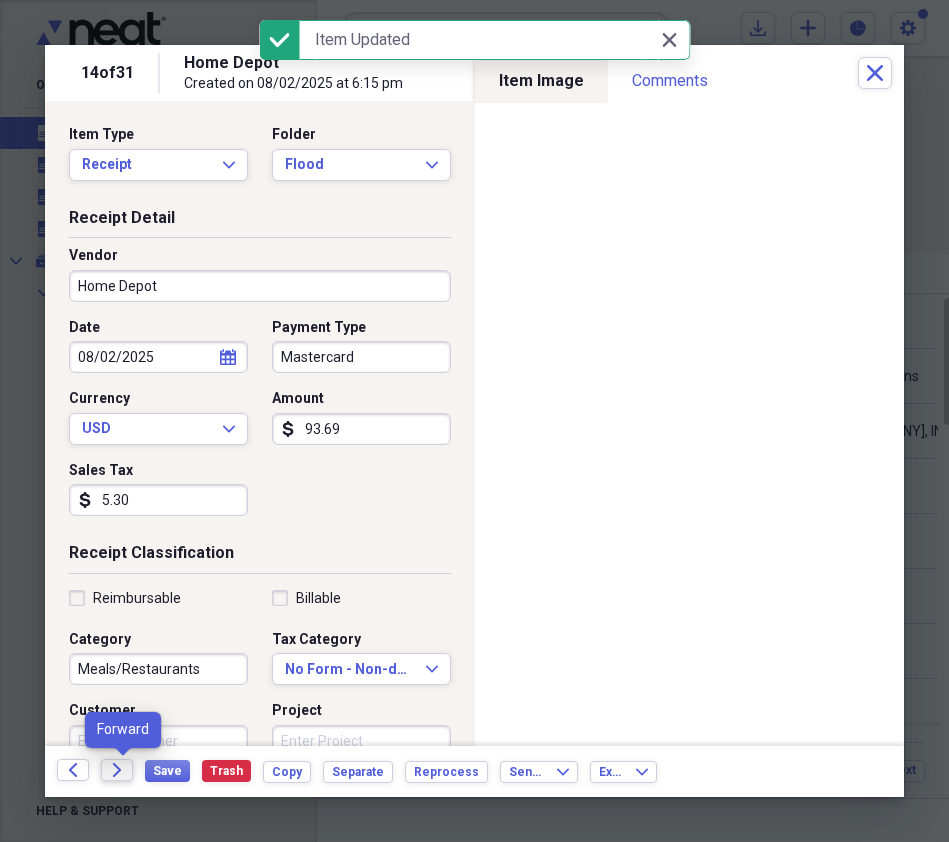 click 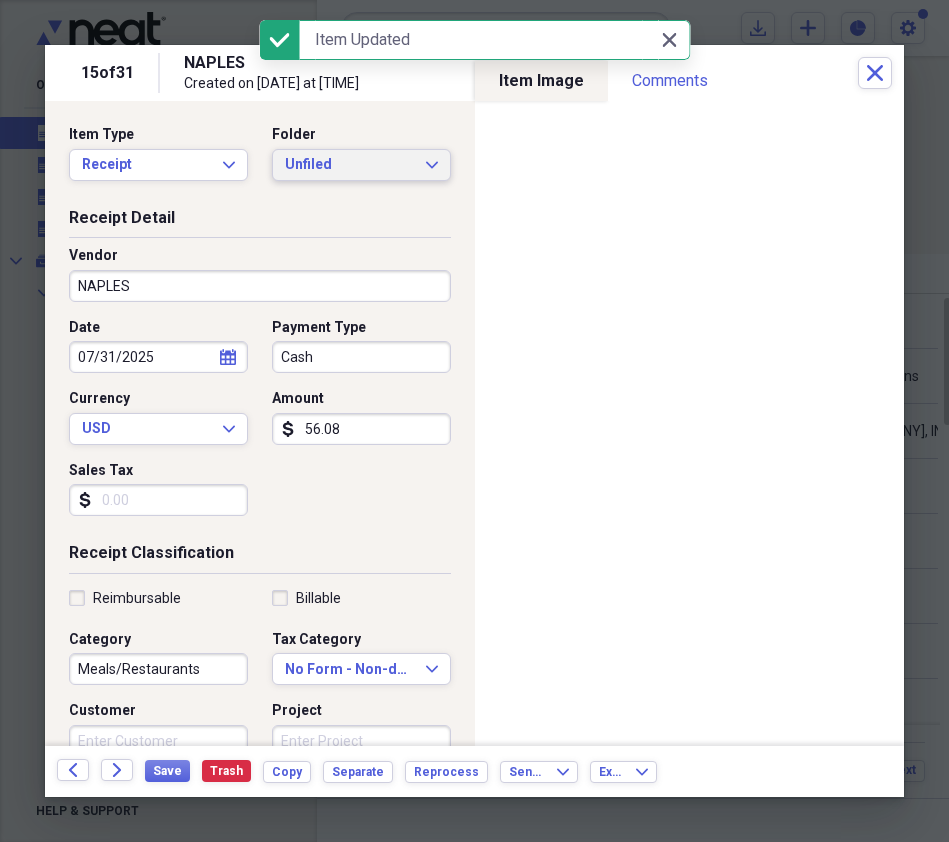 click on "Expand" 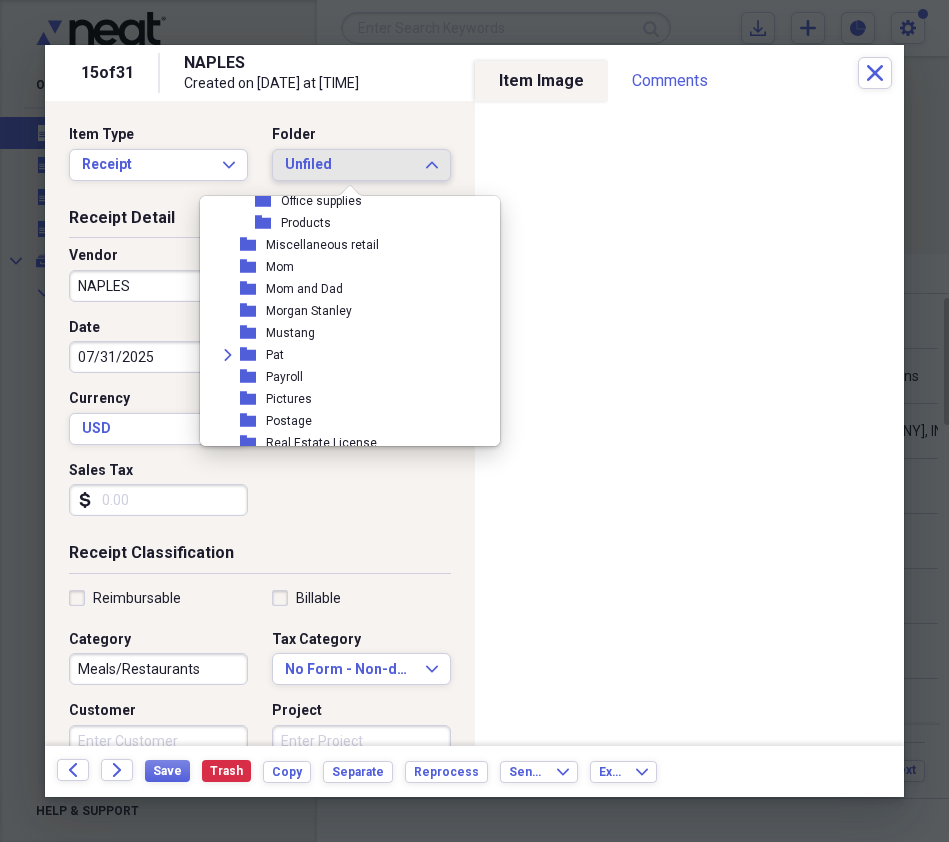 scroll, scrollTop: 2246, scrollLeft: 0, axis: vertical 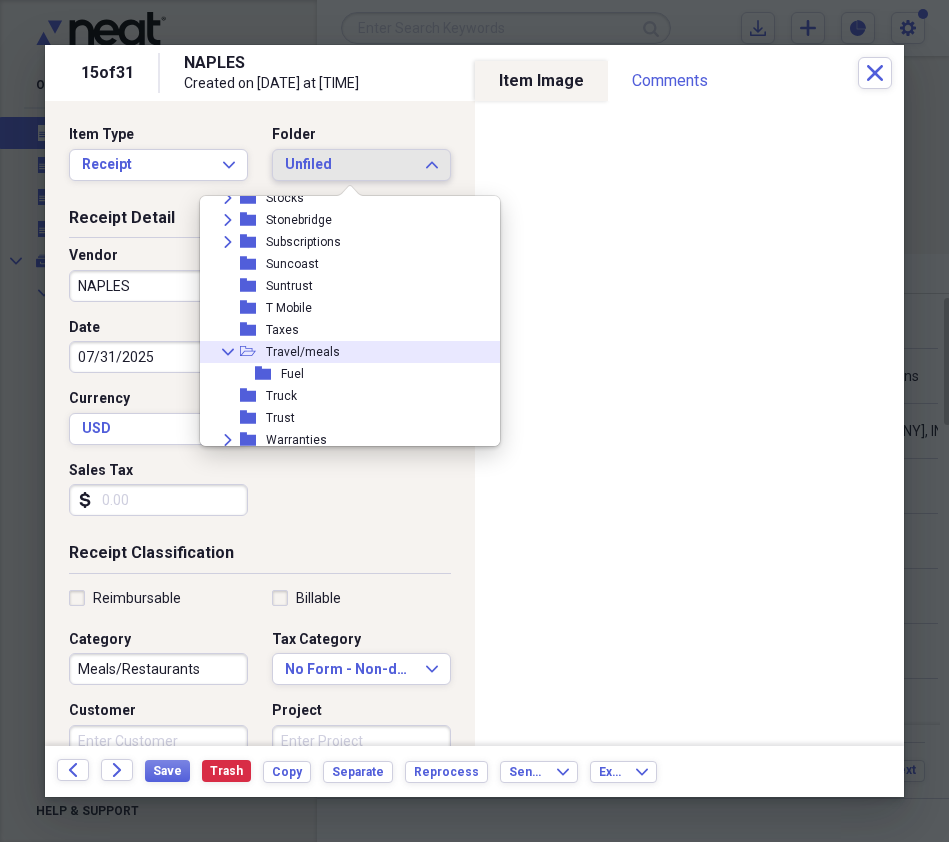 click on "Collapse open-folder Travel/meals" at bounding box center (342, 352) 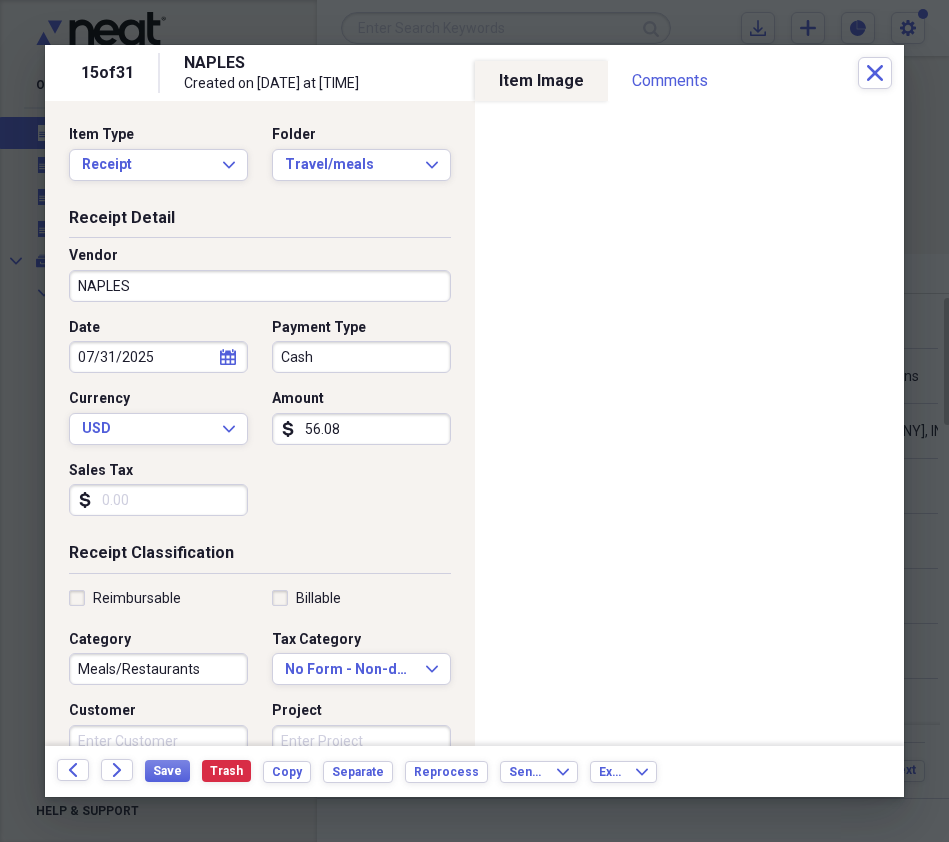 click on "NAPLES" at bounding box center (260, 286) 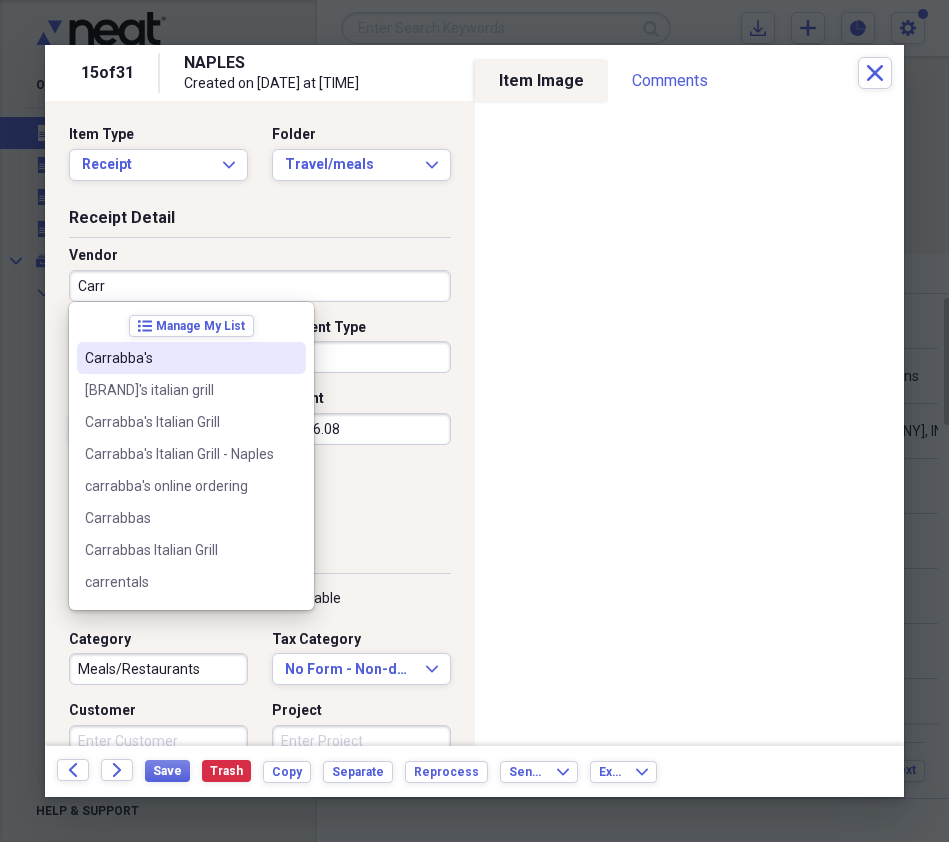 click on "Carrabba's" at bounding box center [179, 358] 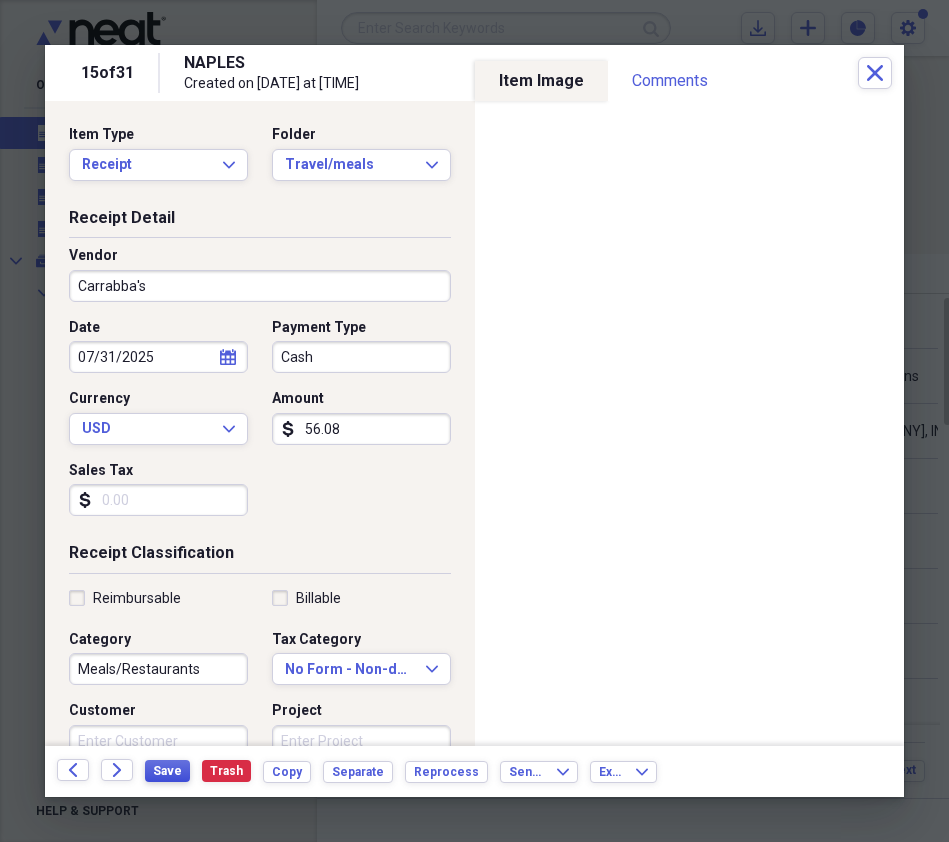 click on "Save" at bounding box center [167, 771] 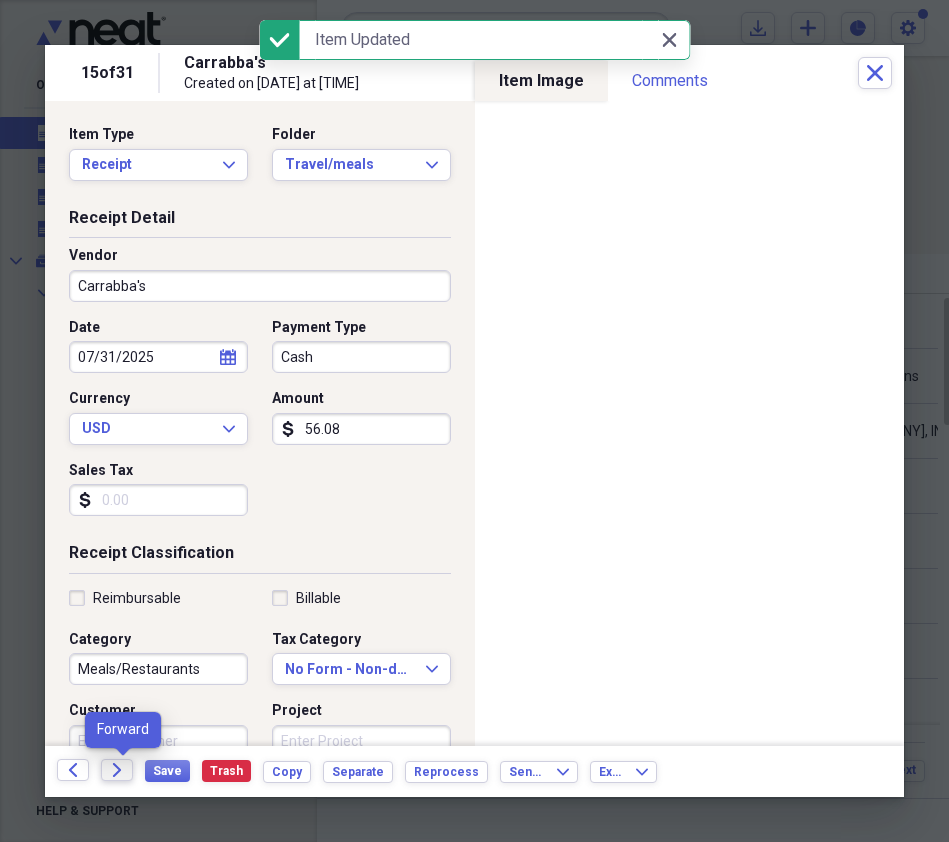 click on "Forward" 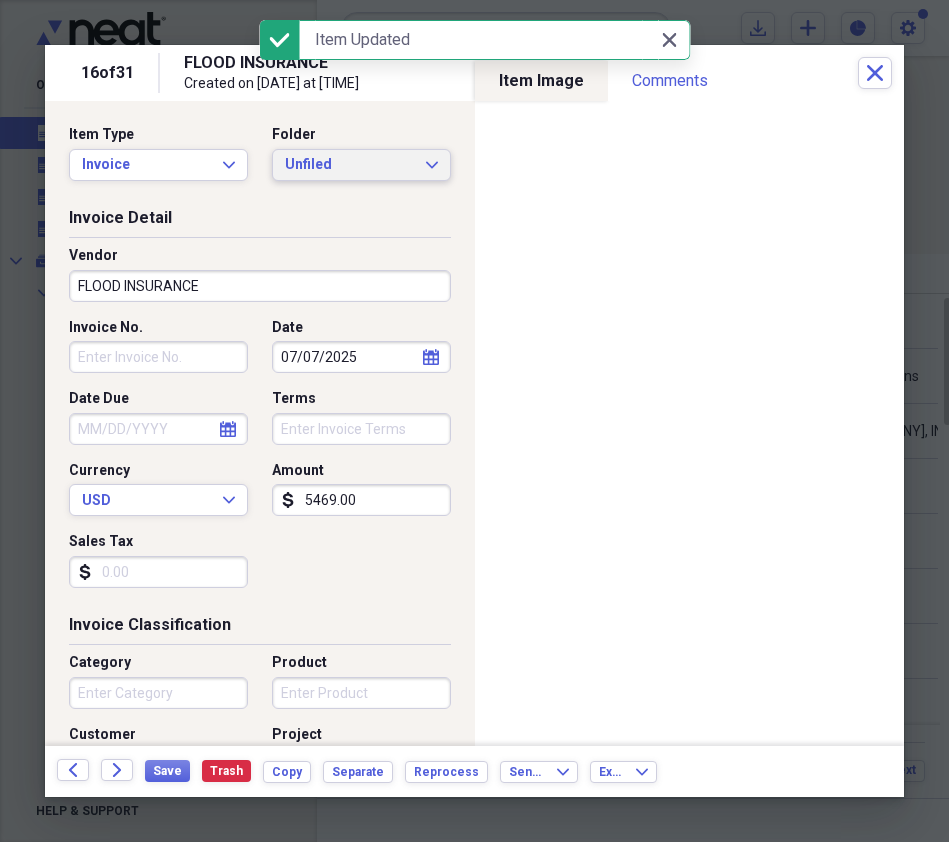 click on "Unfiled Expand" at bounding box center (361, 165) 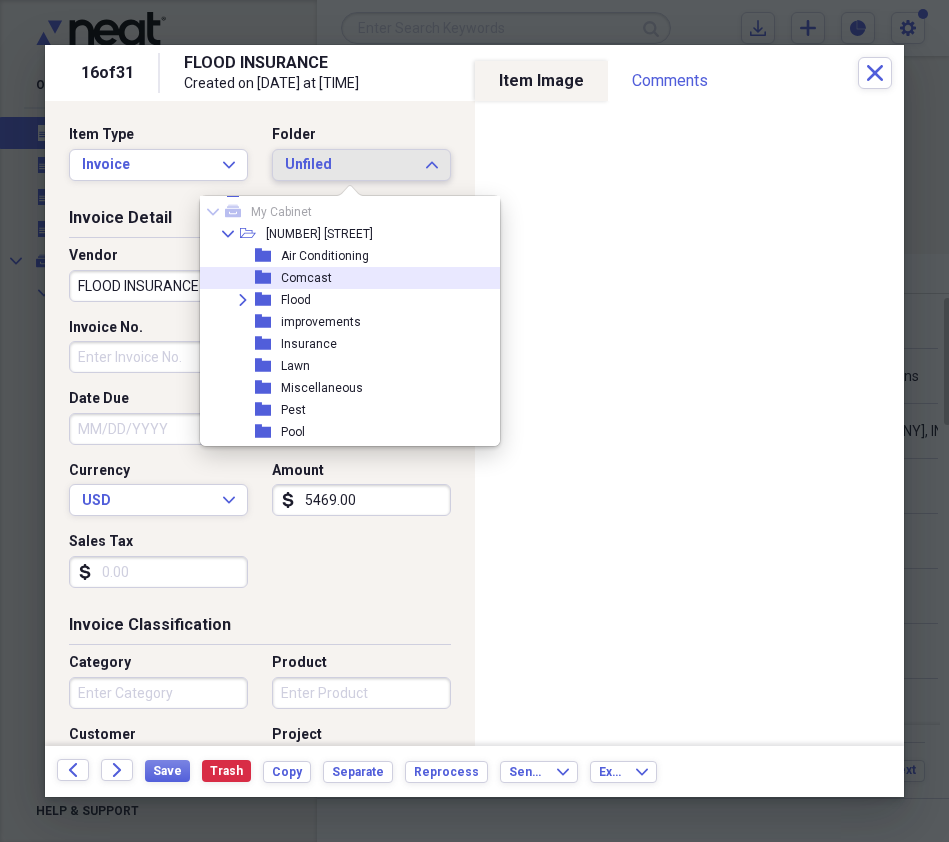 scroll, scrollTop: 36, scrollLeft: 0, axis: vertical 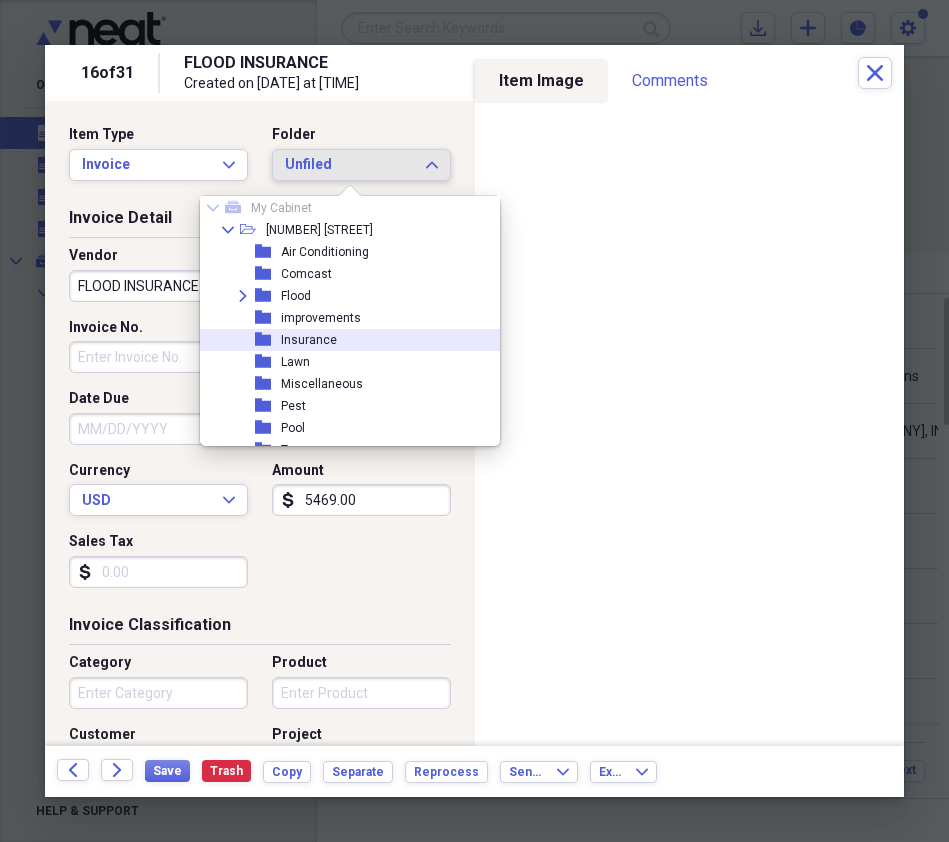click on "Insurance" at bounding box center (309, 340) 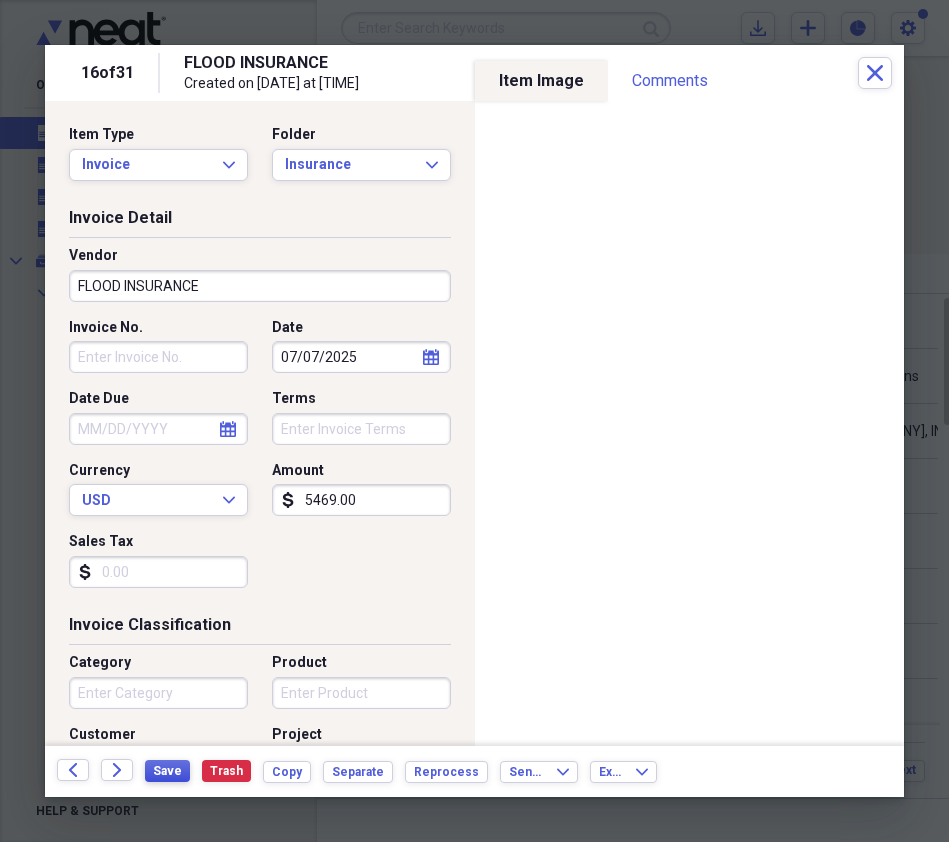 click on "Save" at bounding box center (167, 771) 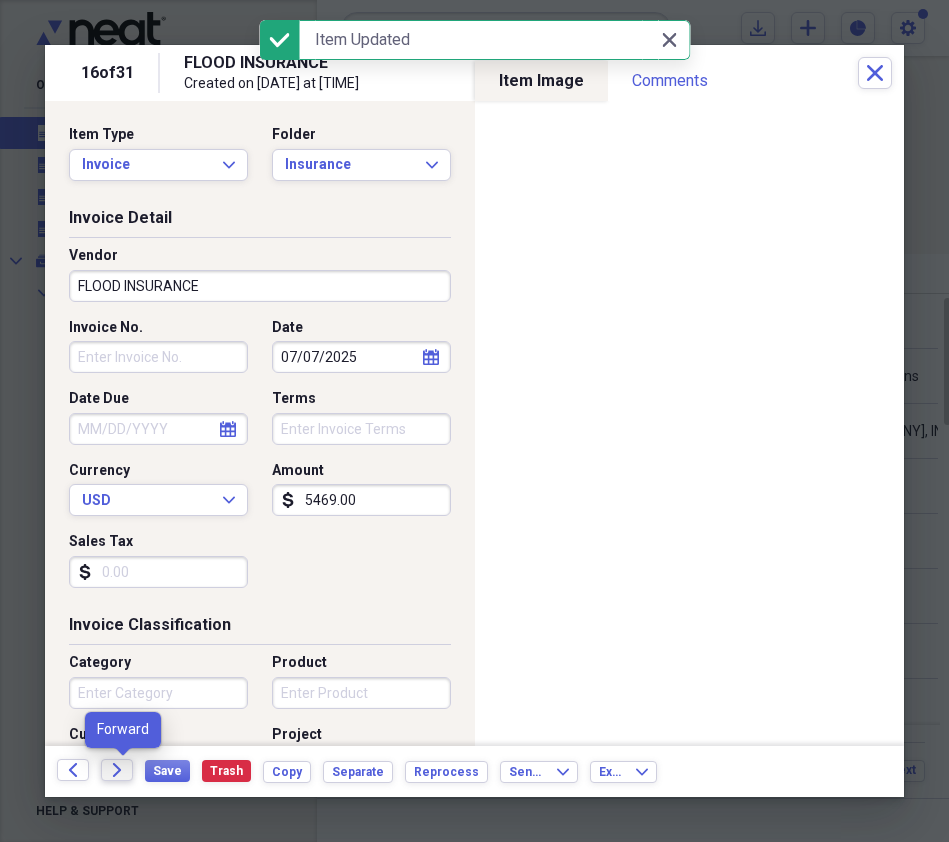 click on "Forward" 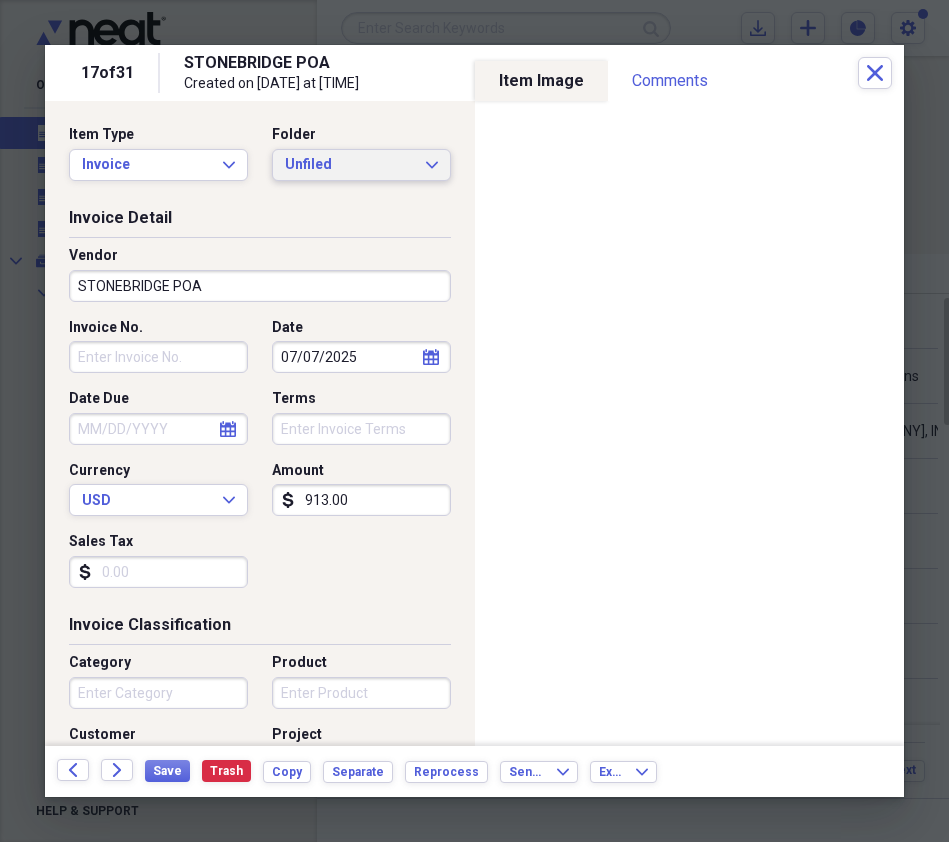 click on "Unfiled Expand" at bounding box center (361, 165) 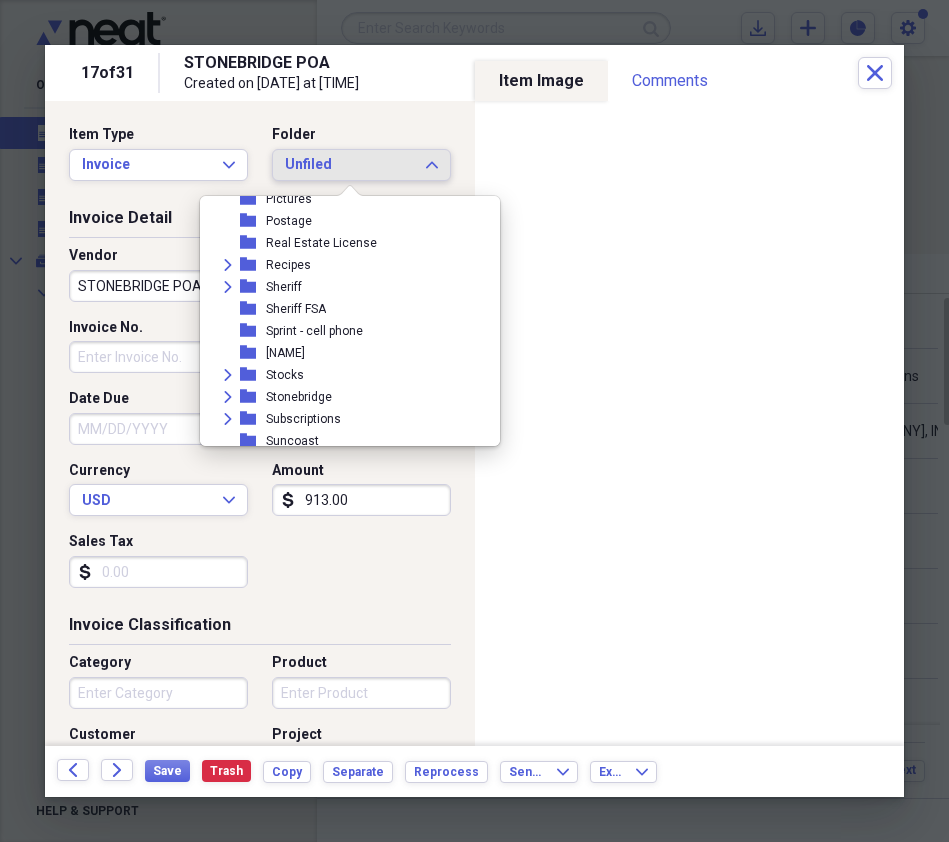 scroll, scrollTop: 2072, scrollLeft: 0, axis: vertical 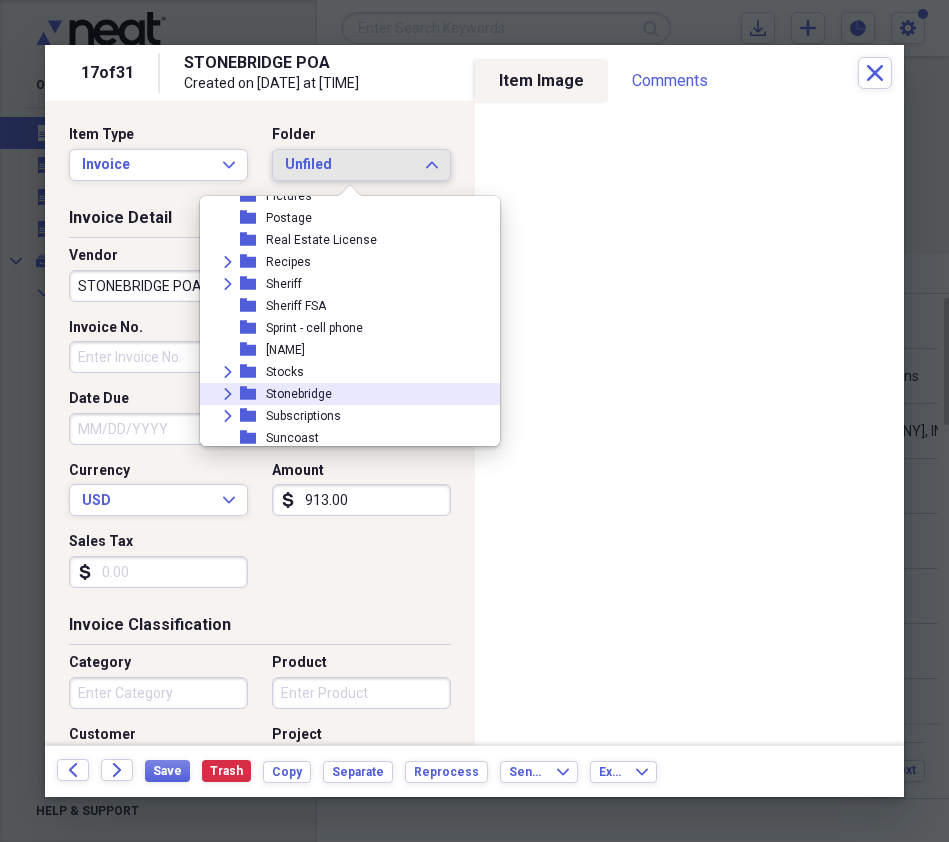 click on "Stonebridge" at bounding box center (299, 394) 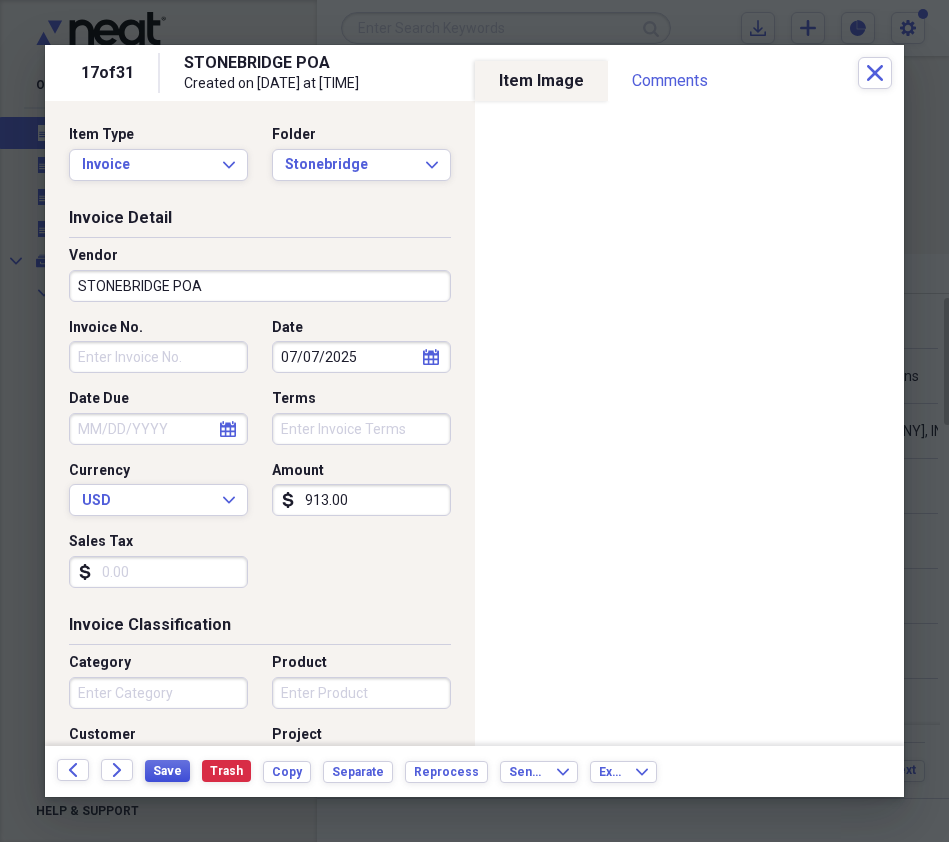 click on "Save" at bounding box center (167, 771) 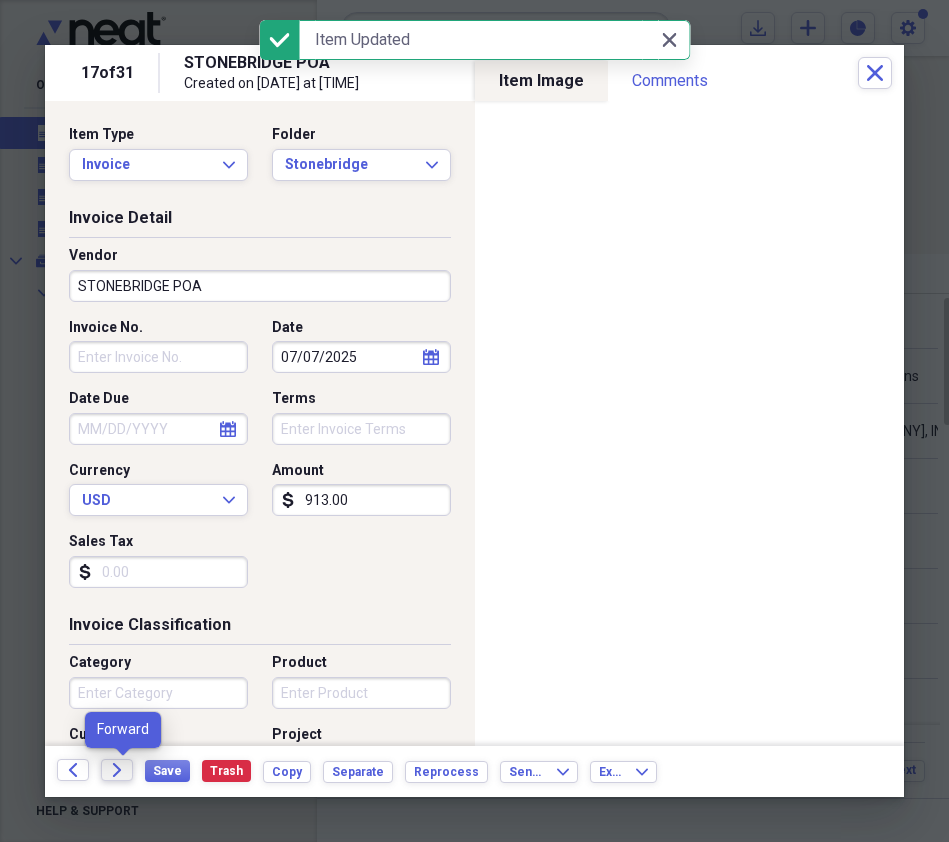 click on "Forward" 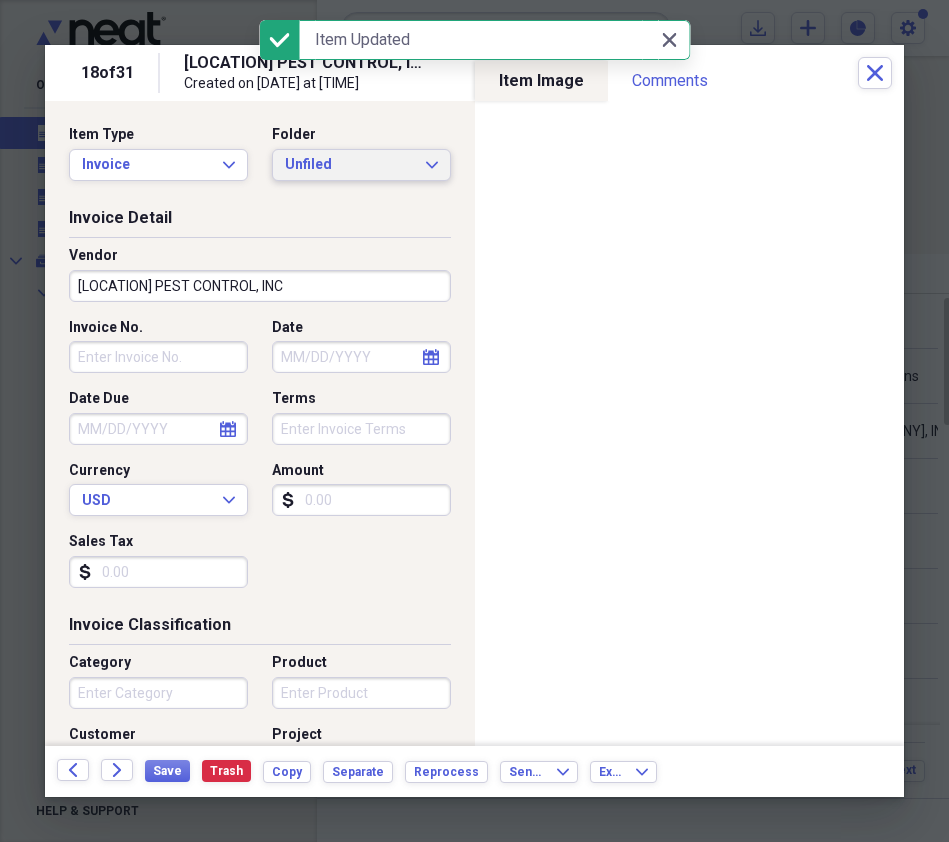 click on "Unfiled Expand" at bounding box center [361, 165] 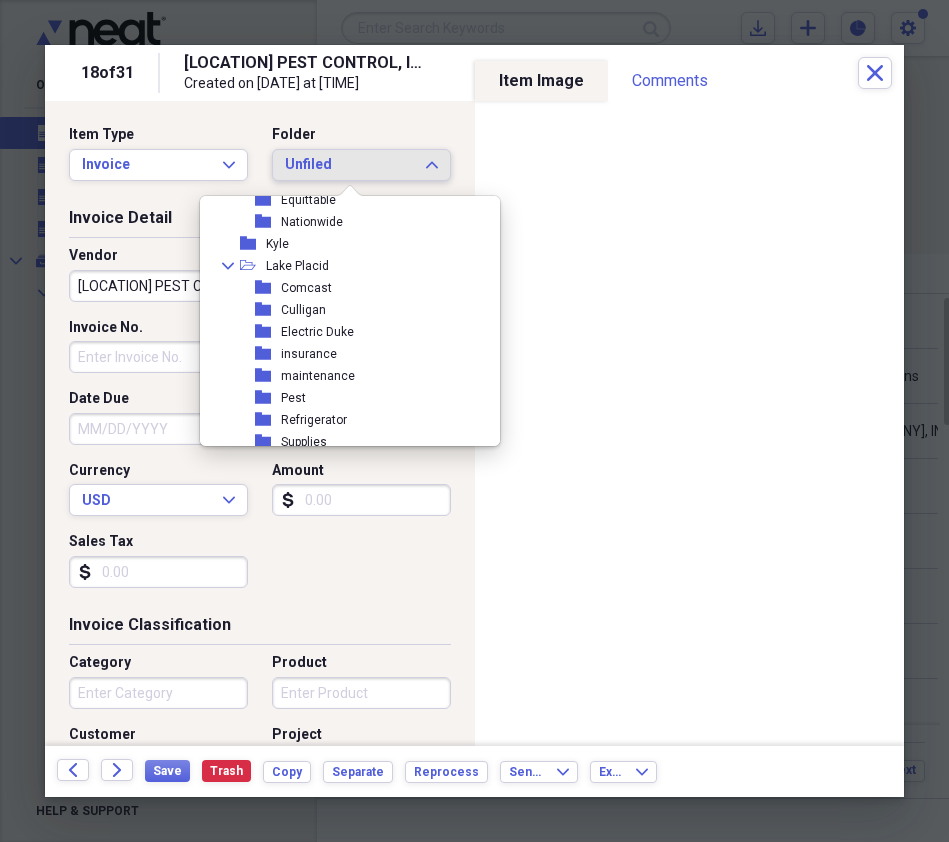 scroll, scrollTop: 1513, scrollLeft: 0, axis: vertical 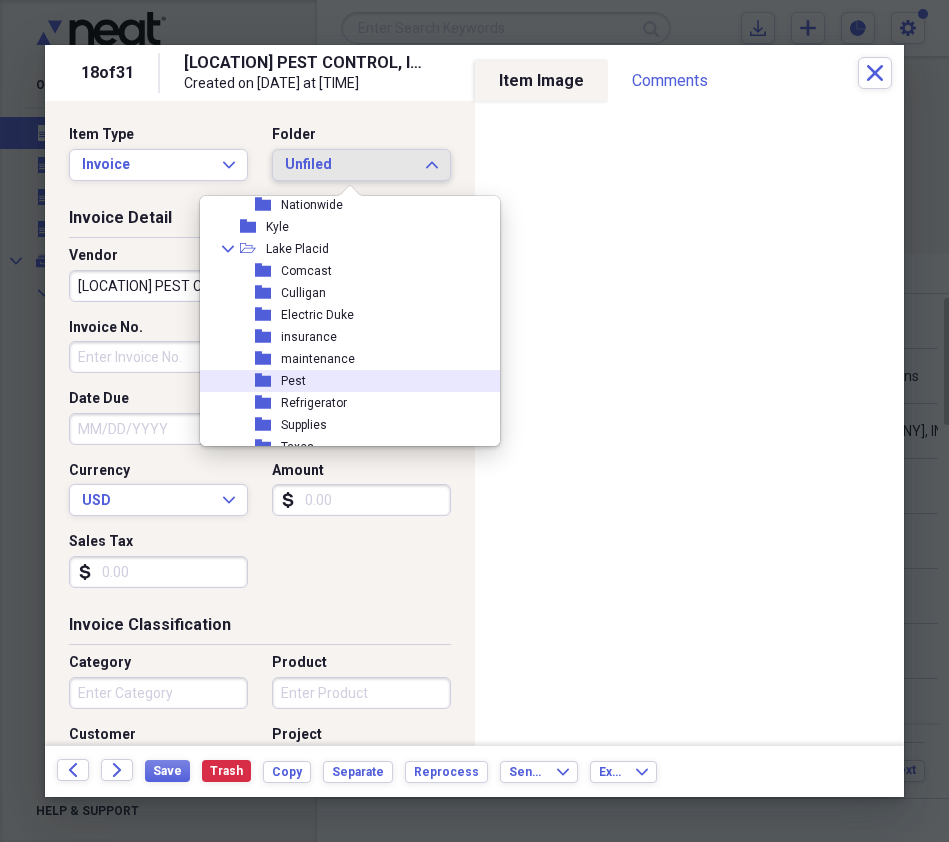 click on "folder [BRAND]" at bounding box center [342, 381] 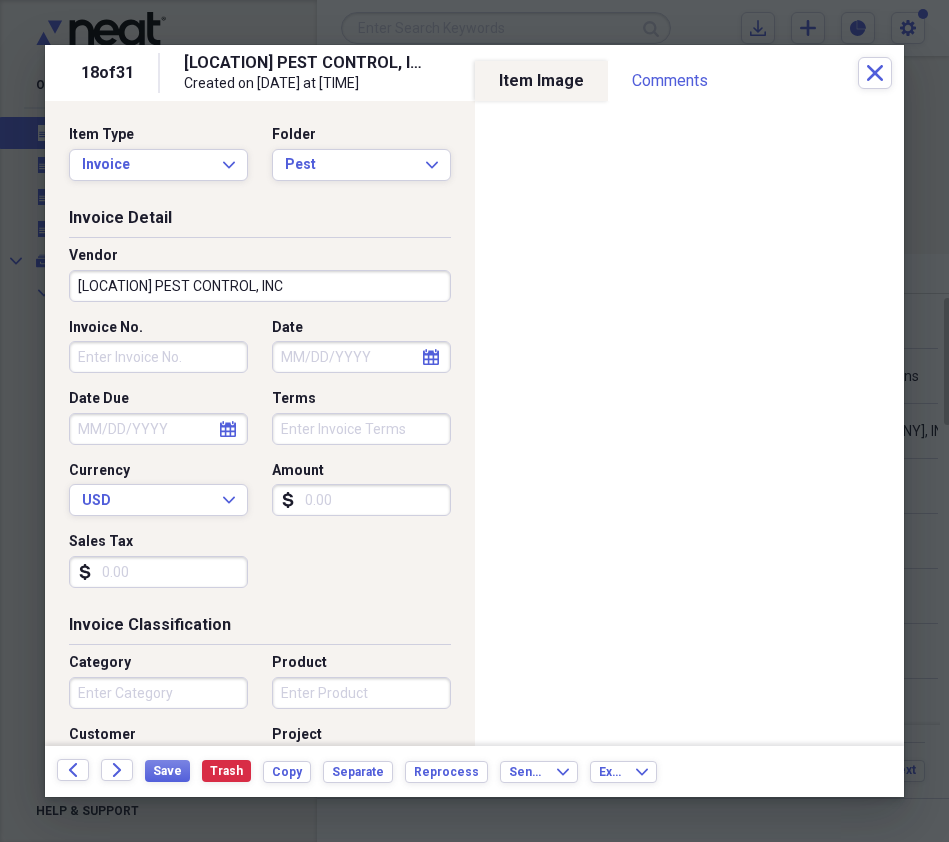 click 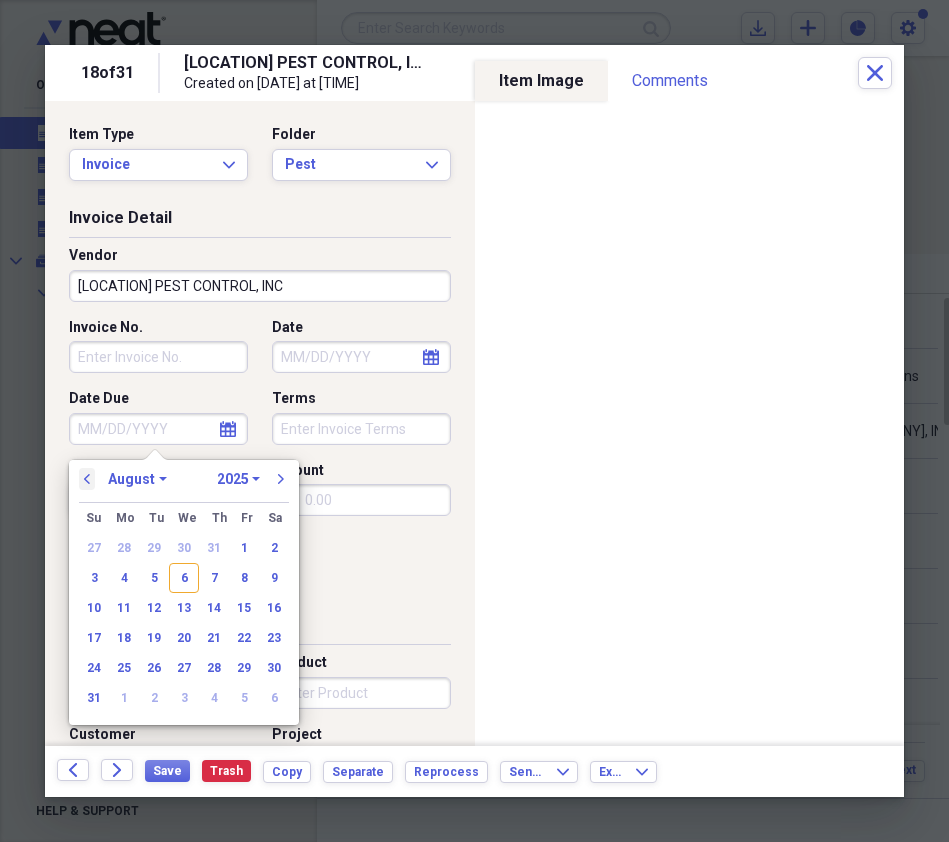 click on "previous" at bounding box center [87, 479] 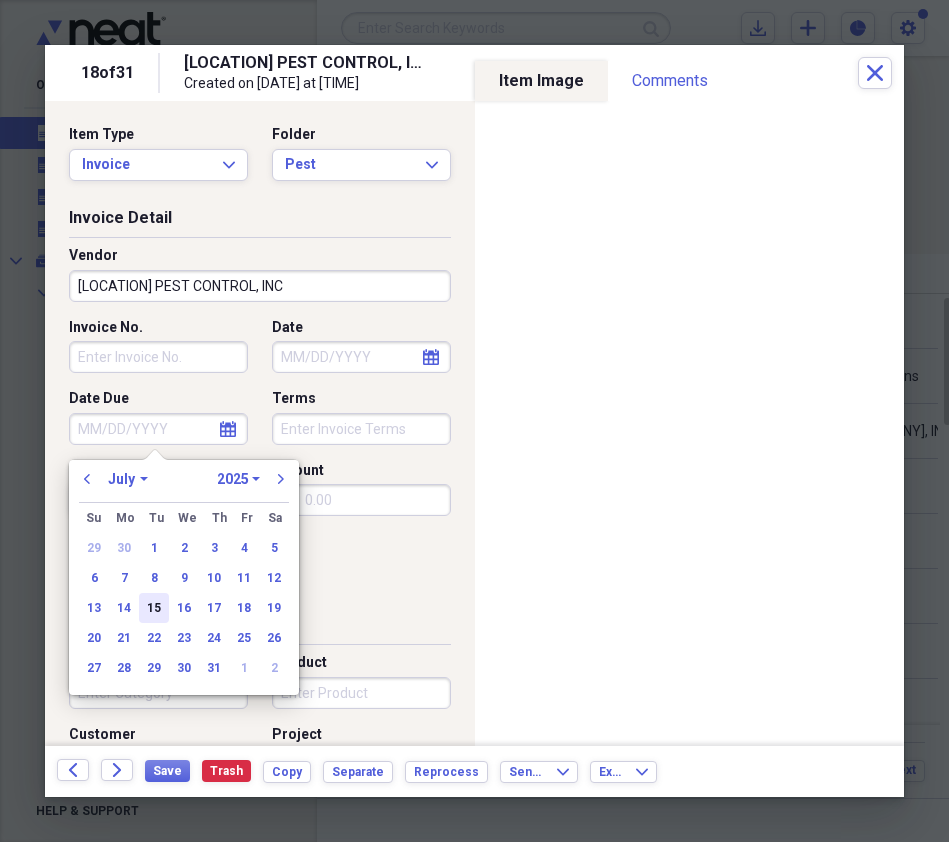 click on "15" at bounding box center [154, 608] 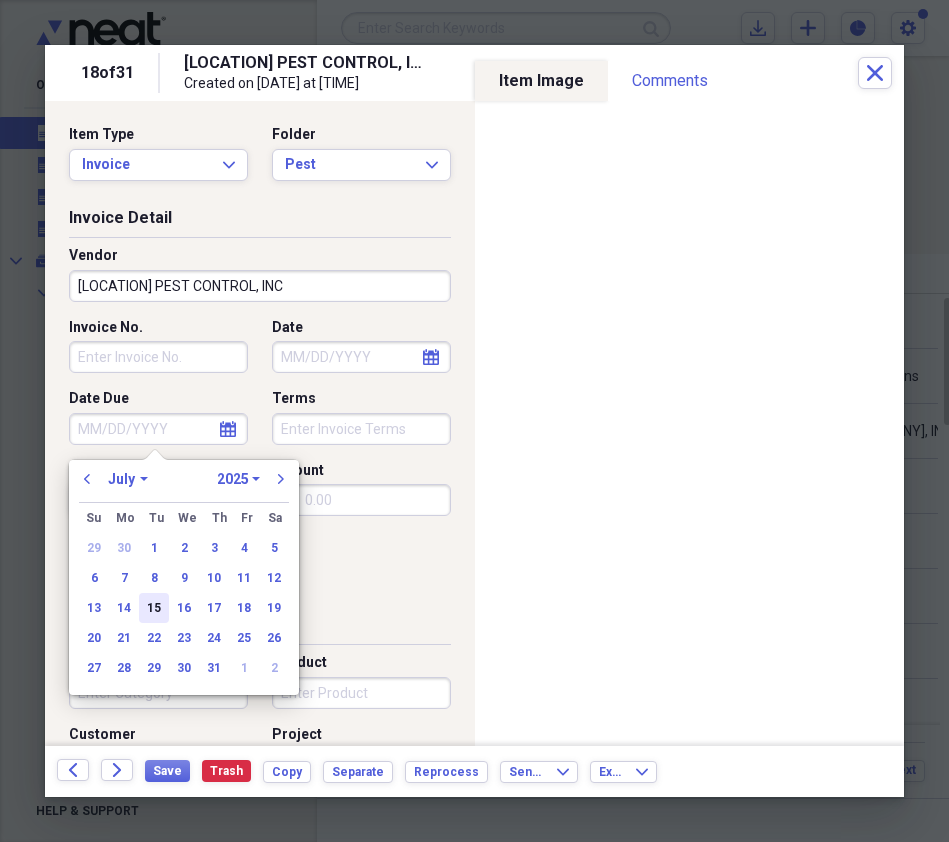 type on "07/15/2025" 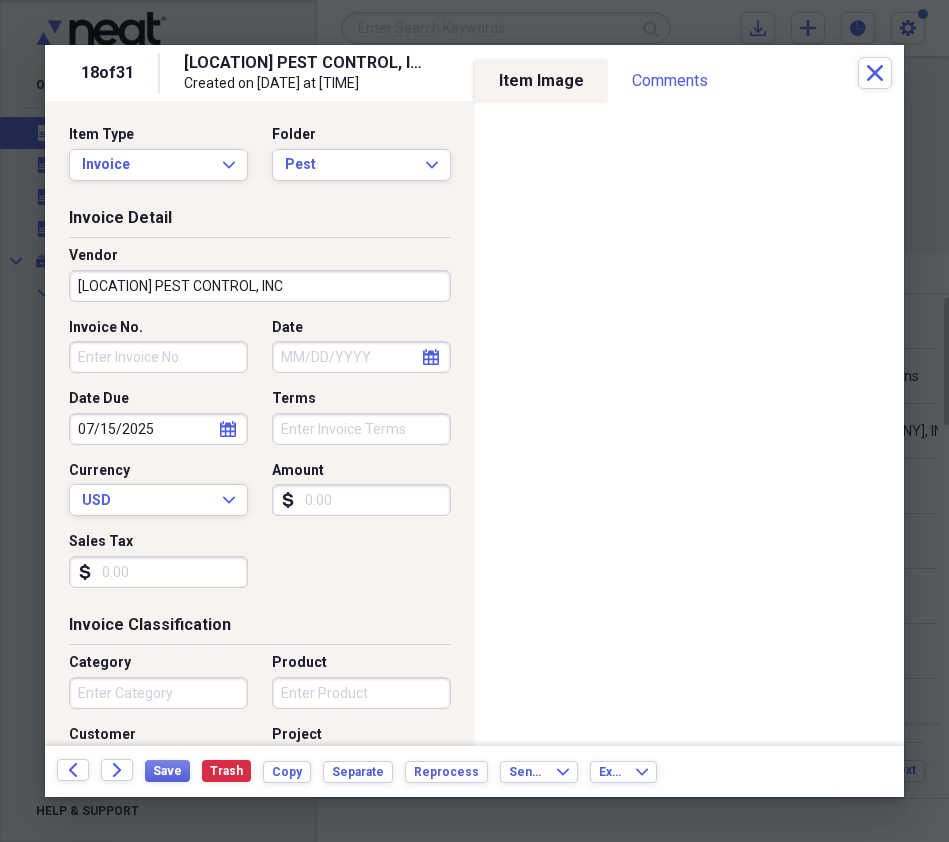 click on "Amount" at bounding box center (361, 500) 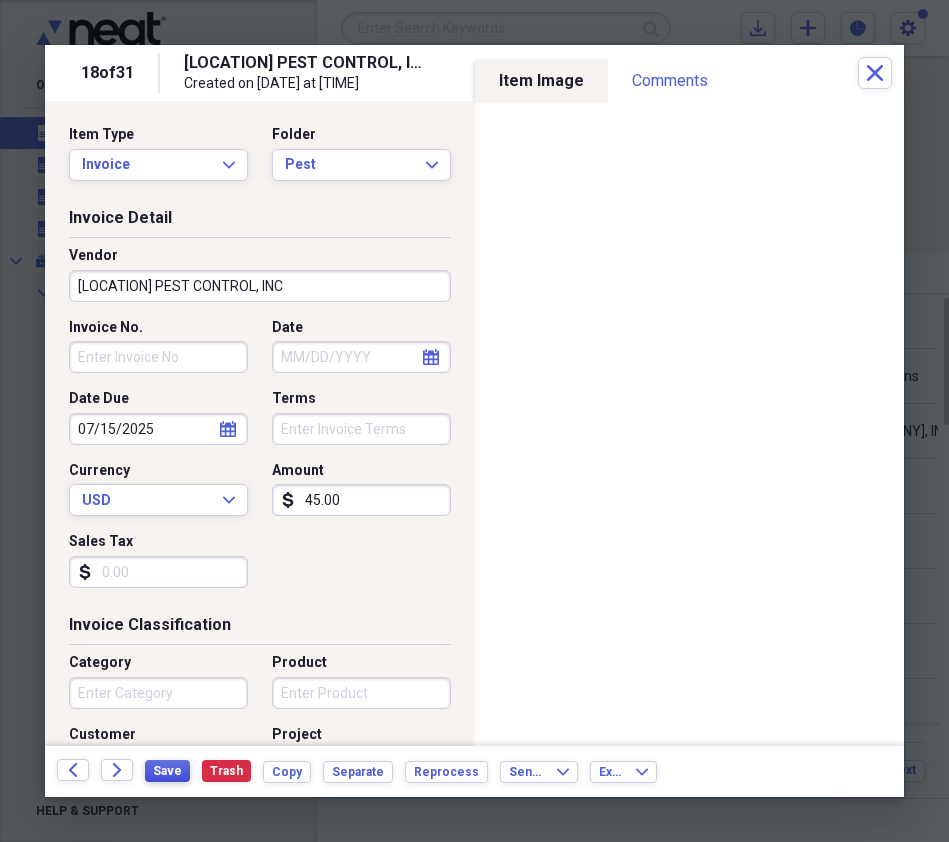 type on "45.00" 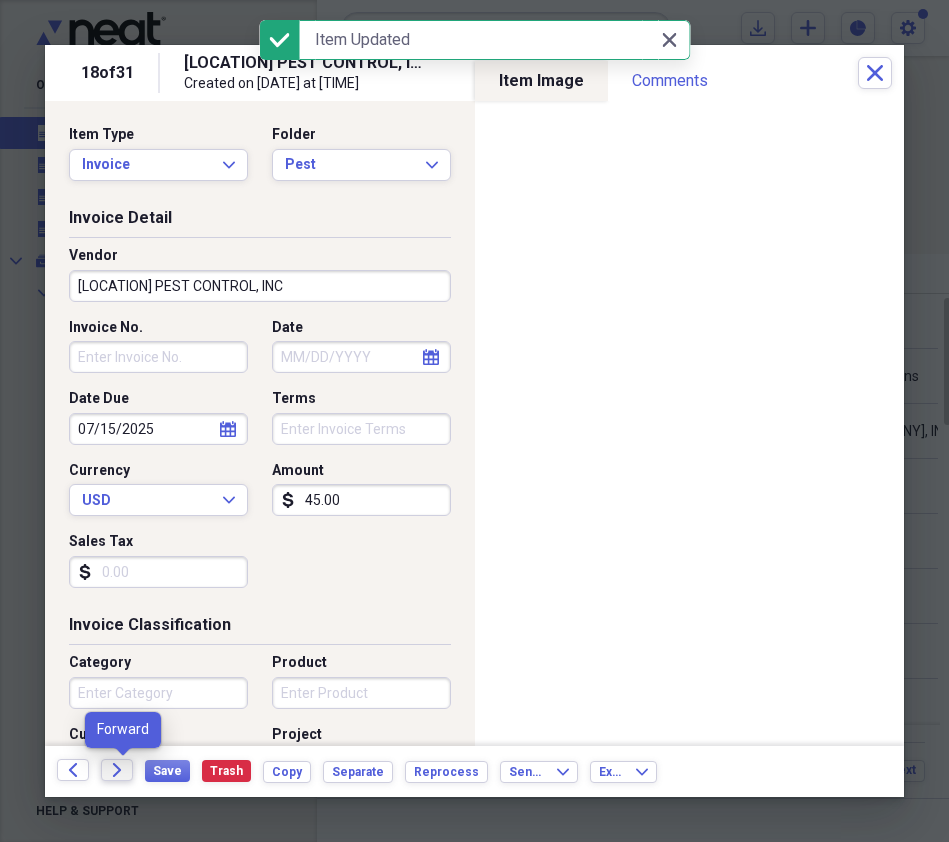 click on "Forward" 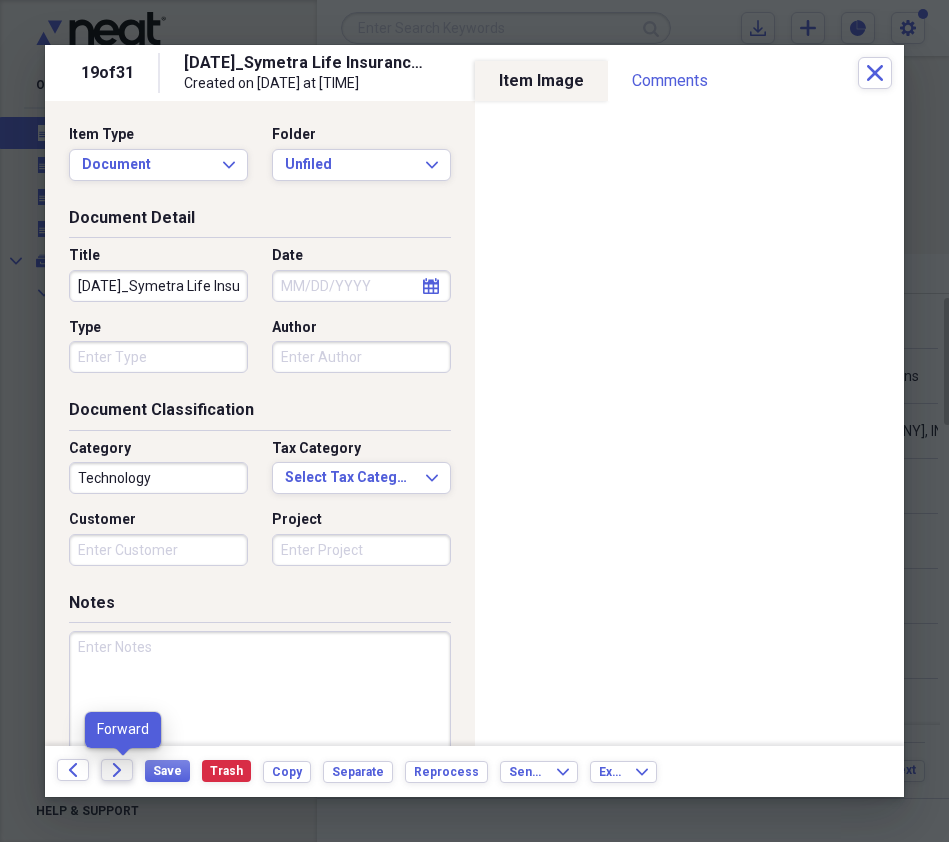 click on "Forward" 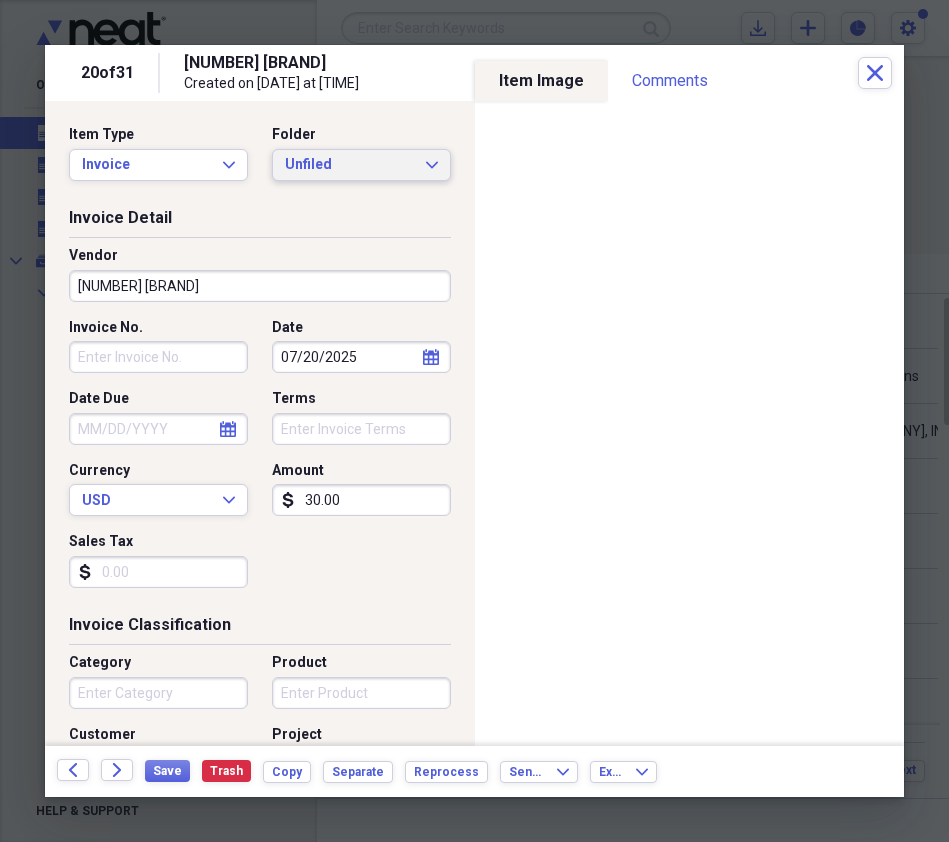 click on "Expand" 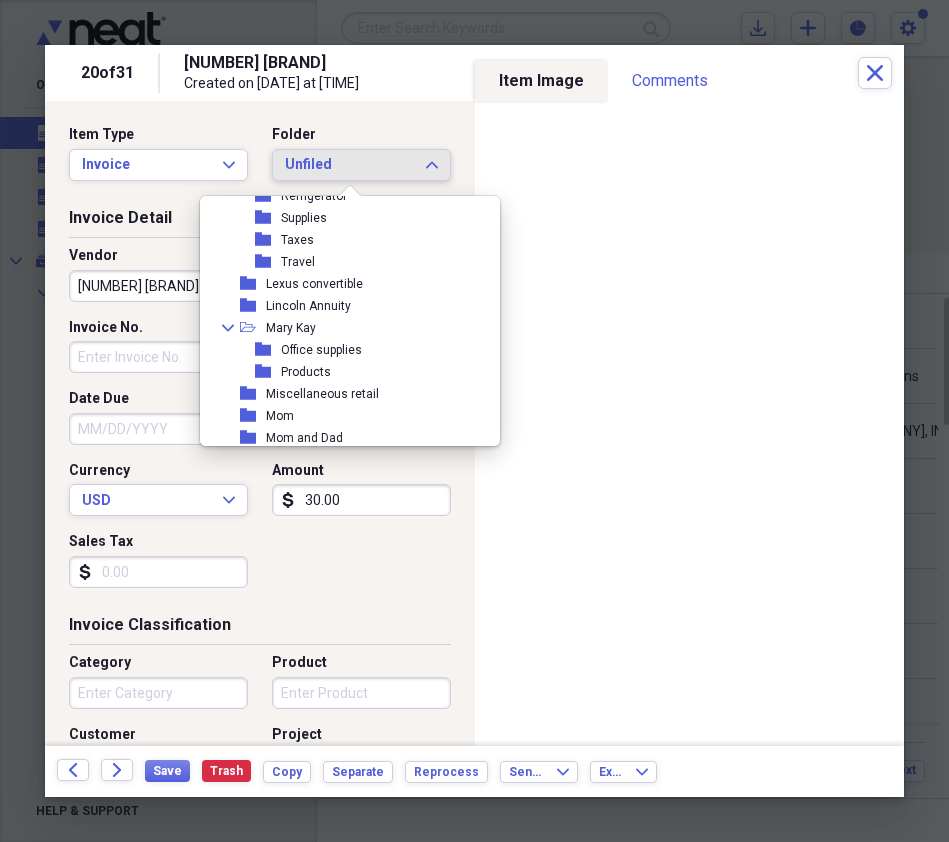 scroll, scrollTop: 1742, scrollLeft: 0, axis: vertical 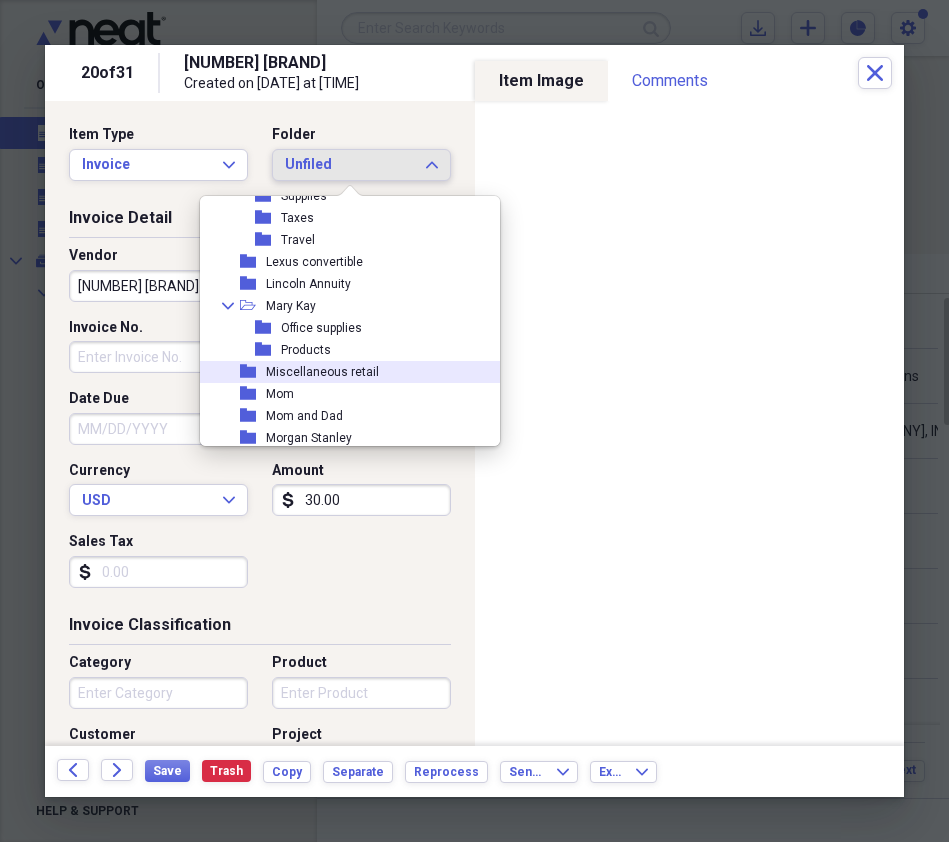 click on "Miscellaneous retail" at bounding box center (322, 372) 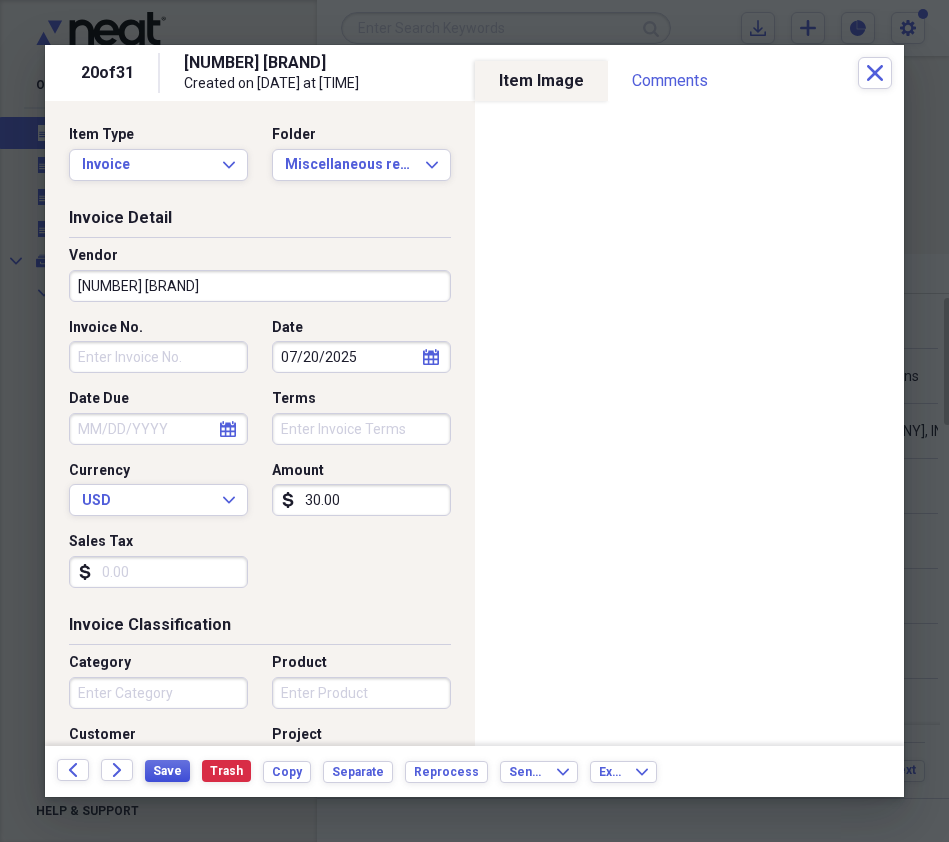 click on "Save" at bounding box center (167, 771) 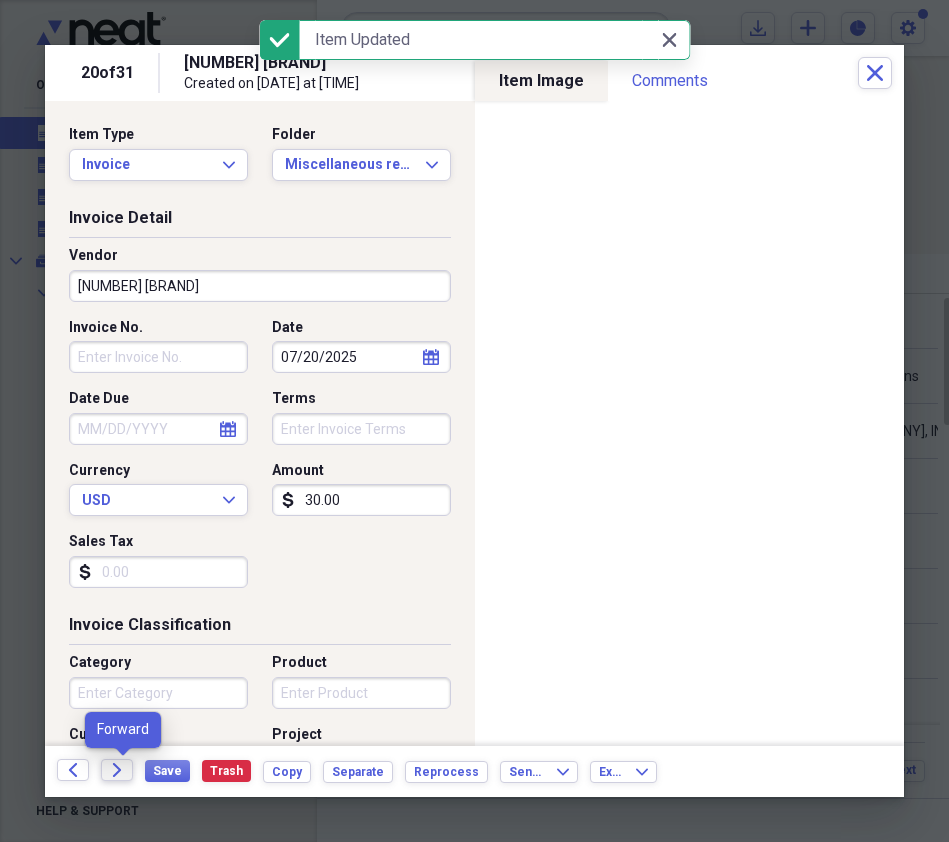 click 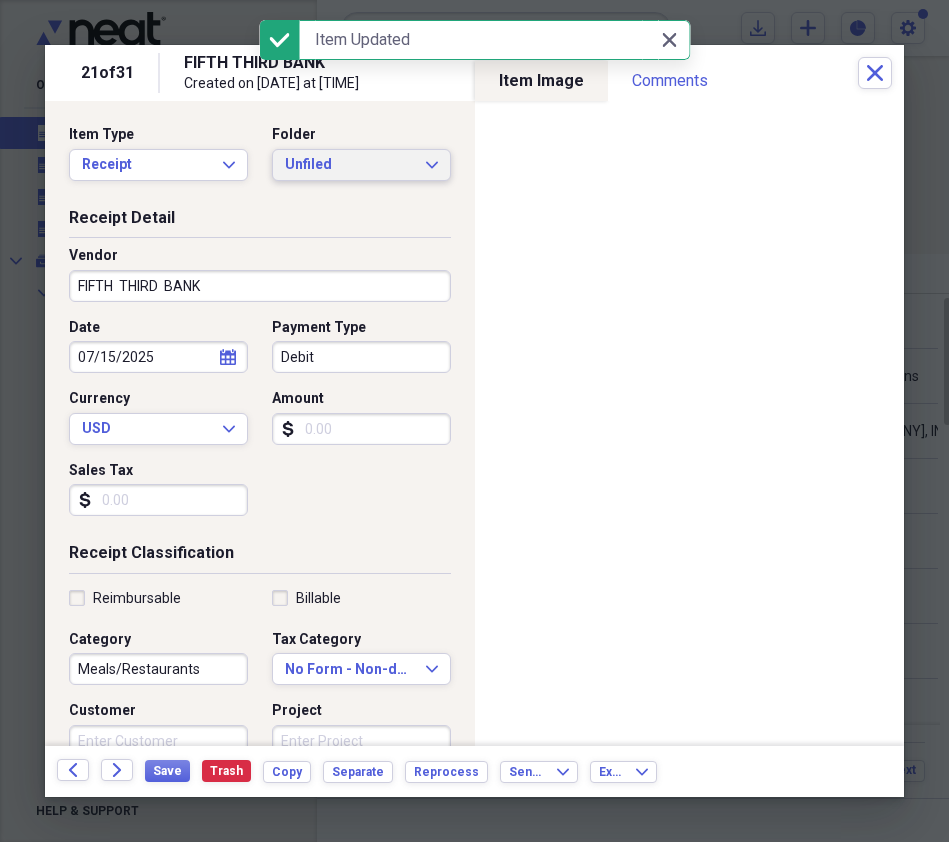 click on "Expand" 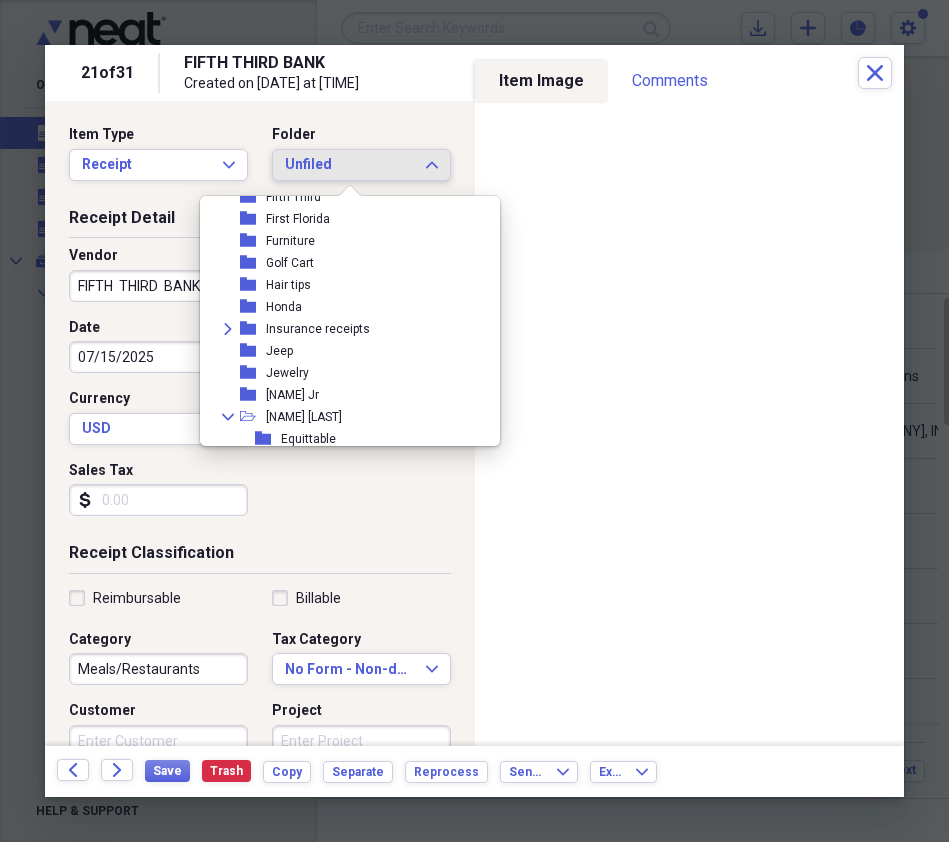 scroll, scrollTop: 1190, scrollLeft: 0, axis: vertical 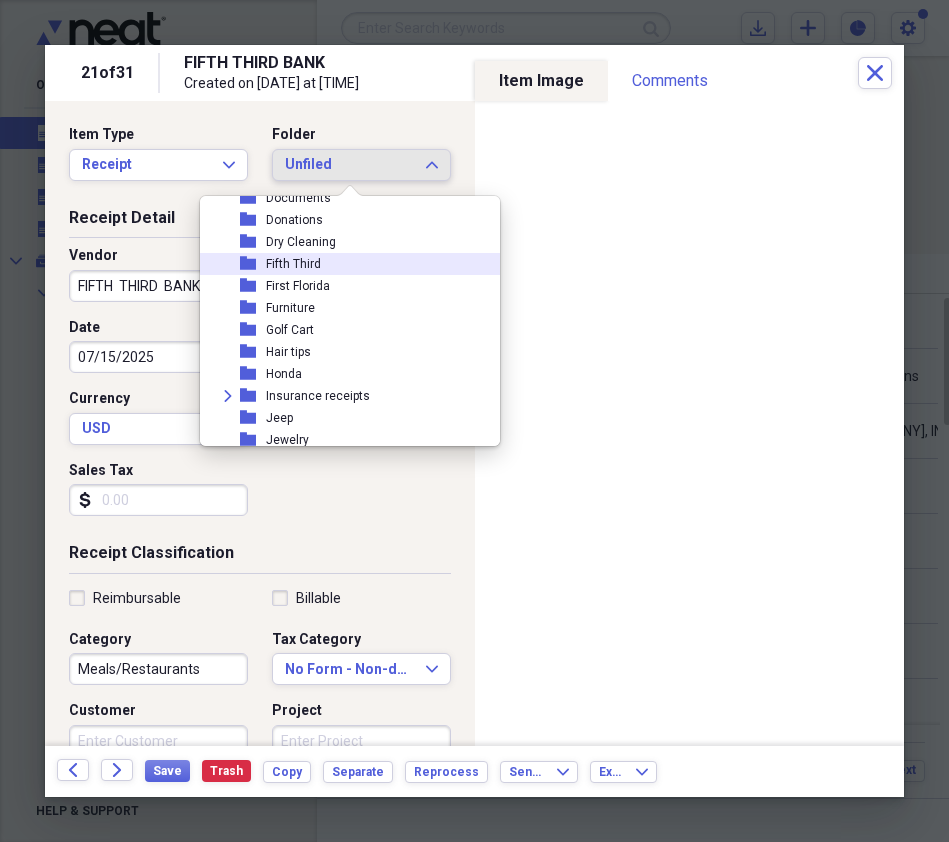 click on "Fifth Third" at bounding box center [293, 264] 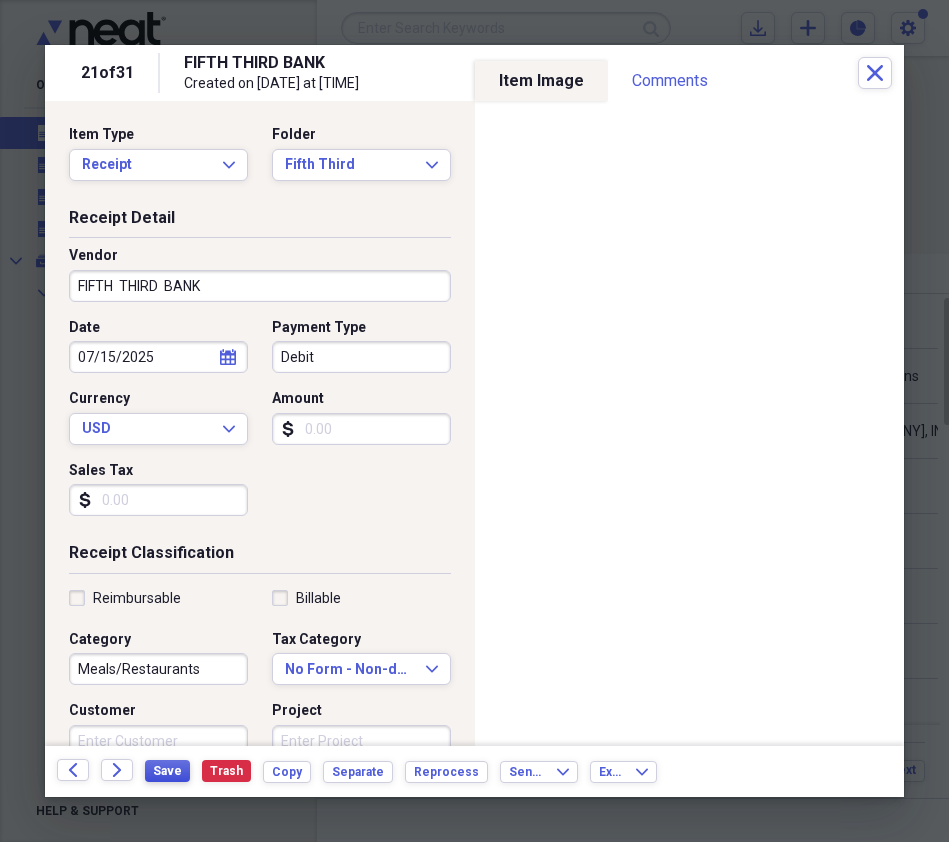 click on "Save" at bounding box center [167, 771] 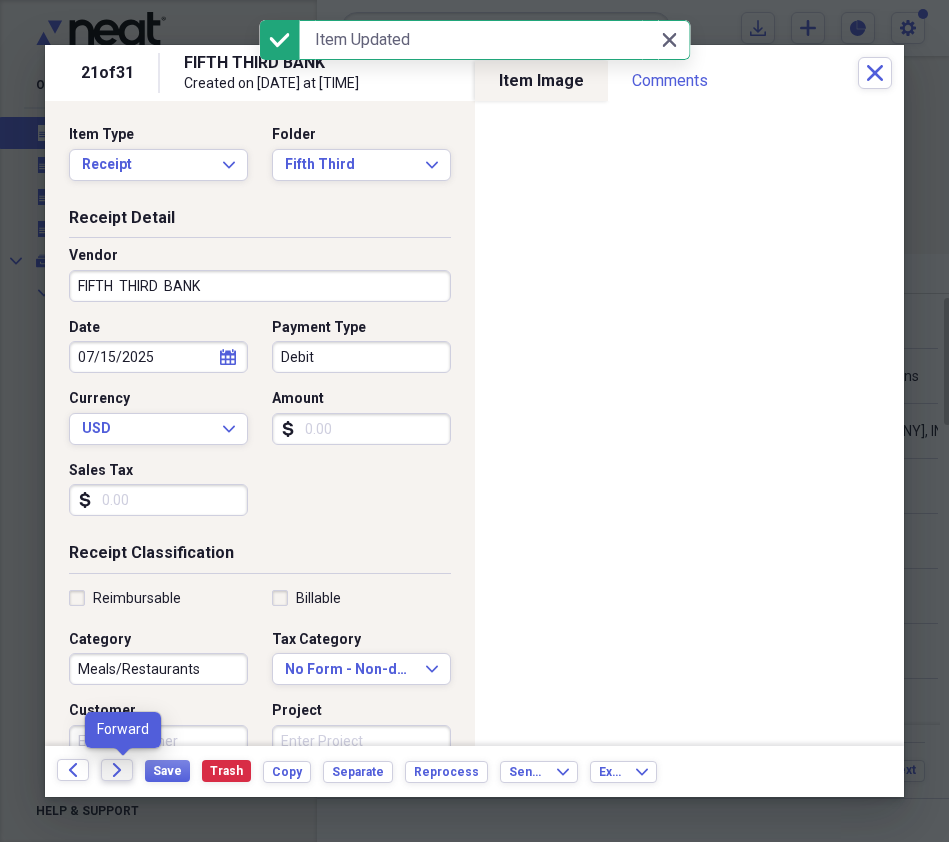 click 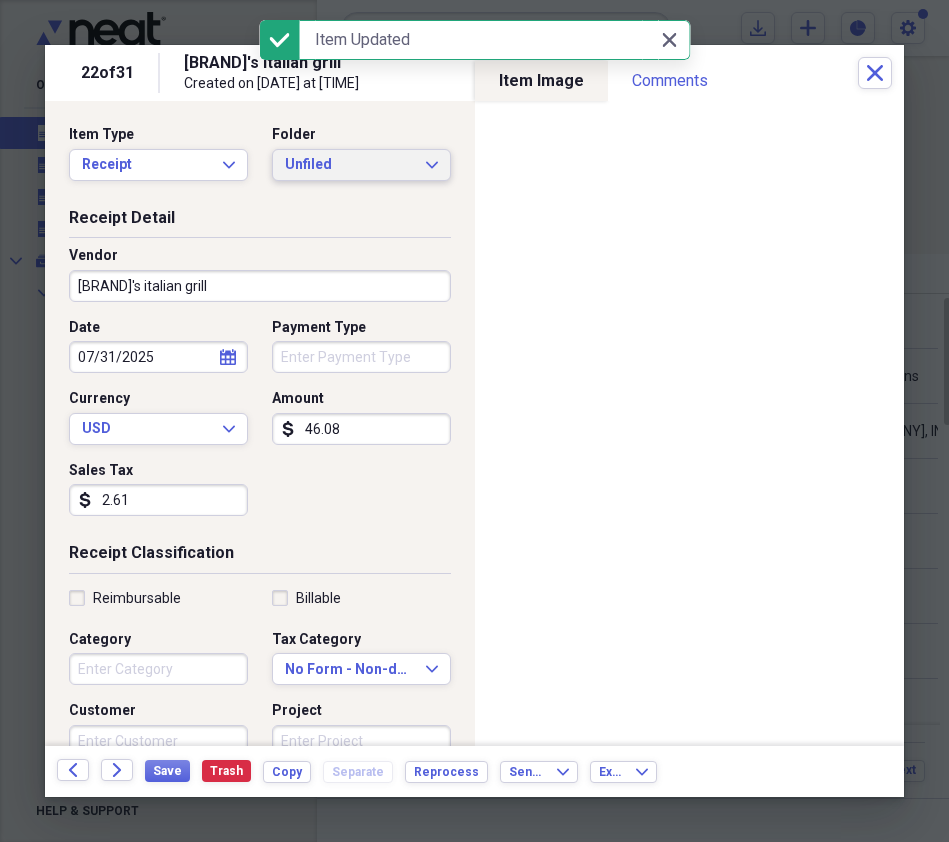 click on "Unfiled Expand" at bounding box center (361, 165) 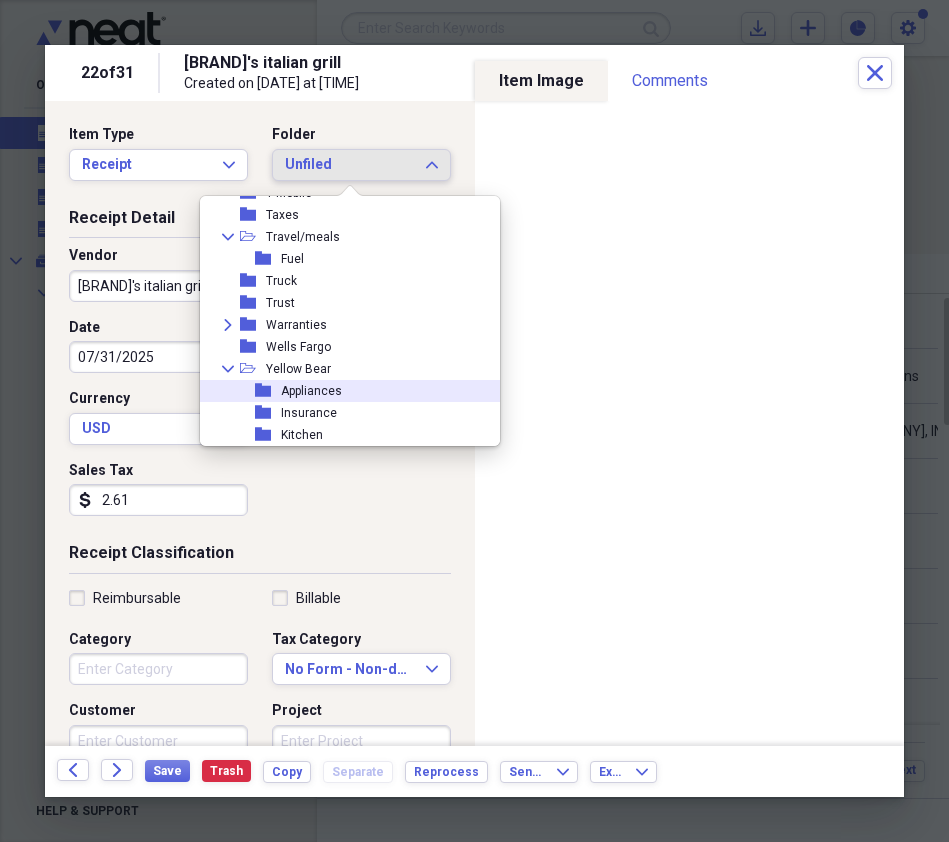 scroll, scrollTop: 2271, scrollLeft: 0, axis: vertical 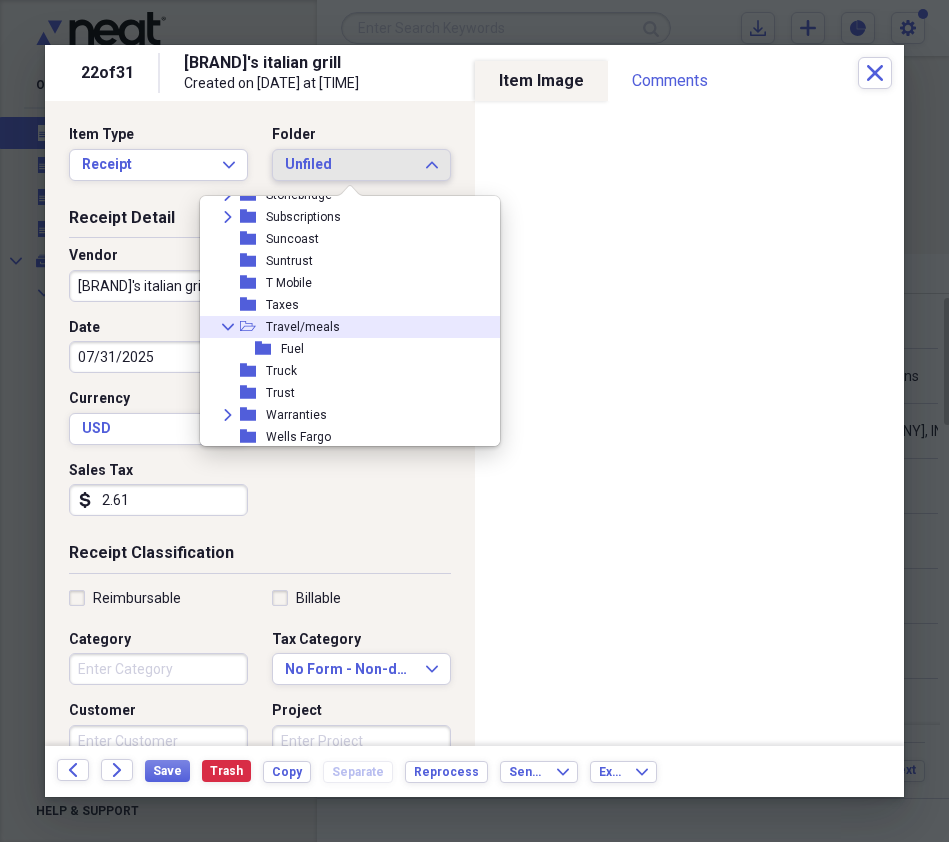 click on "Travel/meals" at bounding box center (303, 327) 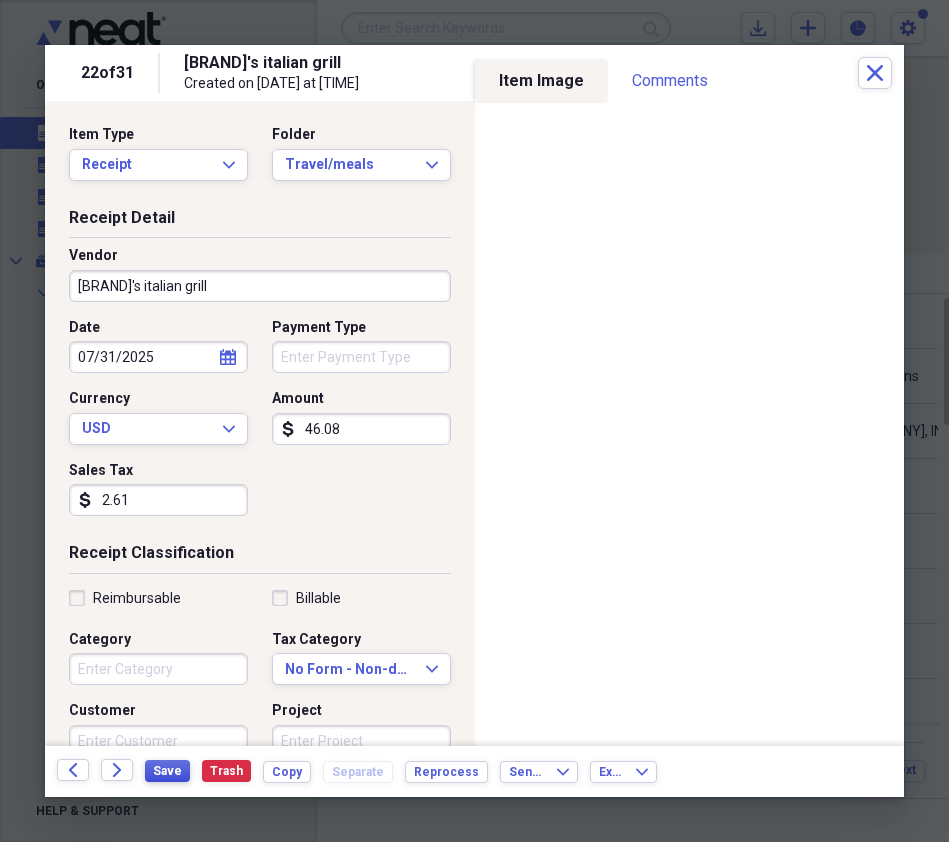 click on "Save" at bounding box center (167, 771) 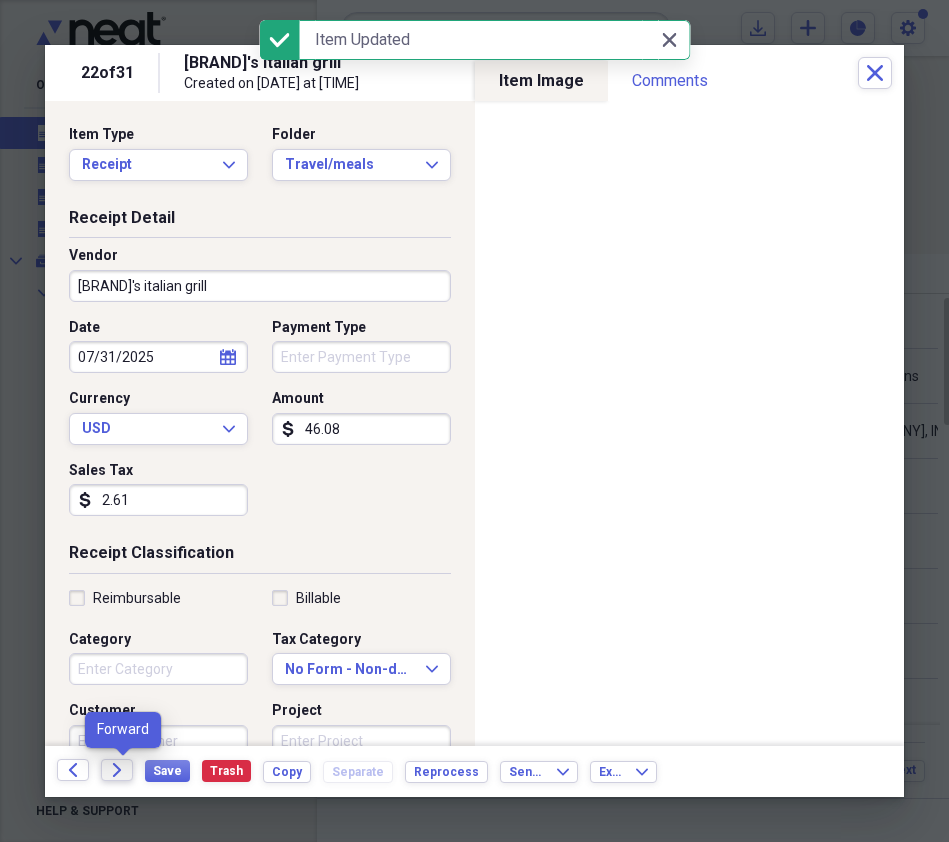 click on "Forward" 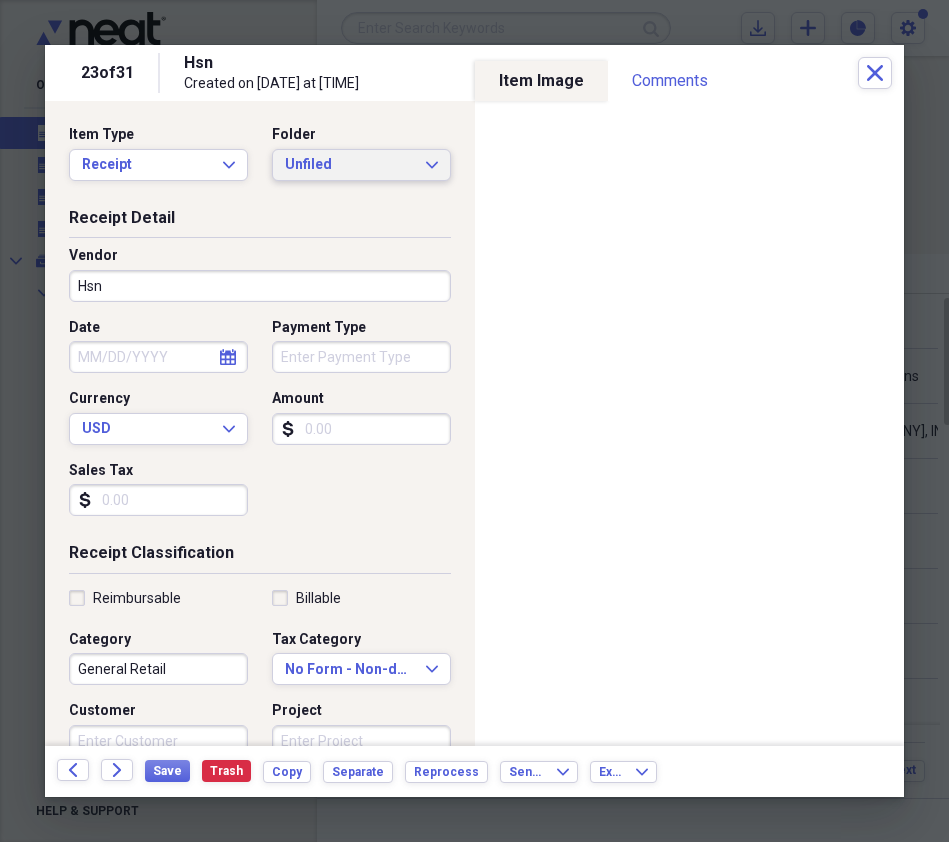 click on "Expand" 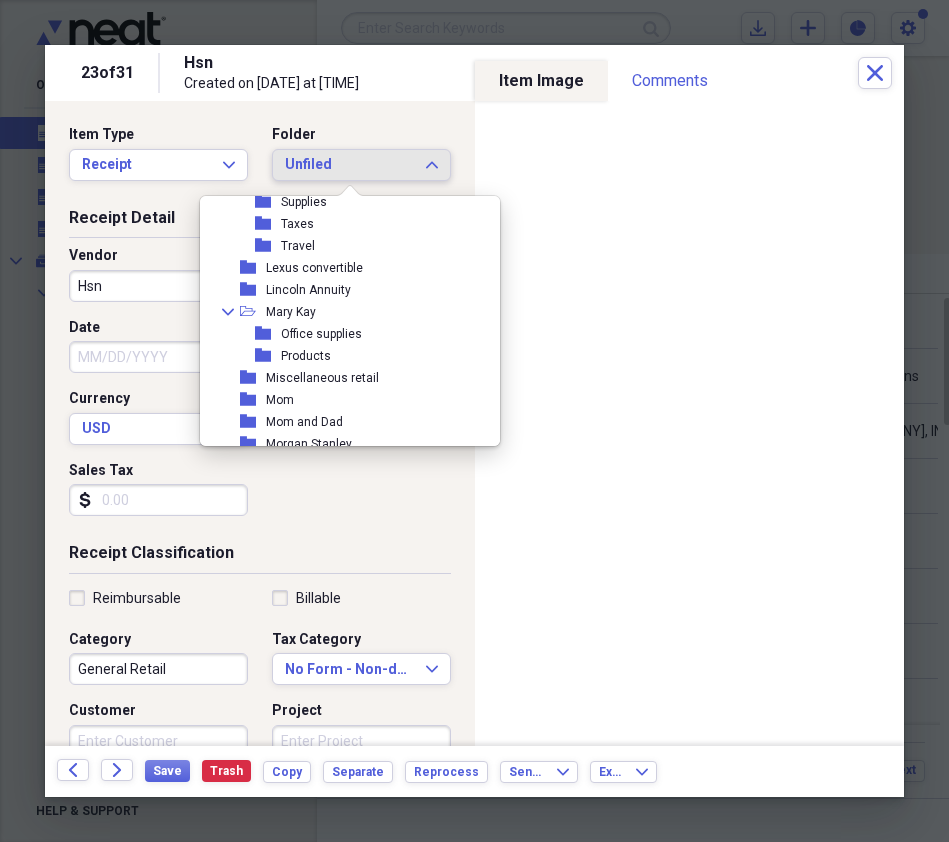 scroll, scrollTop: 1749, scrollLeft: 0, axis: vertical 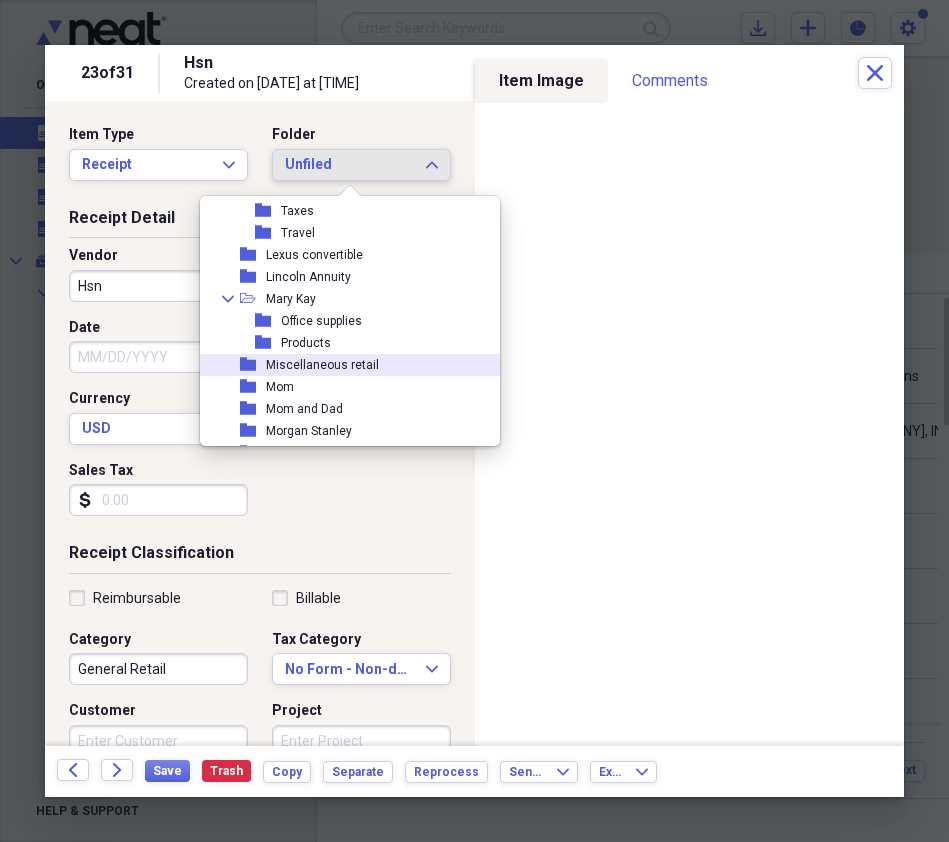click on "Miscellaneous retail" at bounding box center (322, 365) 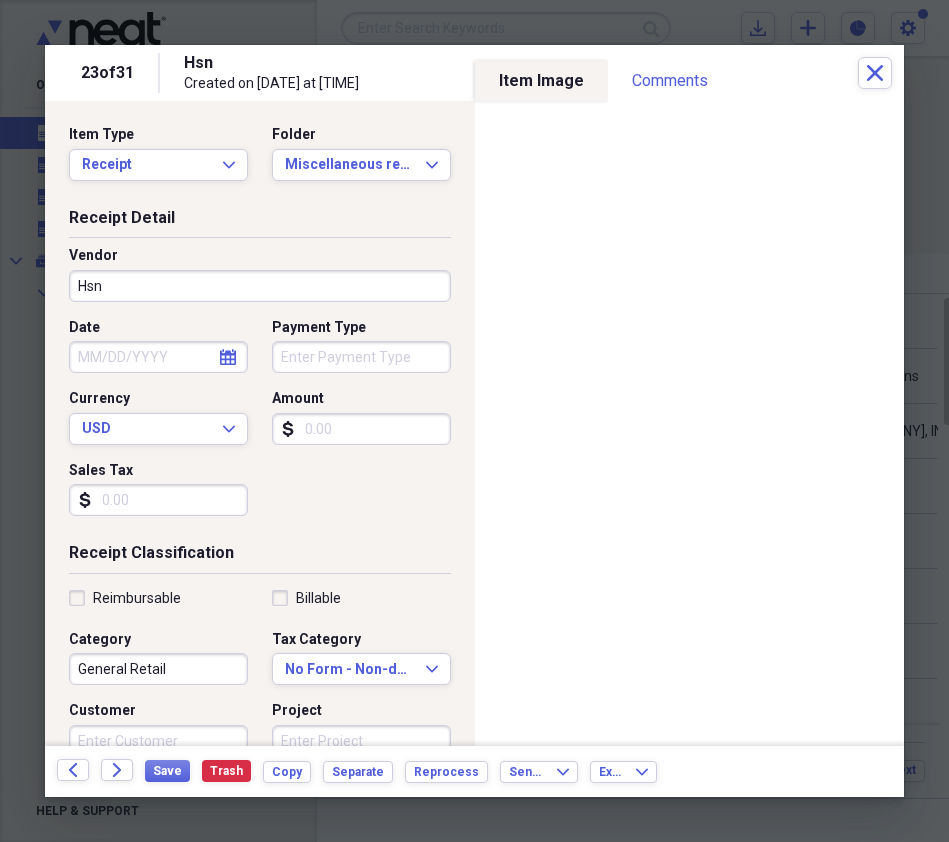 click on "Amount" at bounding box center [361, 429] 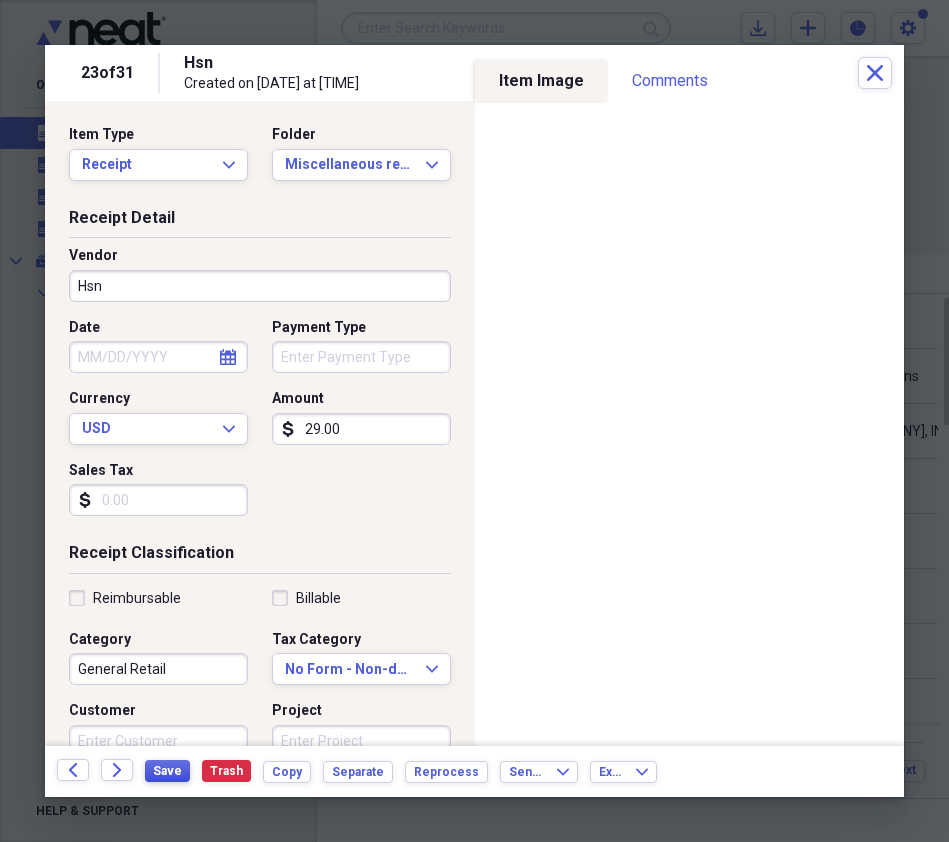 type on "29.00" 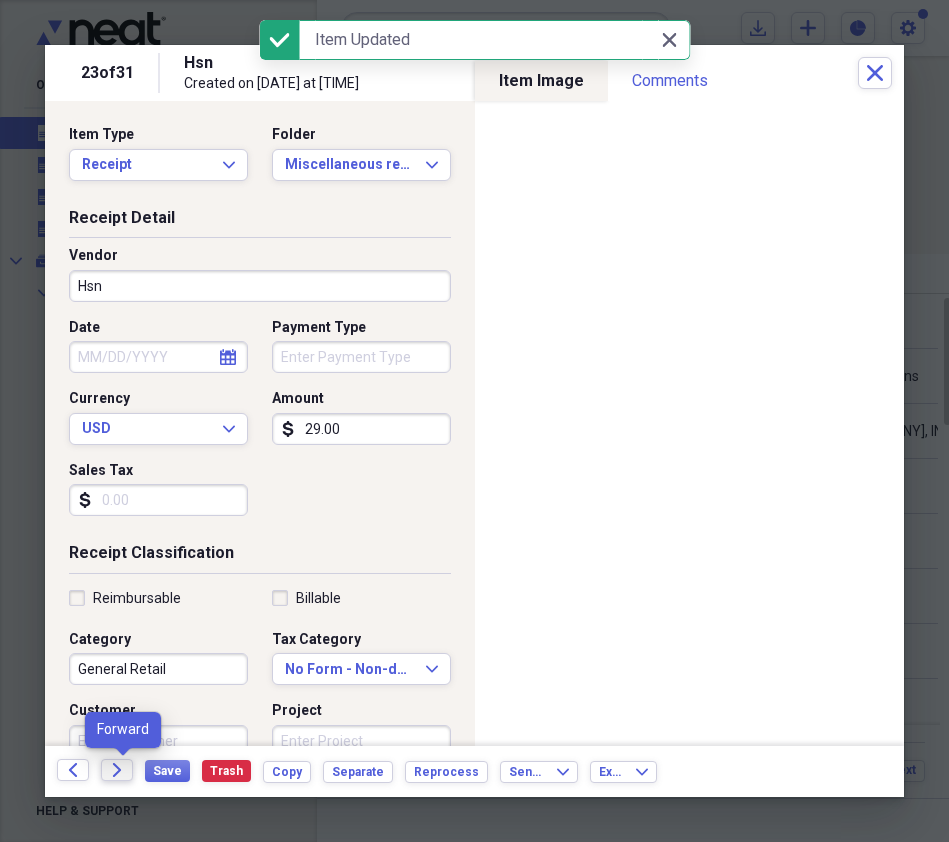 click on "Forward" 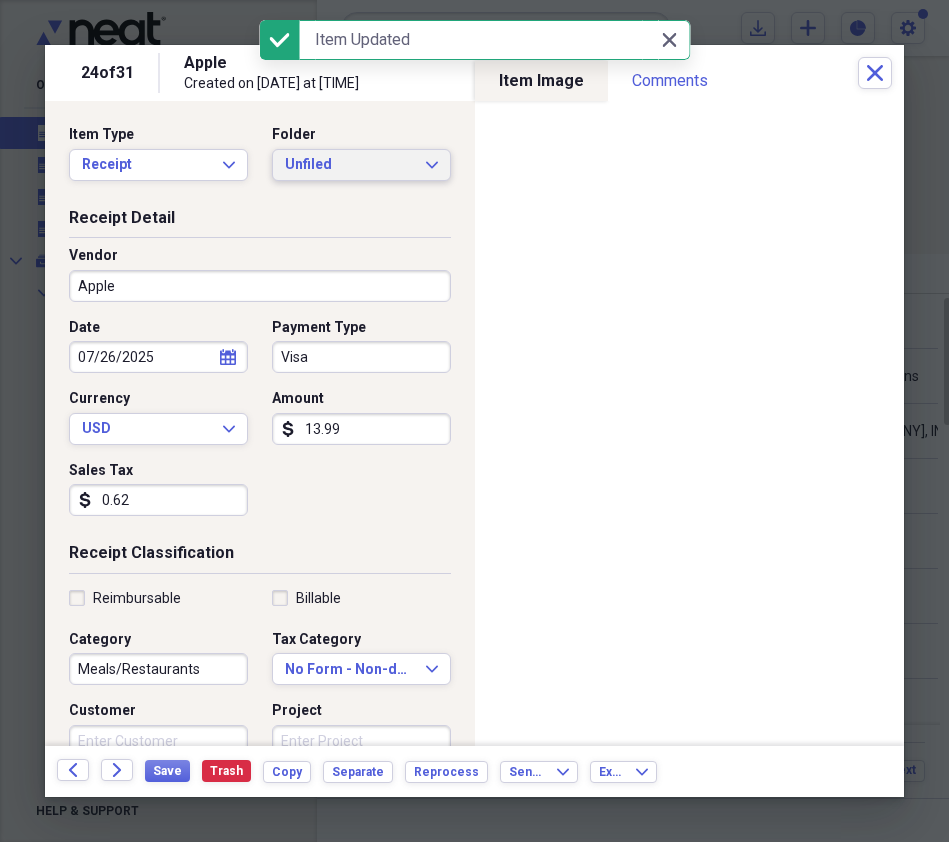 click on "Unfiled Expand" at bounding box center (361, 165) 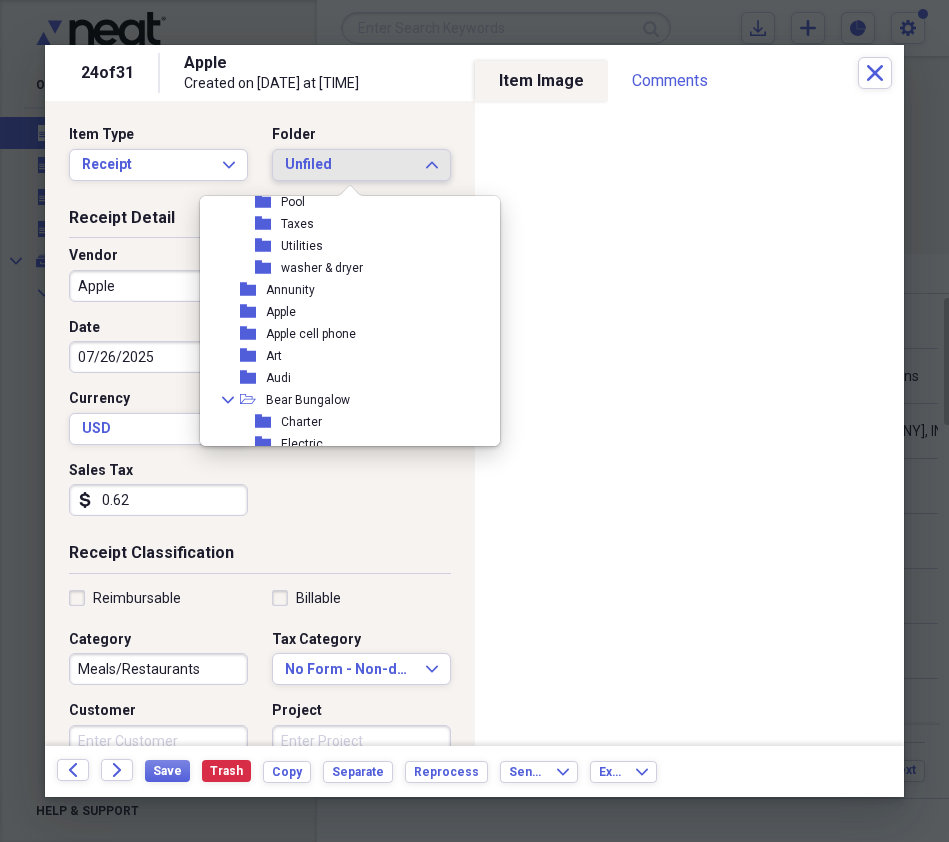 scroll, scrollTop: 267, scrollLeft: 0, axis: vertical 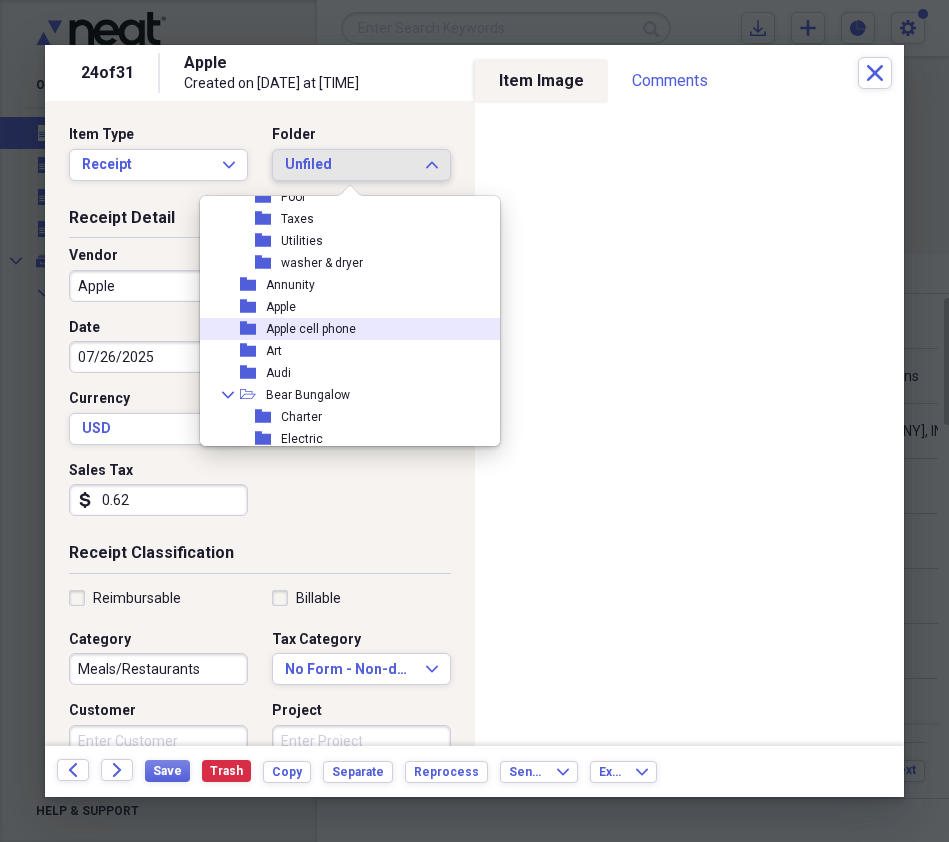 click on "Apple cell phone" at bounding box center [311, 329] 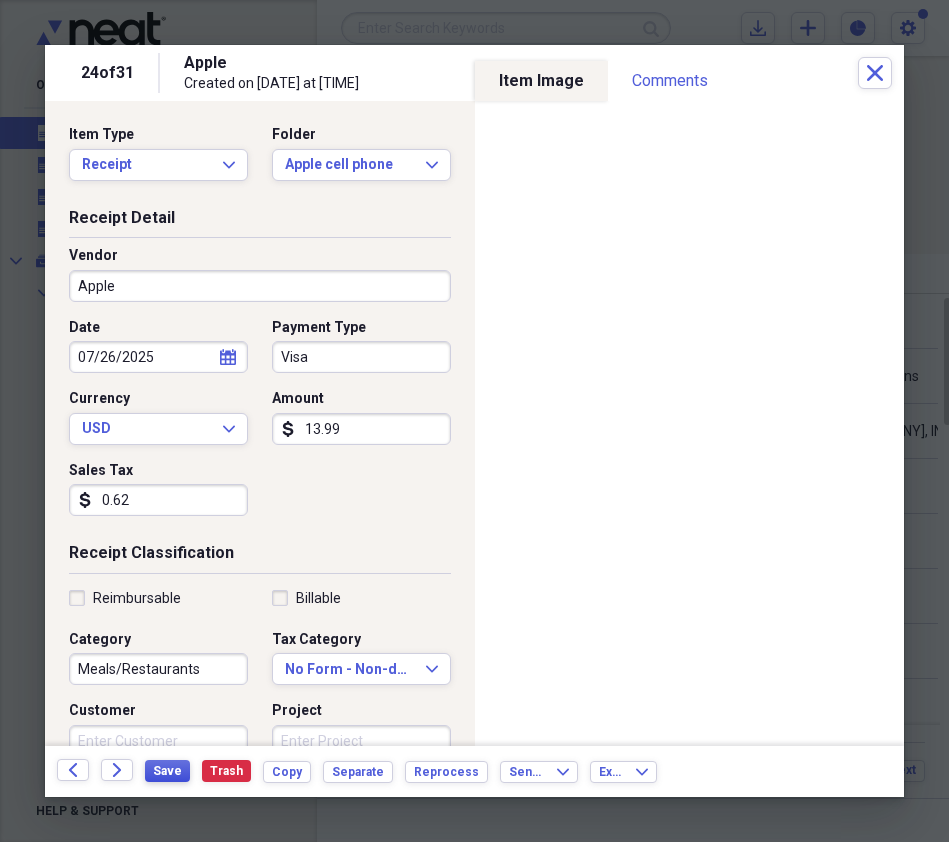 click on "Save" at bounding box center (167, 771) 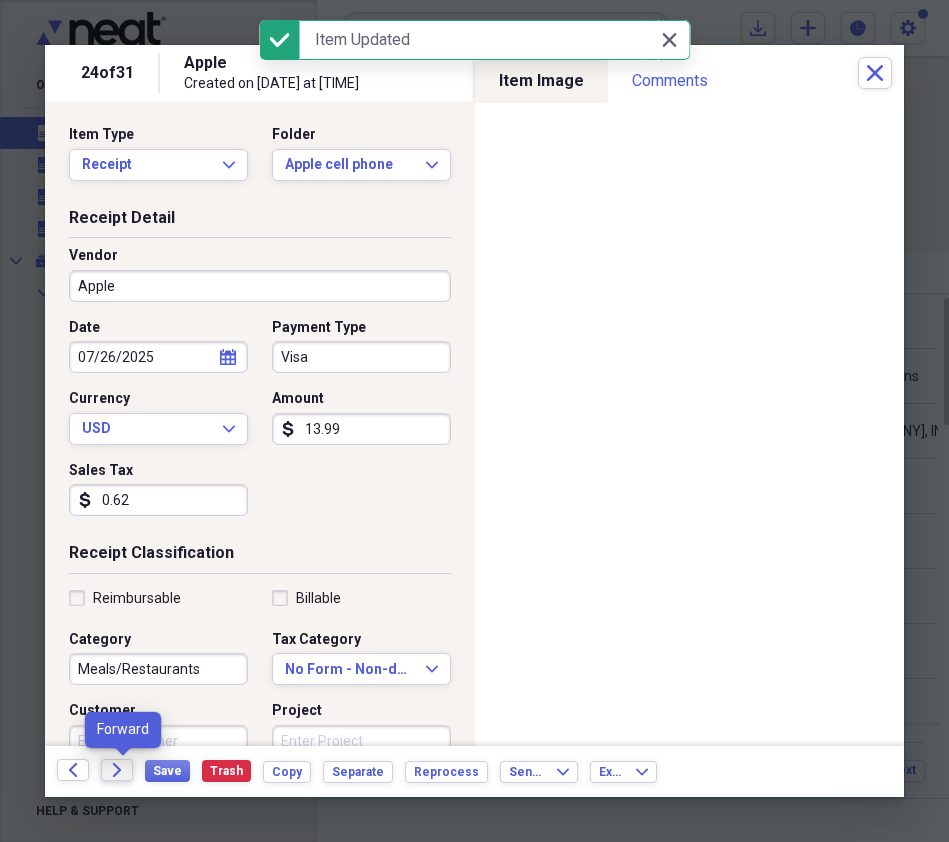 click on "Forward" 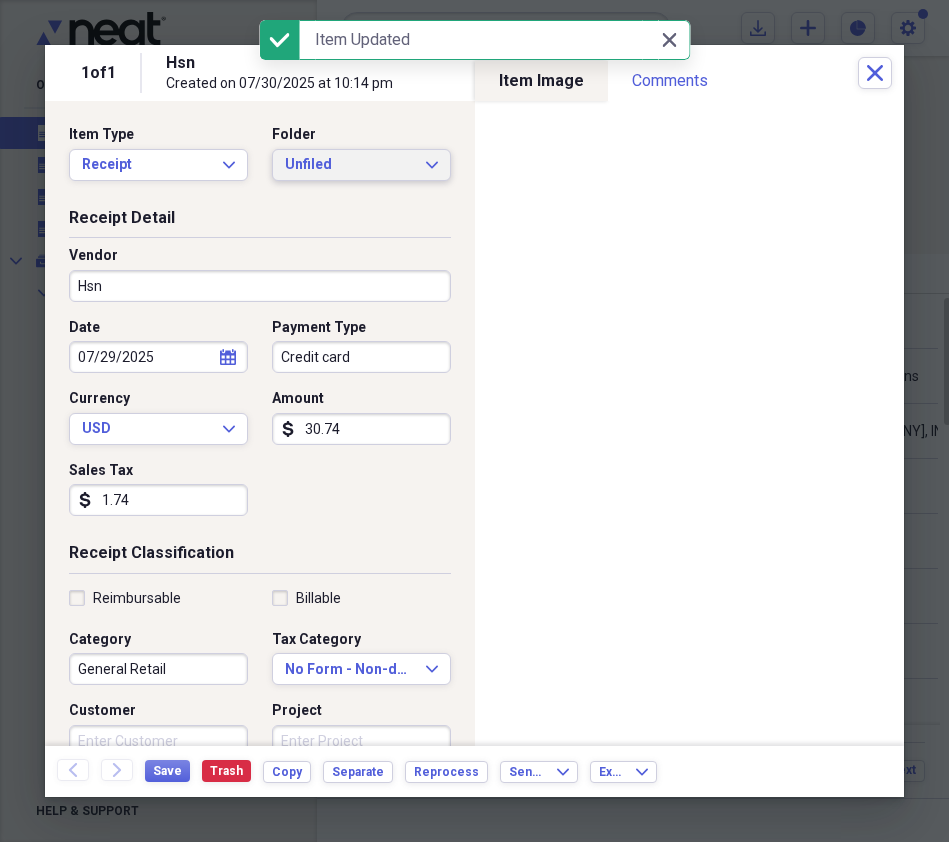 click on "Unfiled Expand" at bounding box center (361, 165) 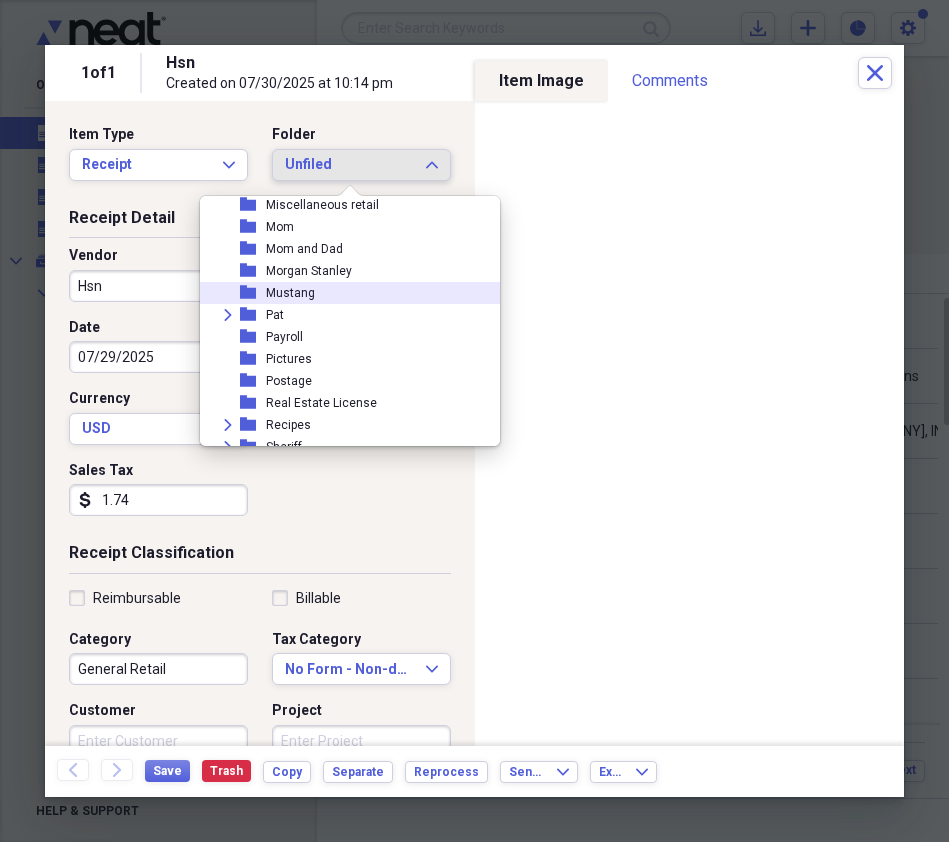 scroll, scrollTop: 1908, scrollLeft: 0, axis: vertical 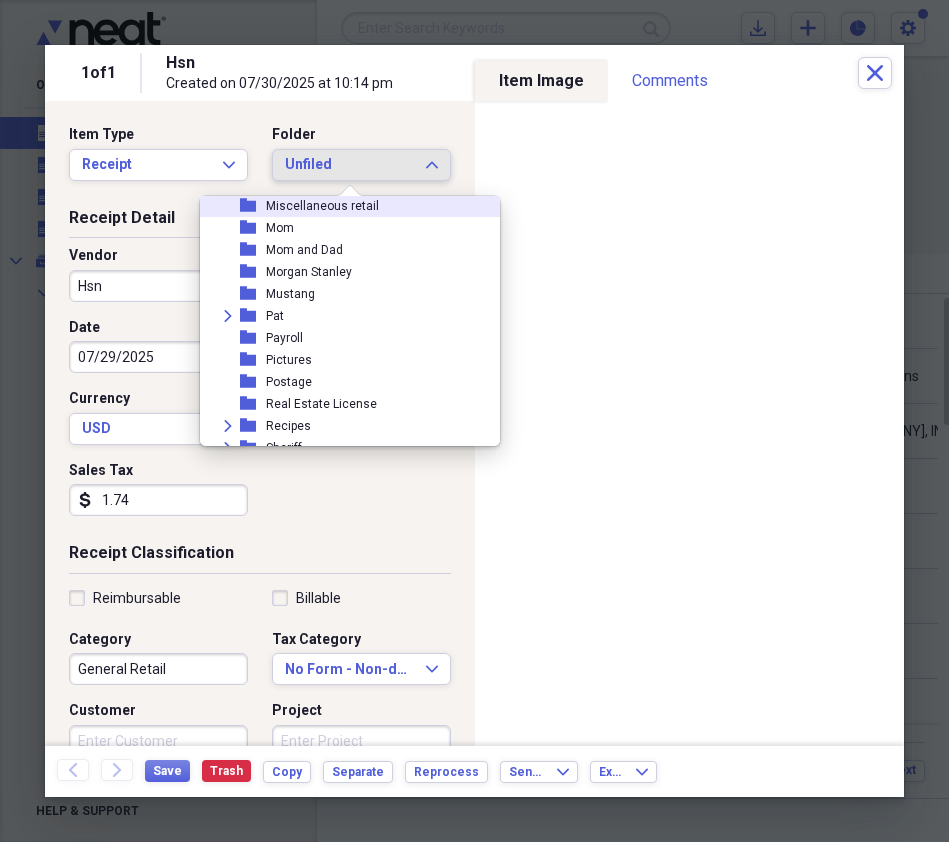 click on "Miscellaneous retail" at bounding box center [322, 206] 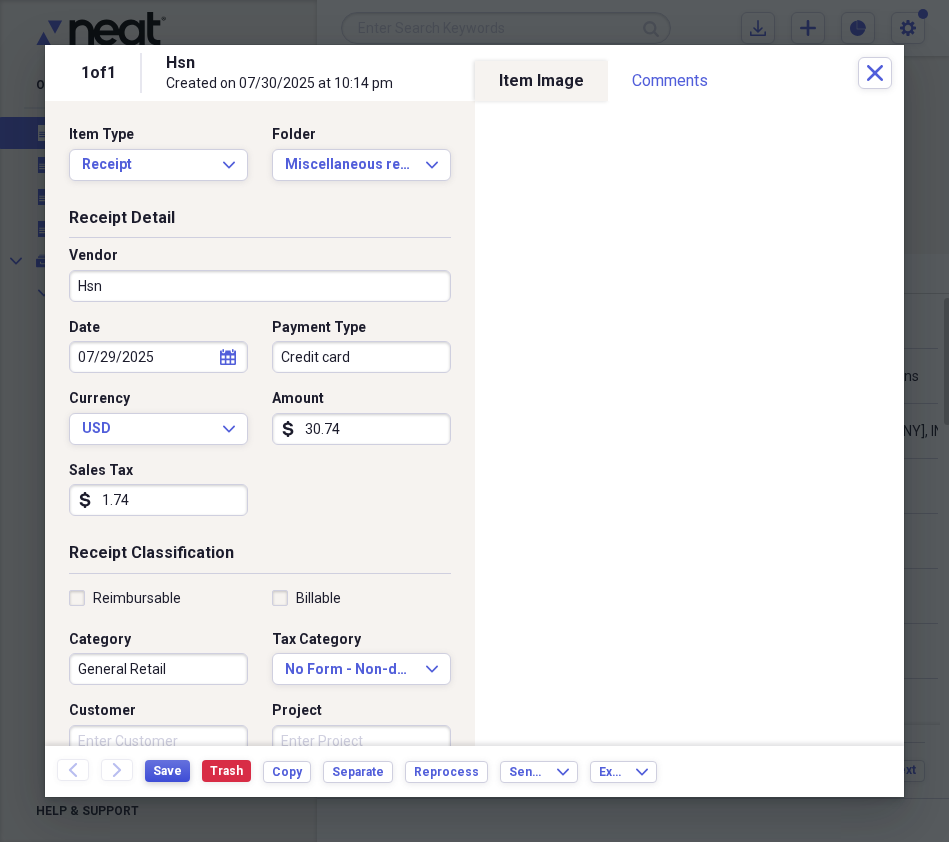 click on "Save" at bounding box center (167, 771) 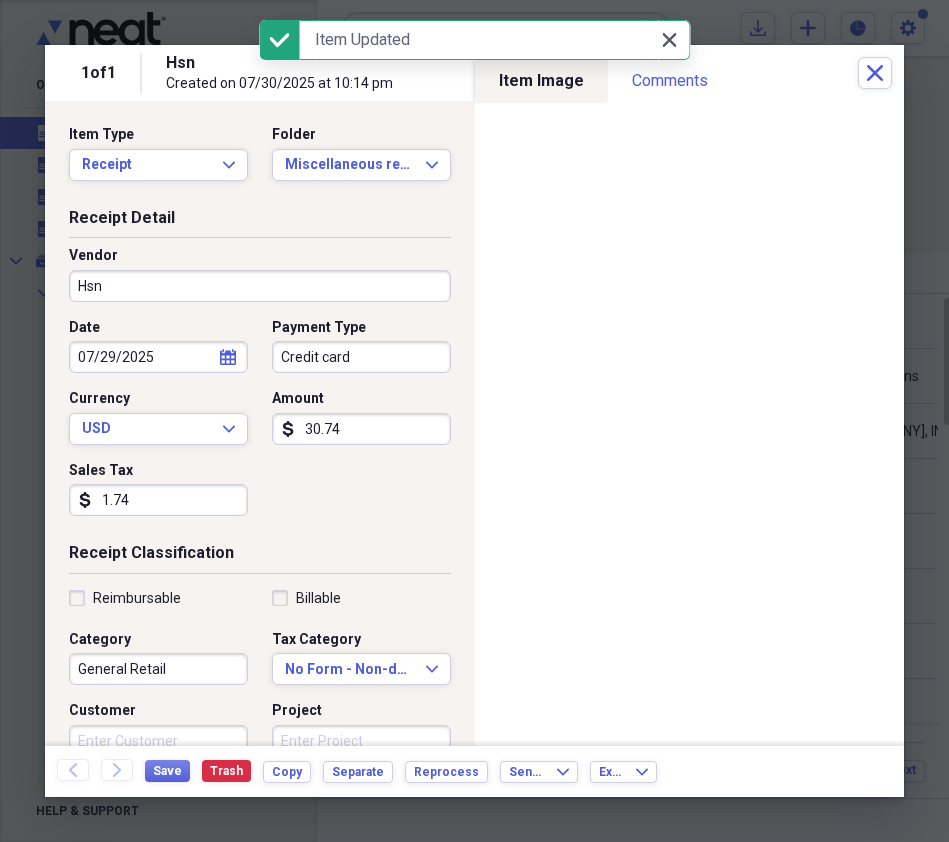 click 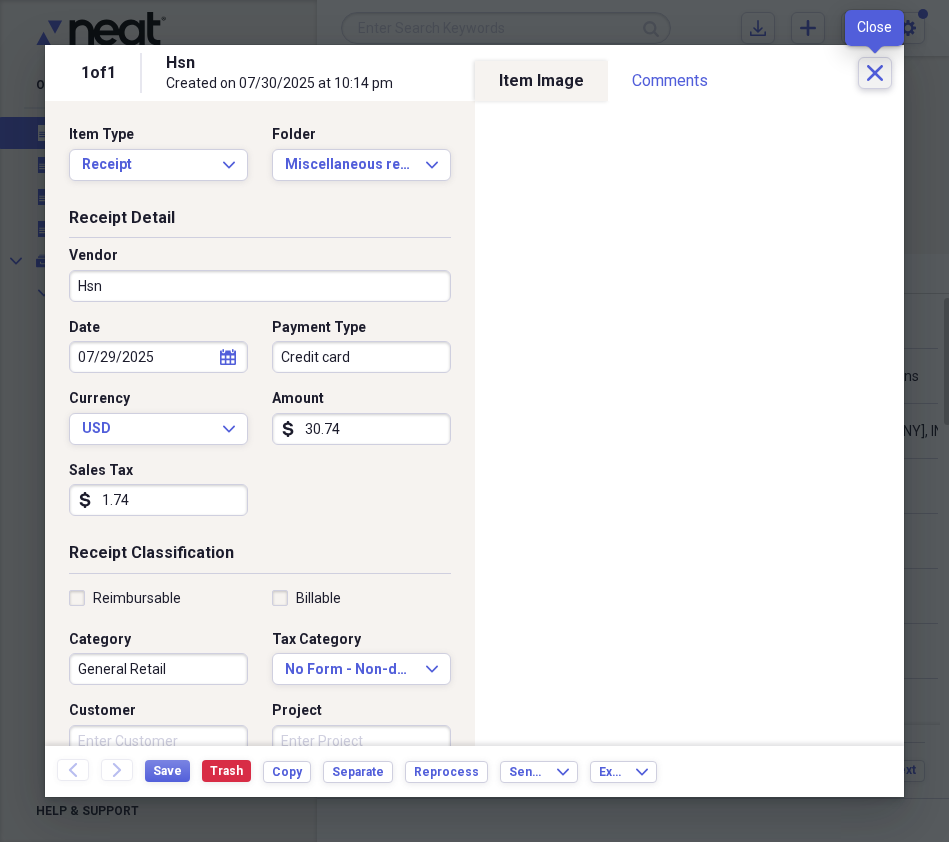 click on "Close" at bounding box center [875, 73] 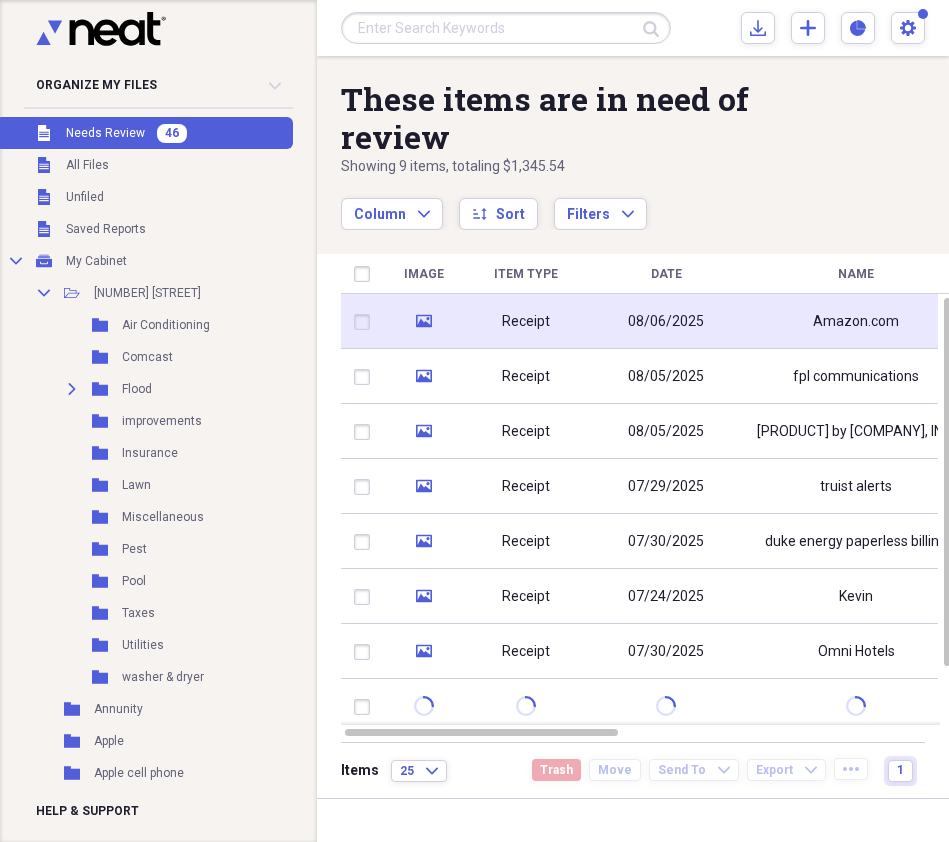 click on "Receipt" at bounding box center (526, 322) 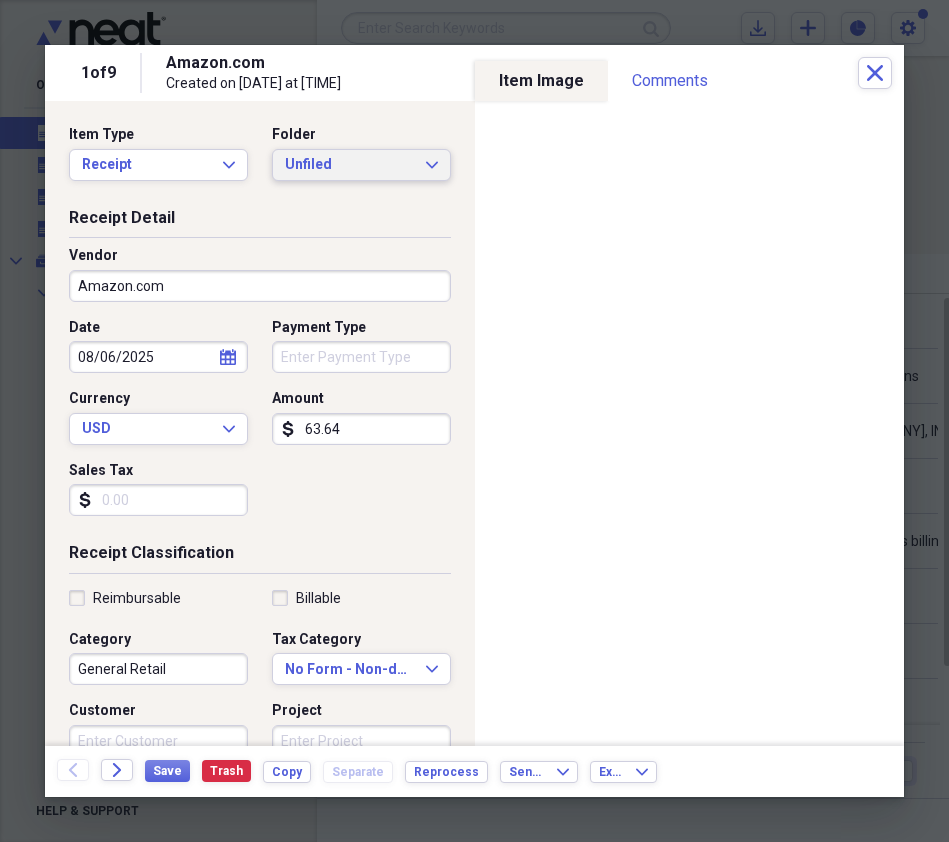 click on "Unfiled Expand" at bounding box center [361, 165] 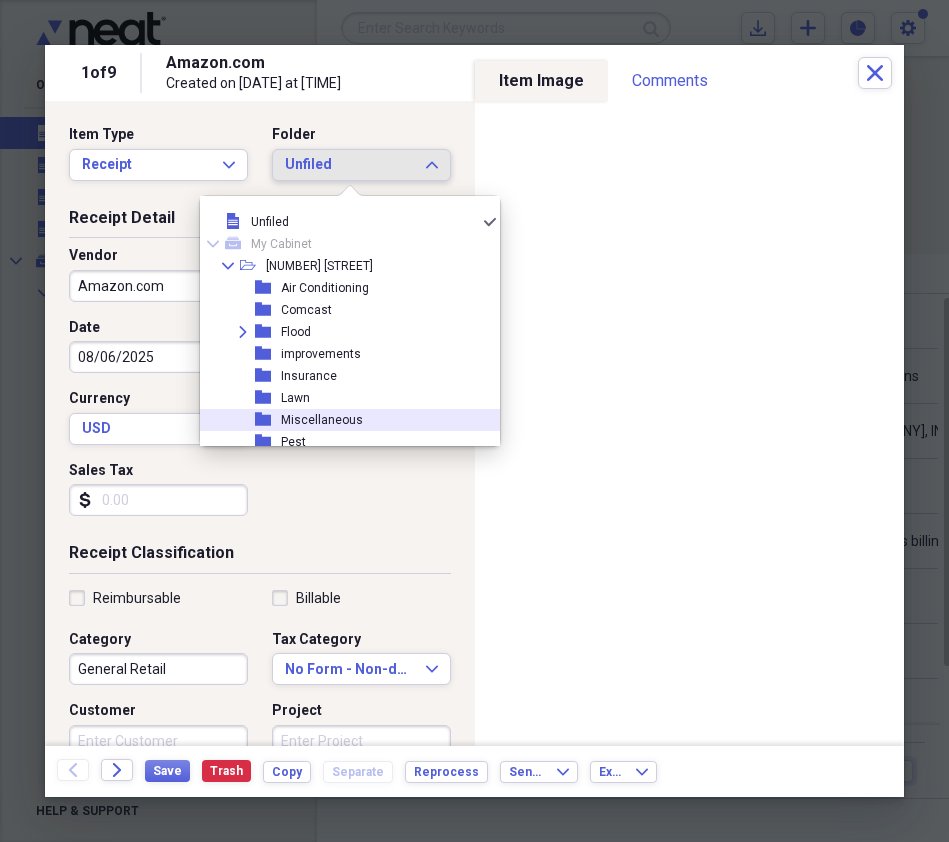 click on "Miscellaneous" at bounding box center [322, 420] 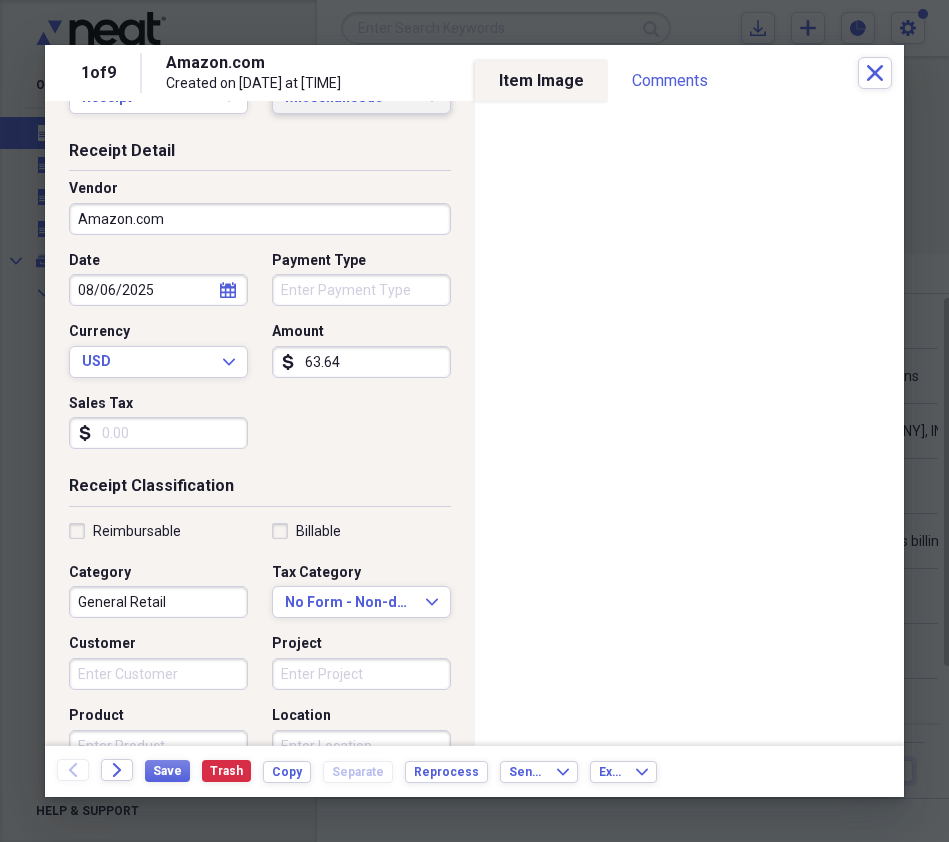 scroll, scrollTop: 370, scrollLeft: 0, axis: vertical 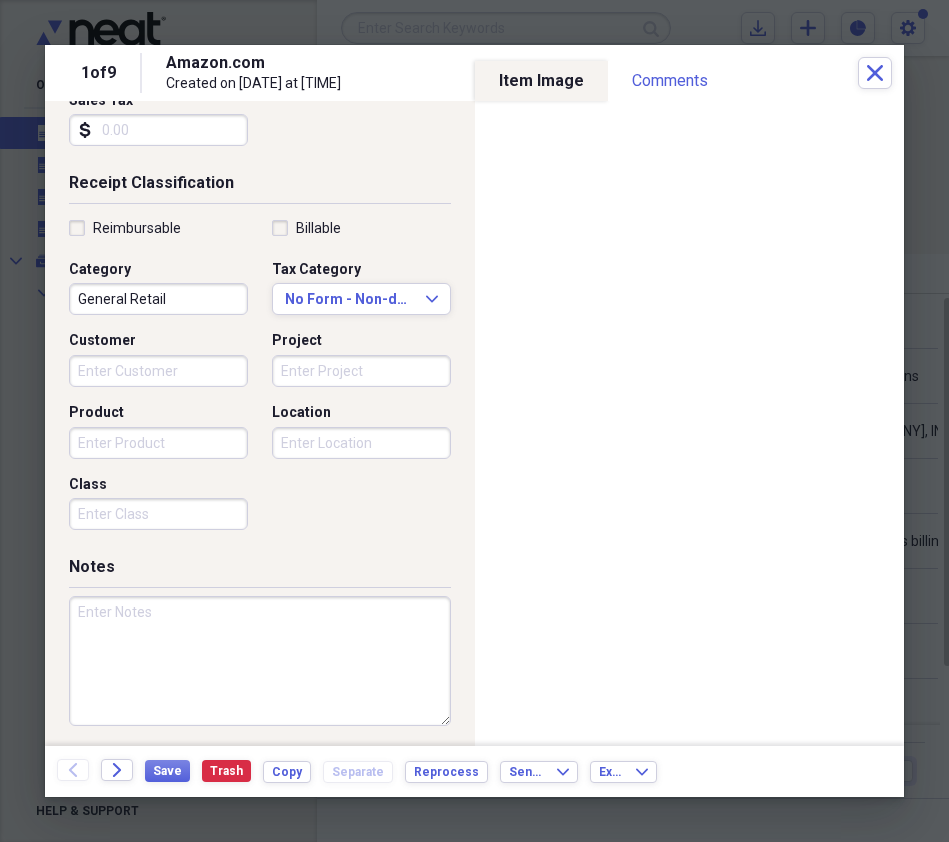 click at bounding box center (260, 661) 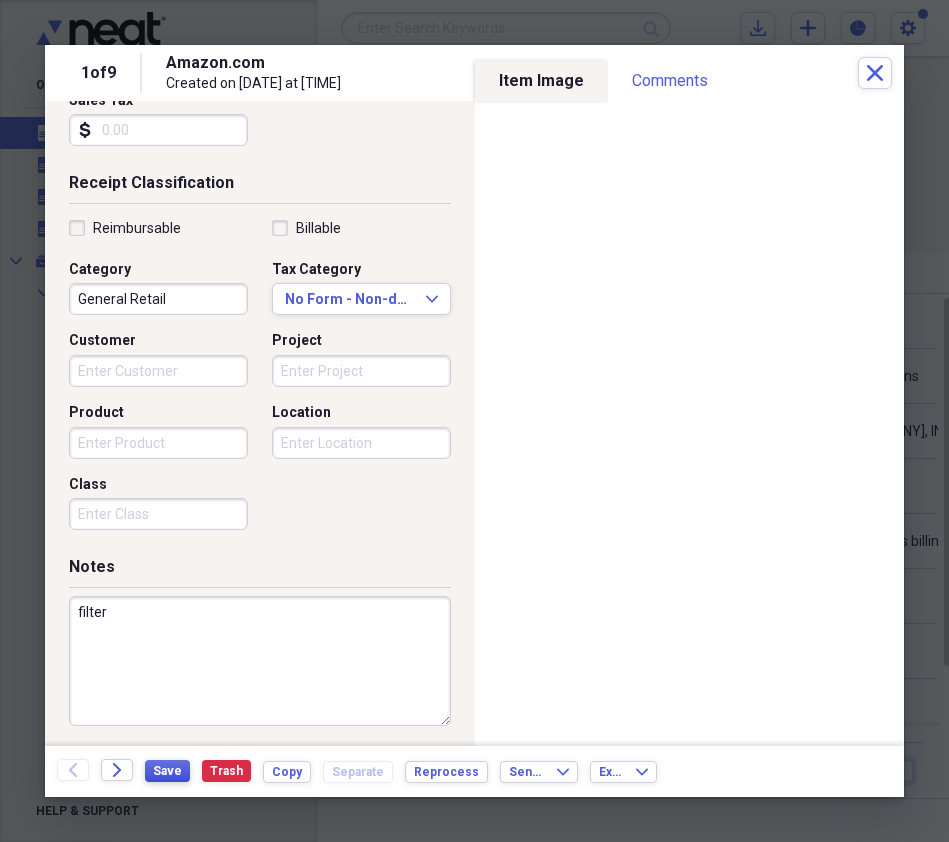 type on "filter" 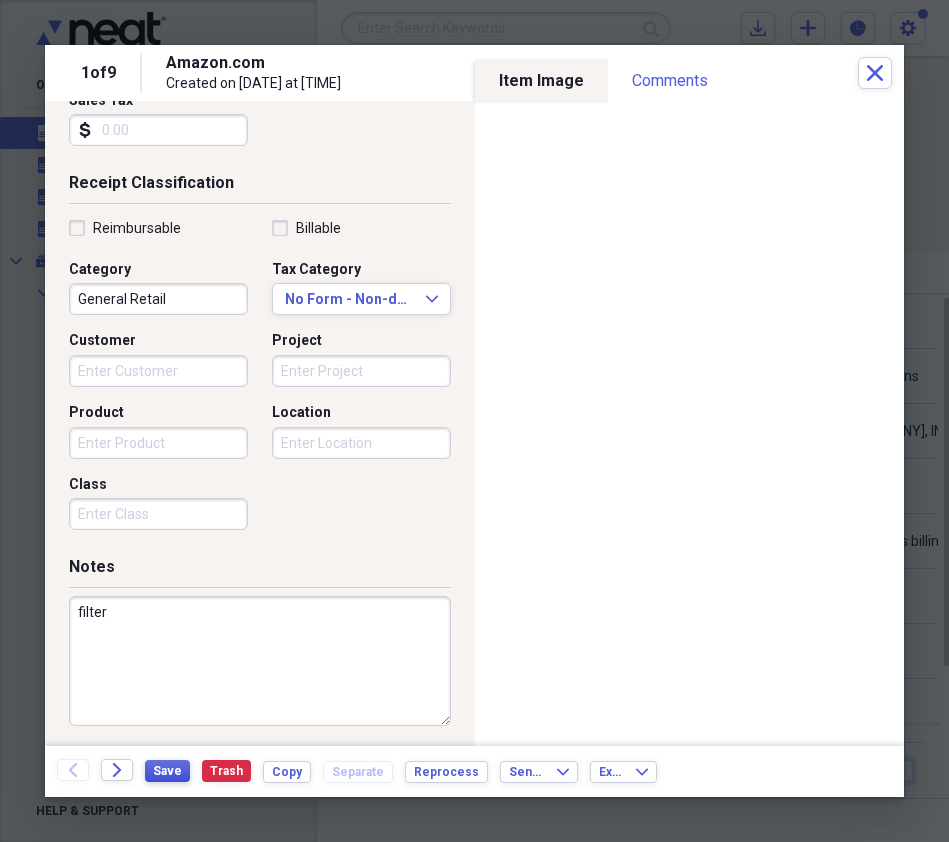 click on "Save" at bounding box center (167, 771) 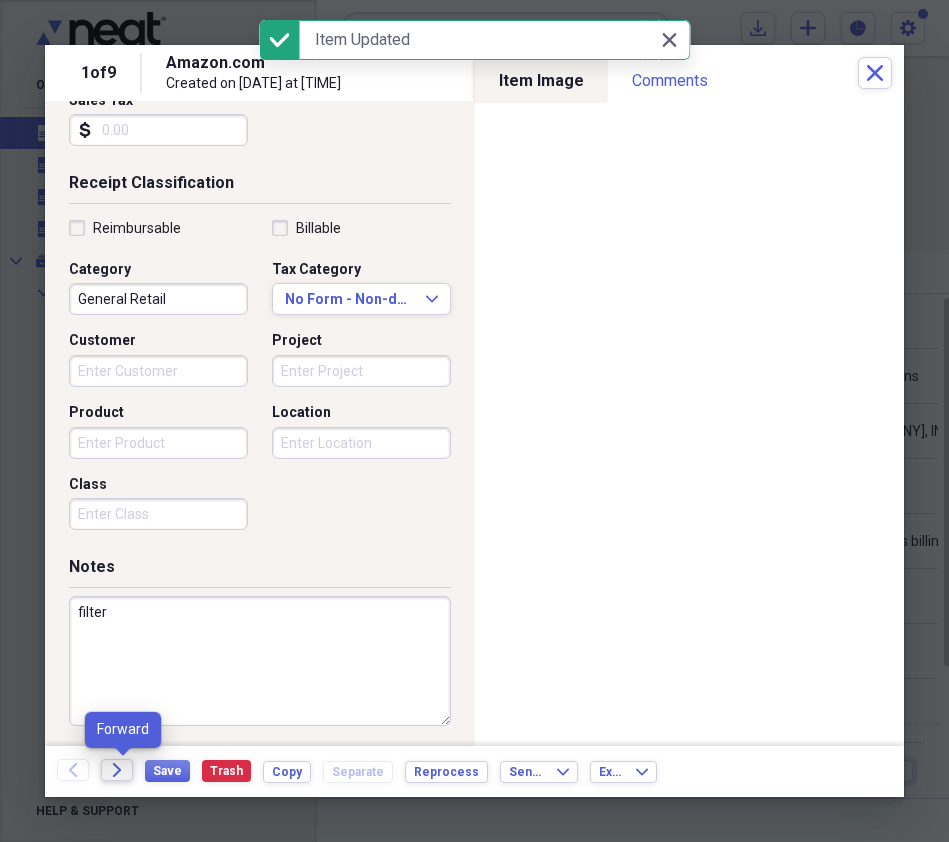 click on "Forward" 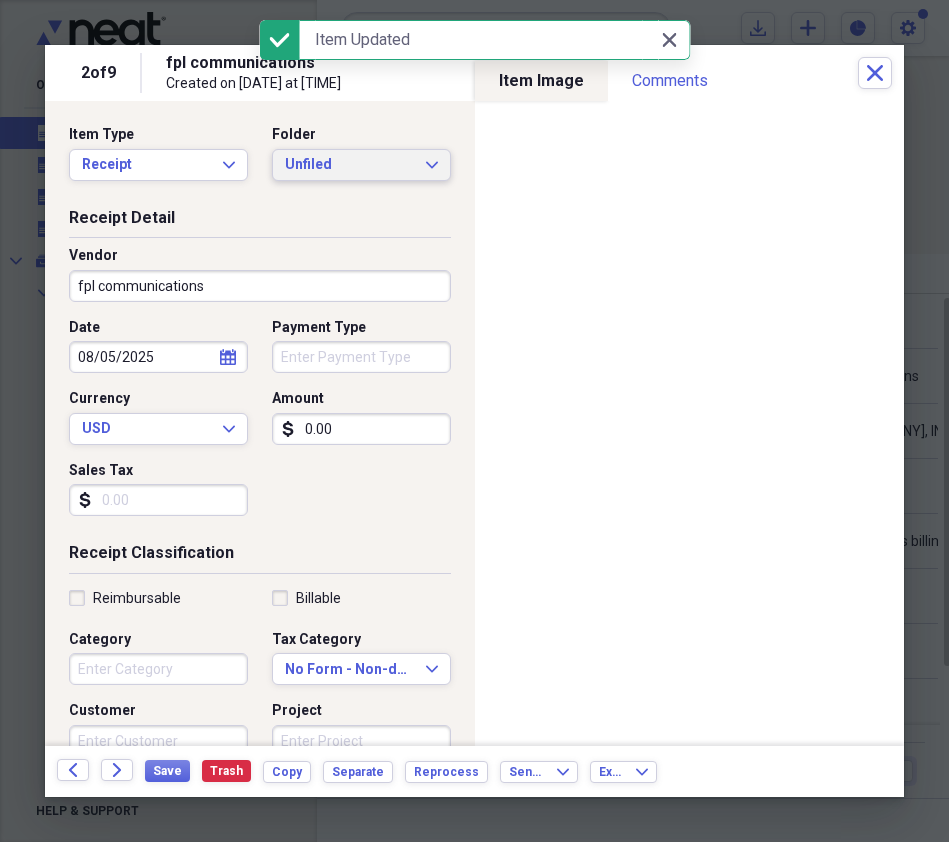 click on "Expand" 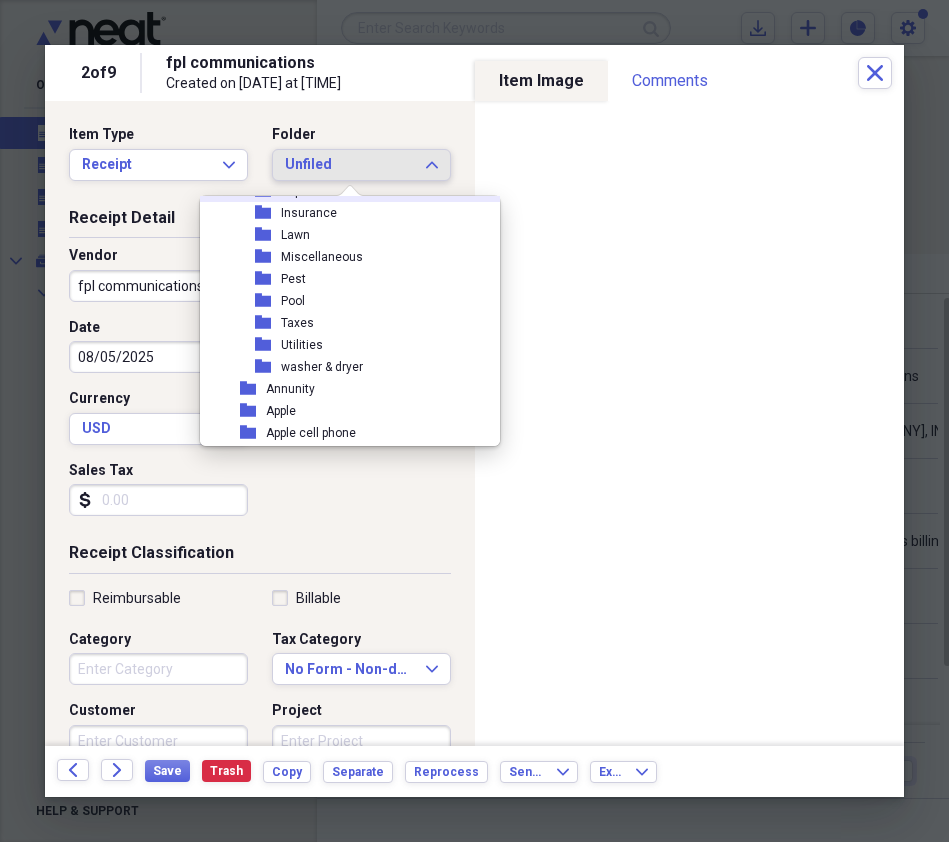 scroll, scrollTop: 165, scrollLeft: 0, axis: vertical 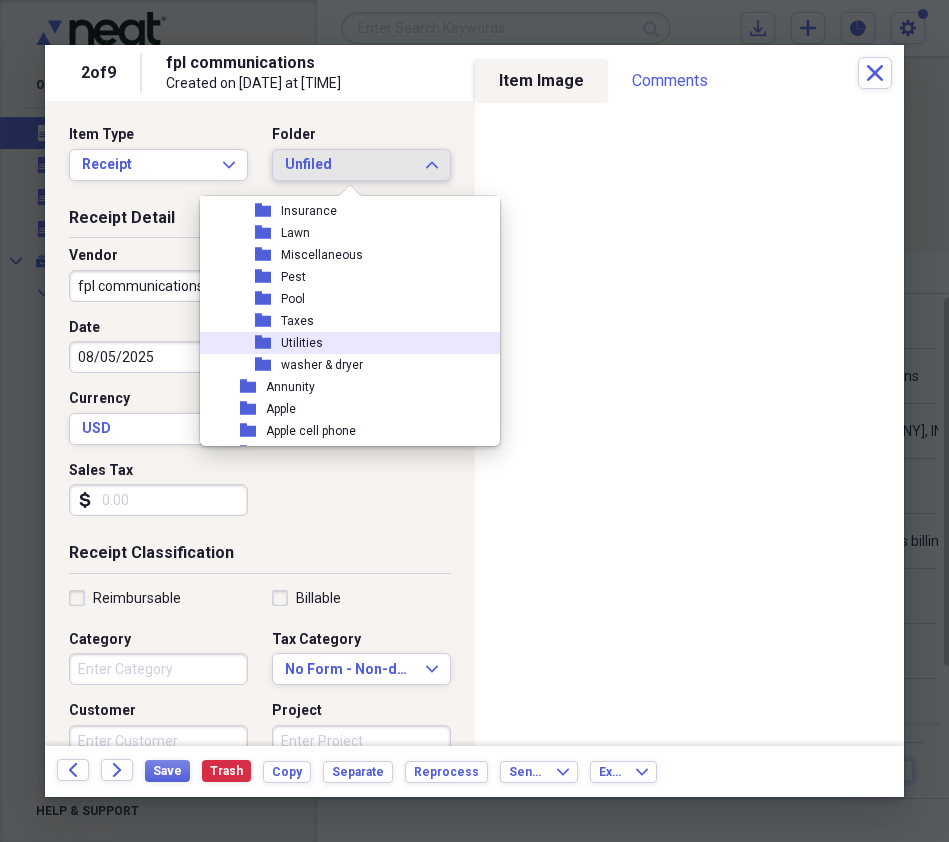 click on "Utilities" at bounding box center (302, 343) 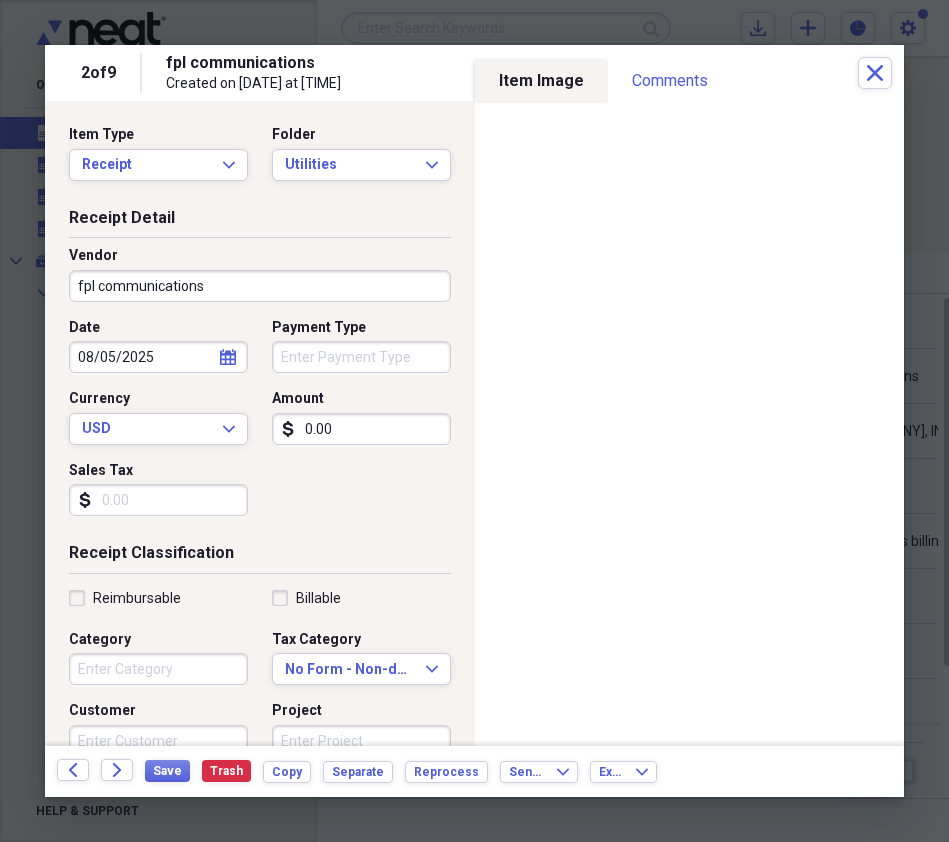 click on "0.00" at bounding box center (361, 429) 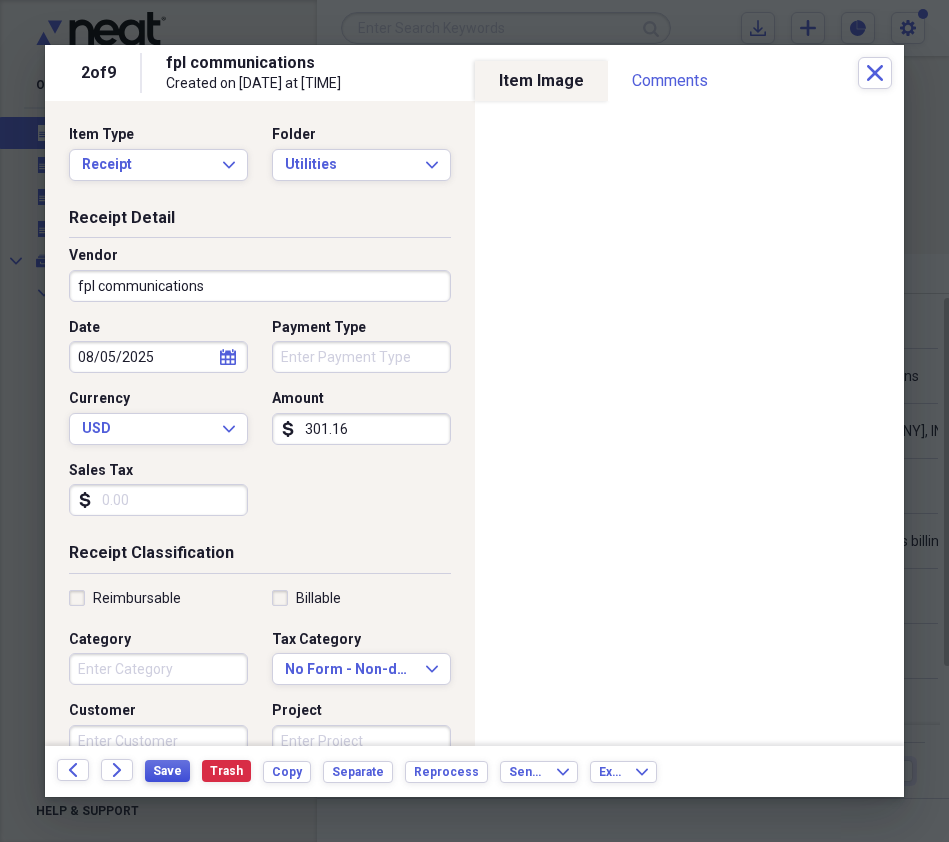 type on "301.16" 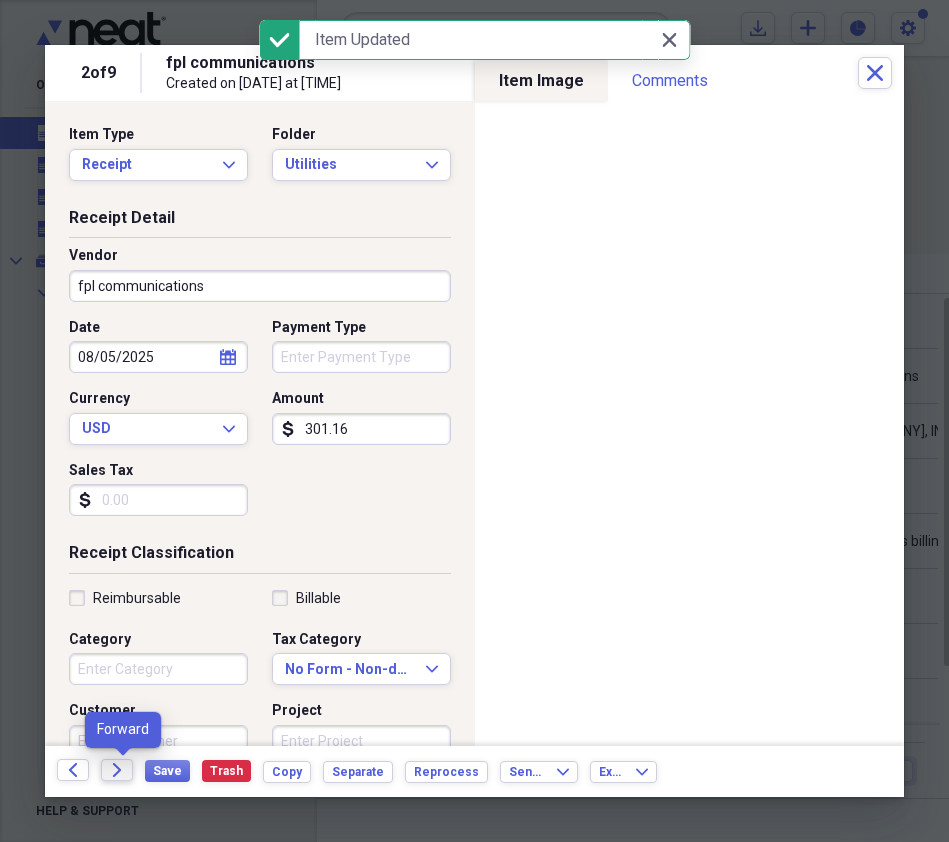click 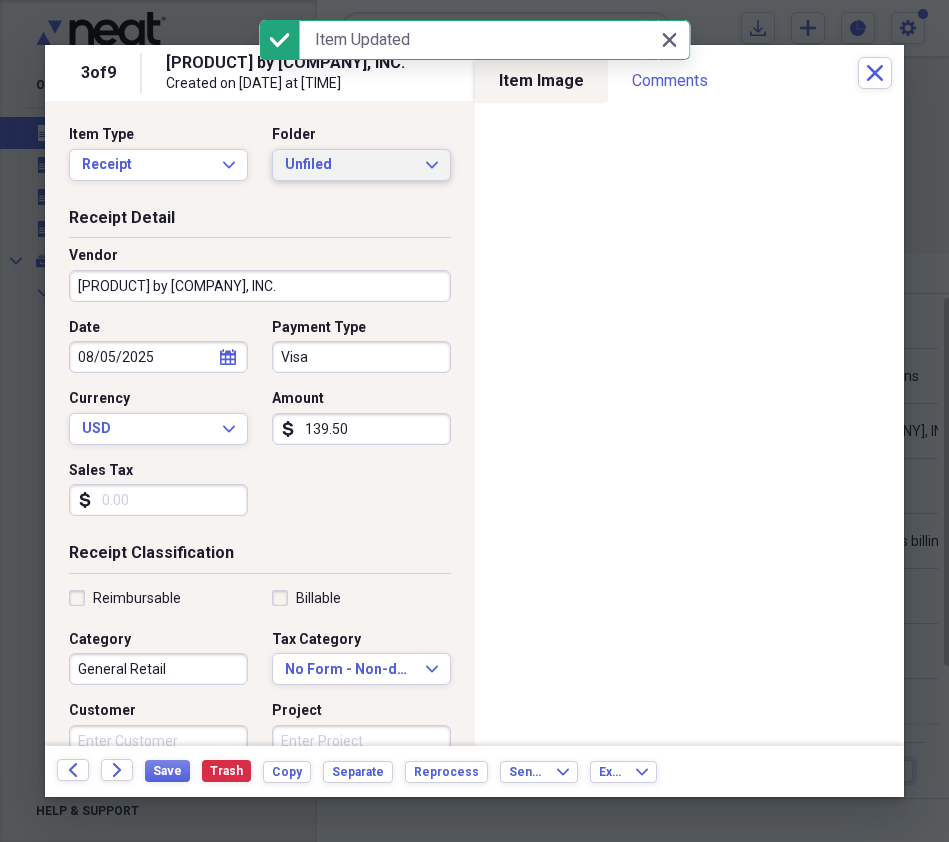 click on "Unfiled Expand" at bounding box center [361, 165] 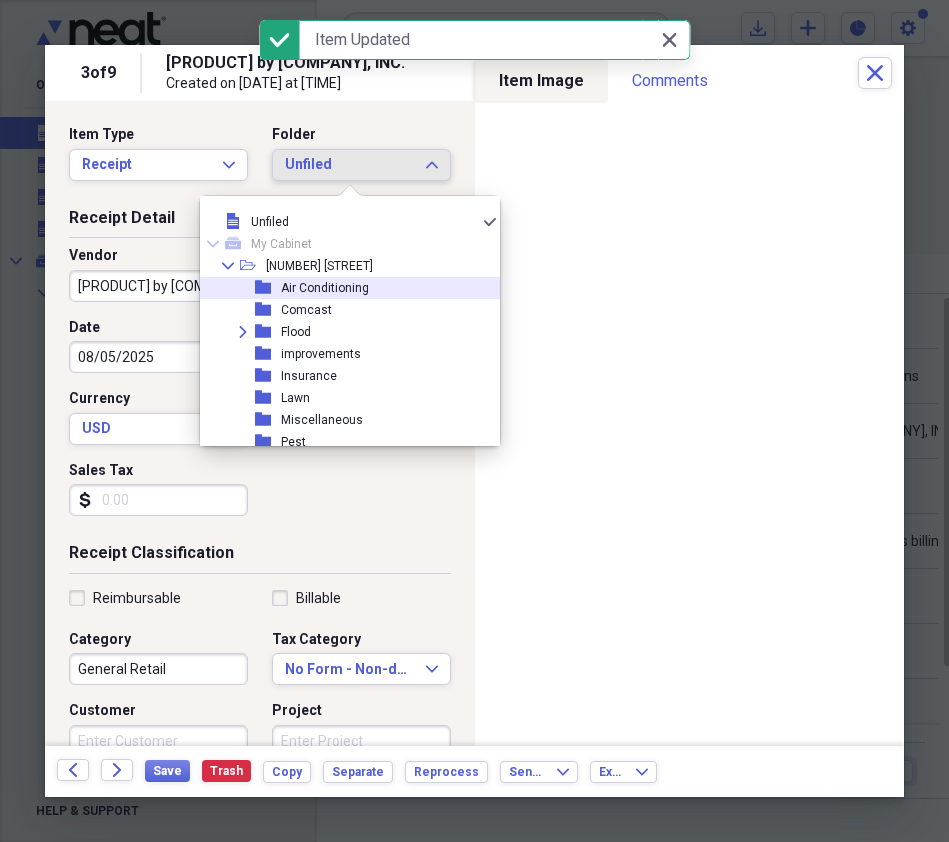 click on "Air Conditioning" at bounding box center (325, 288) 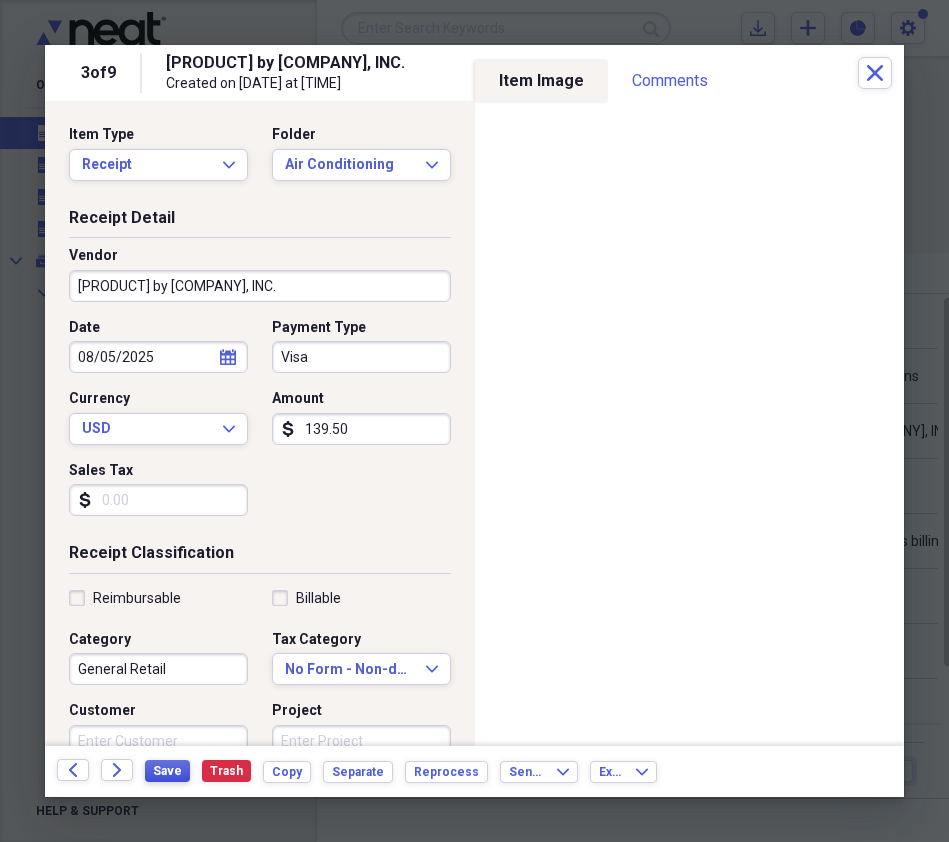 click on "Save" at bounding box center (167, 771) 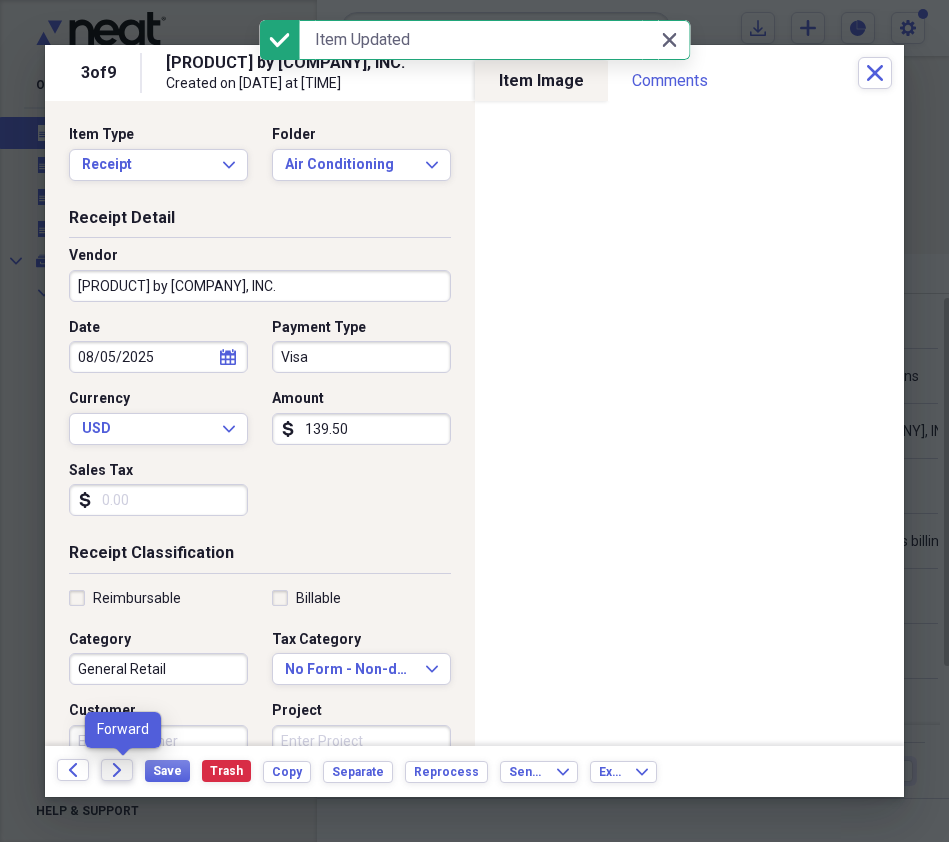 click on "Forward" 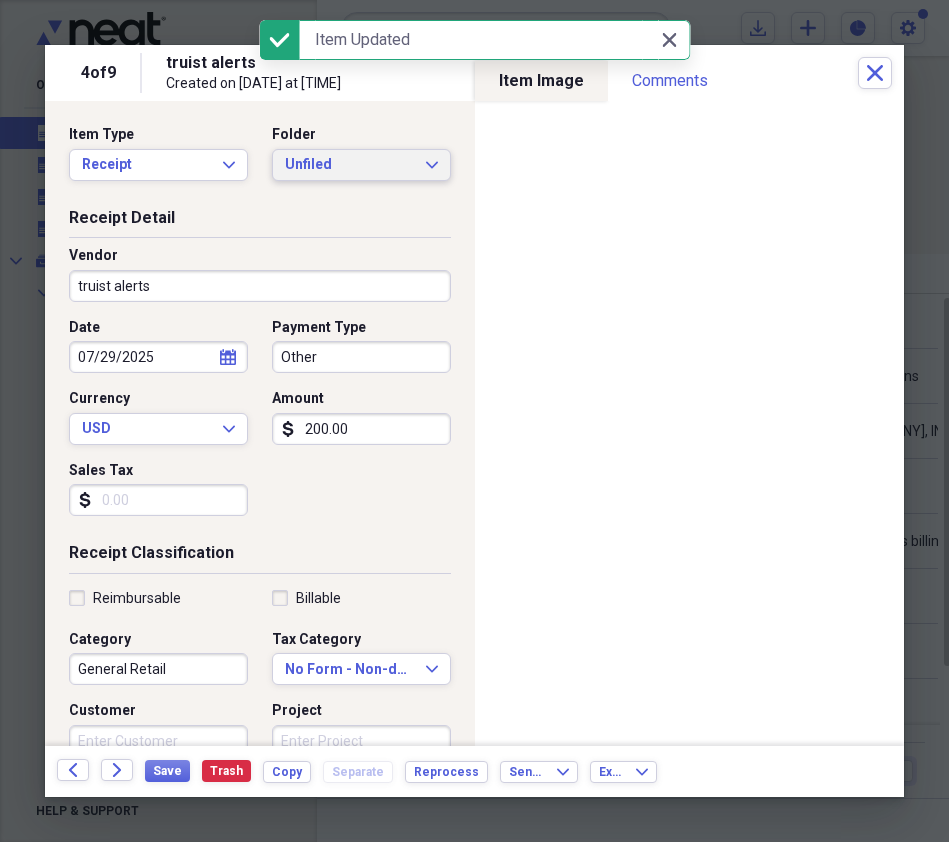 click 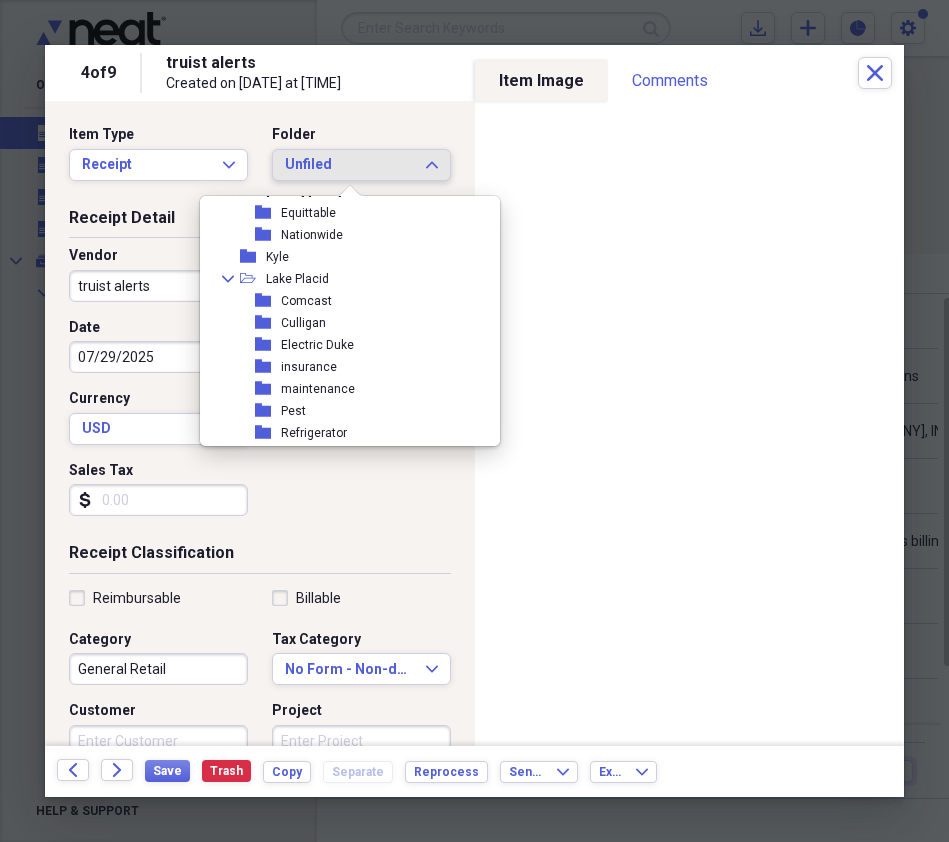 scroll, scrollTop: 1478, scrollLeft: 0, axis: vertical 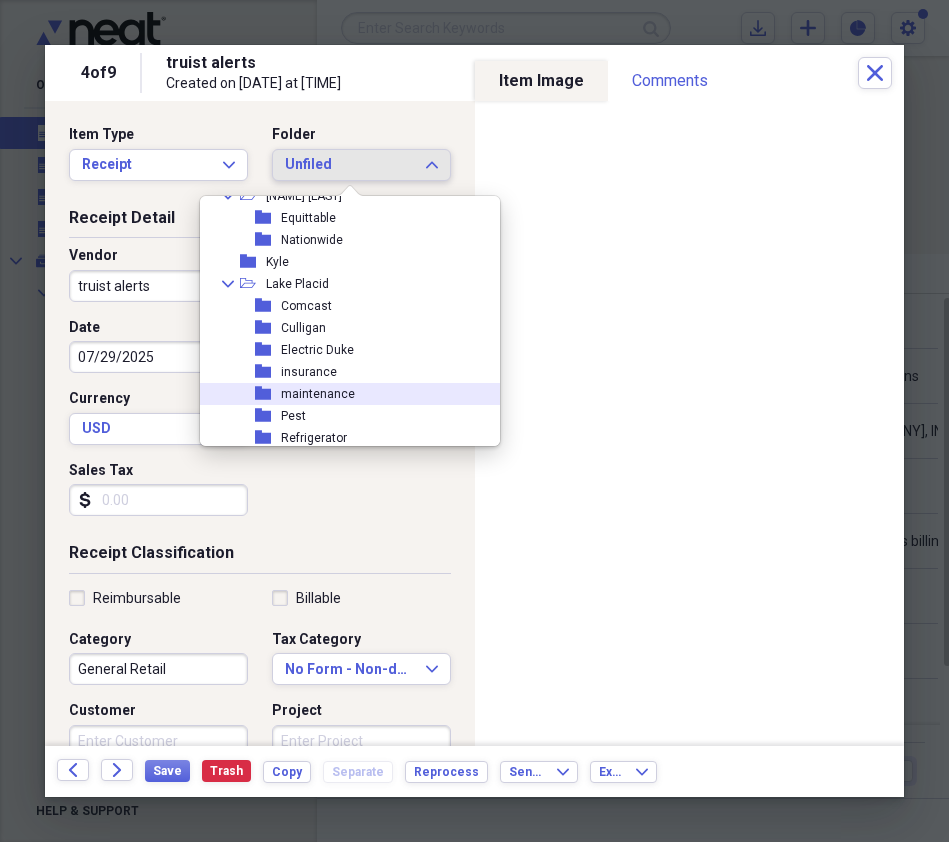 click on "maintenance" at bounding box center [318, 394] 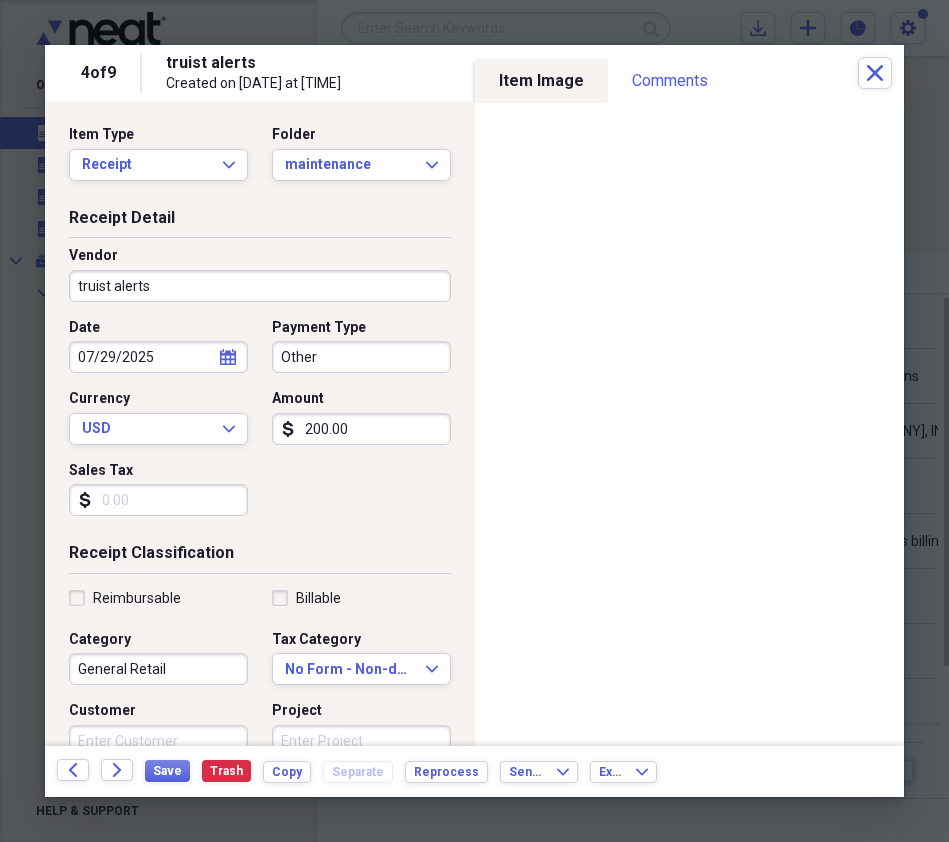 click on "truist alerts" at bounding box center [260, 286] 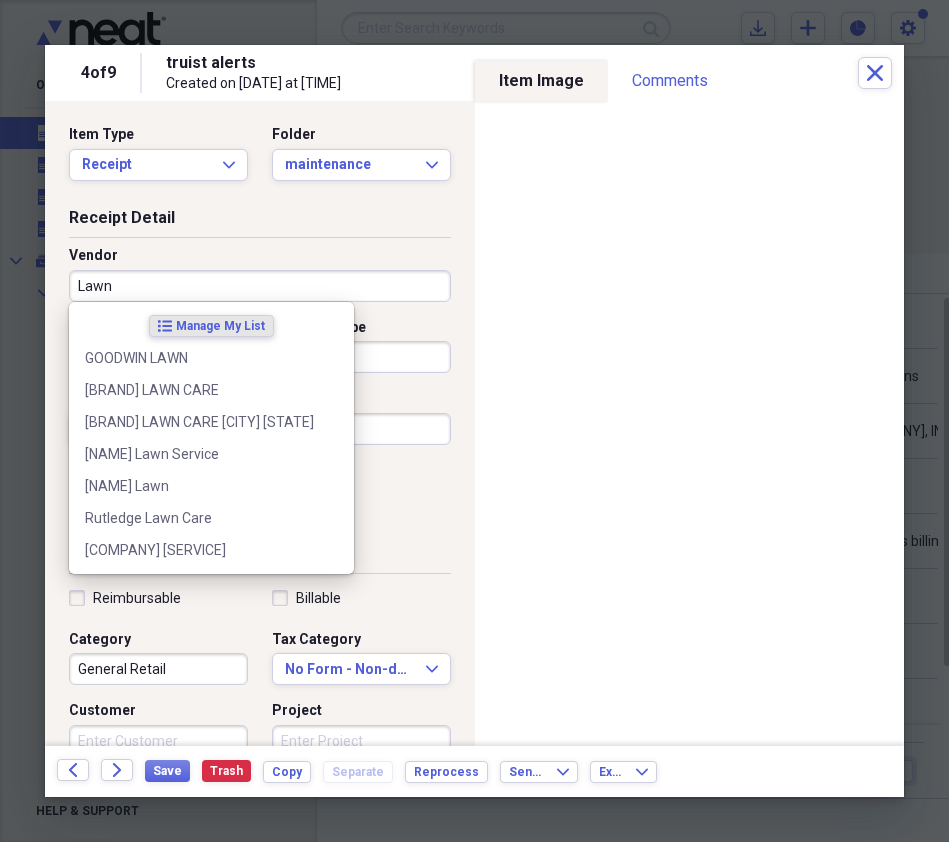 type on "Lawn" 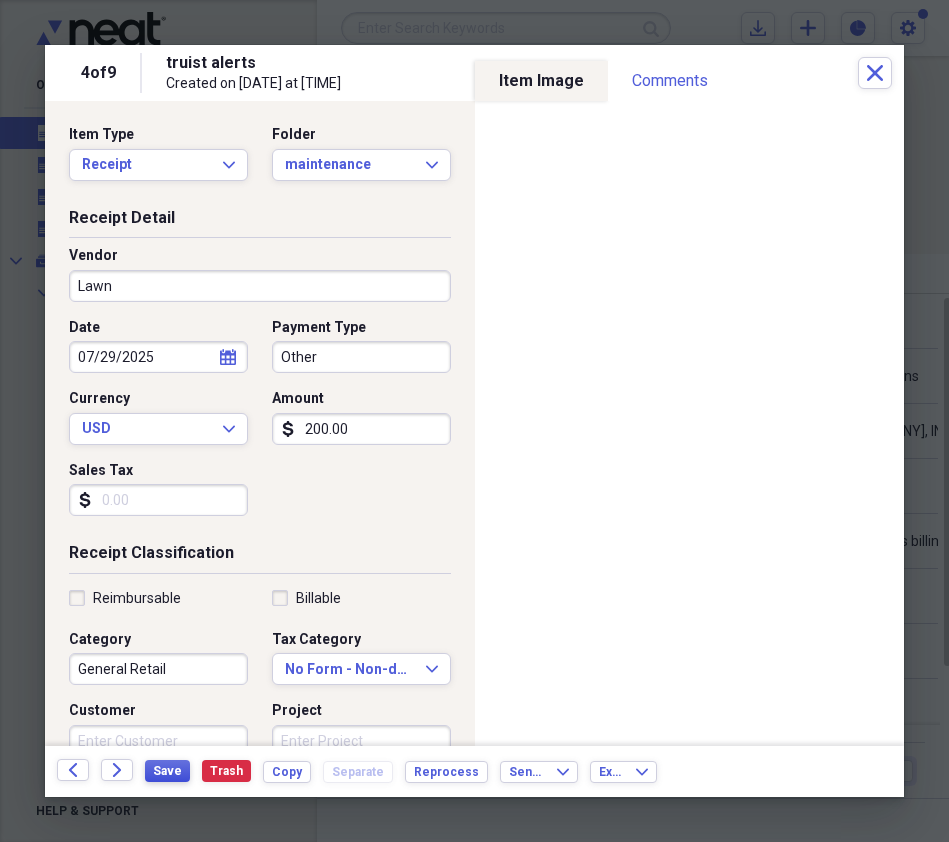 click on "Save" at bounding box center (167, 771) 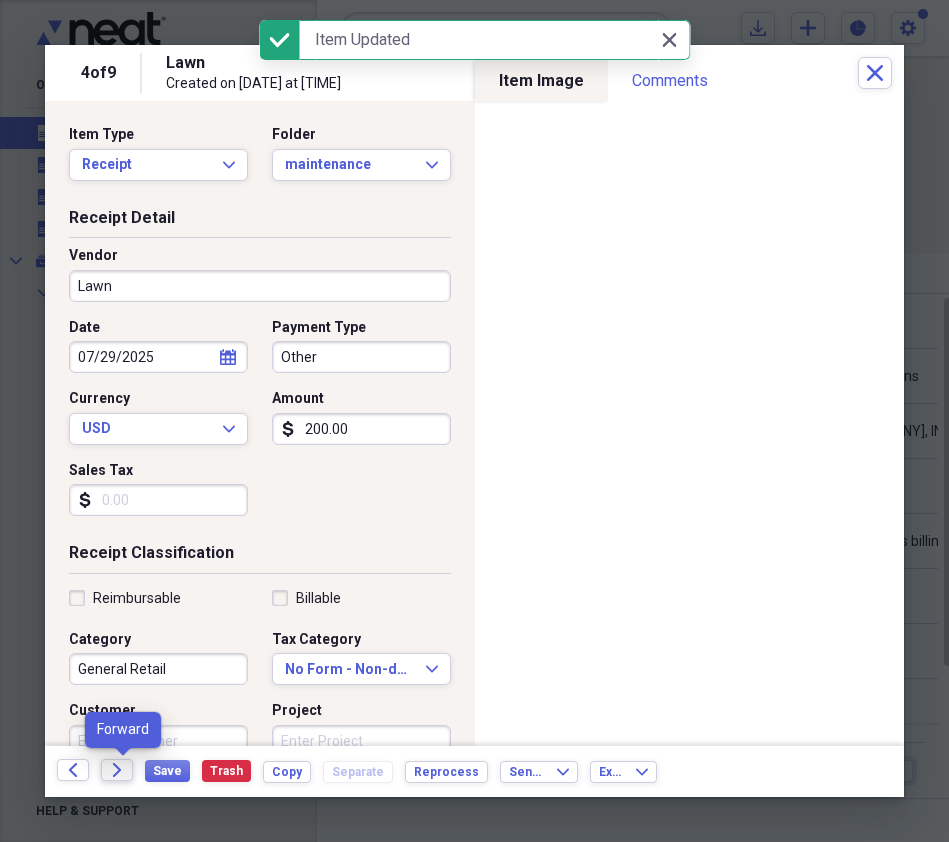 click on "Forward" 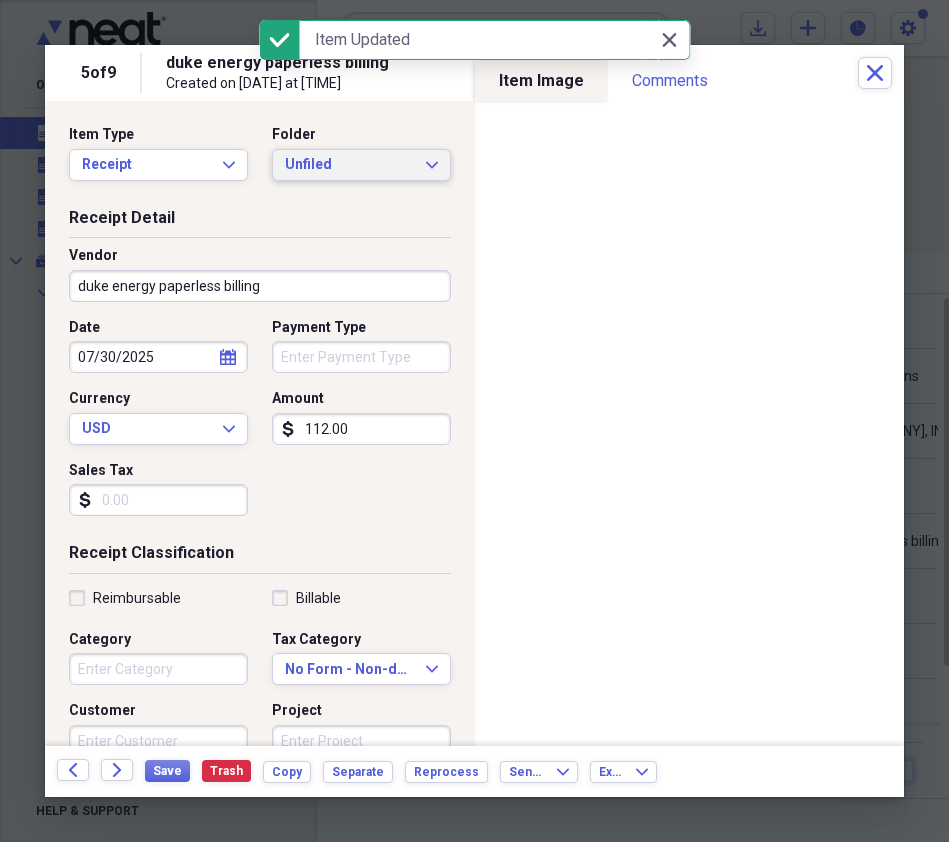 click on "Unfiled Expand" at bounding box center [361, 165] 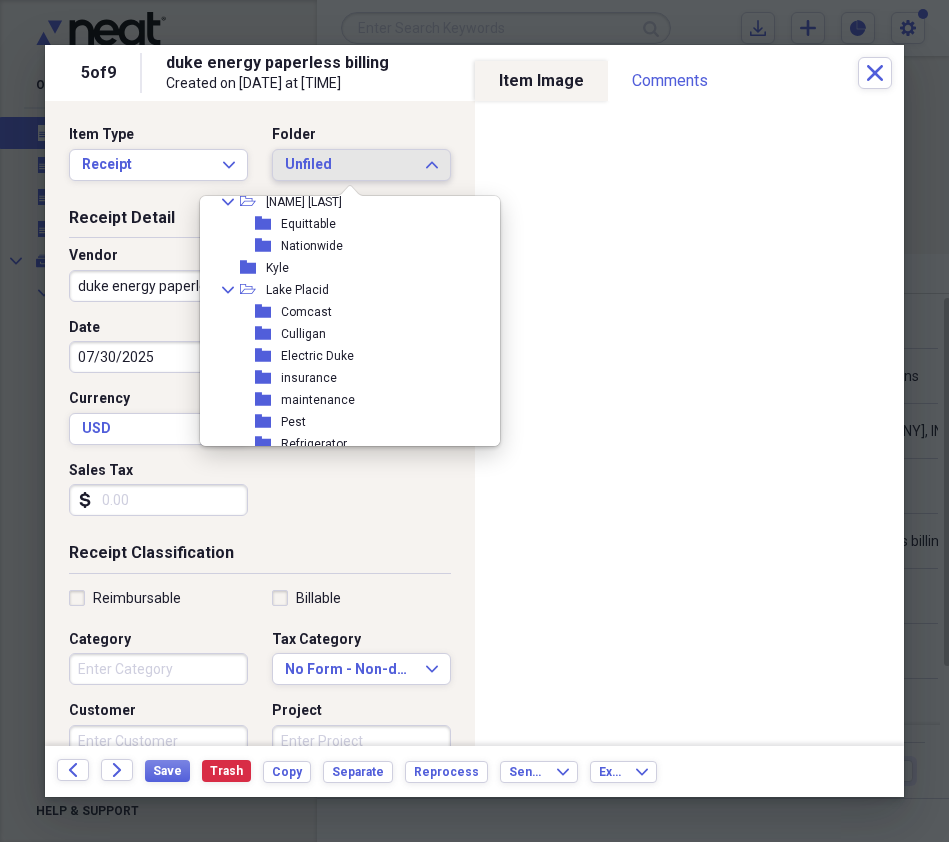 scroll, scrollTop: 1464, scrollLeft: 0, axis: vertical 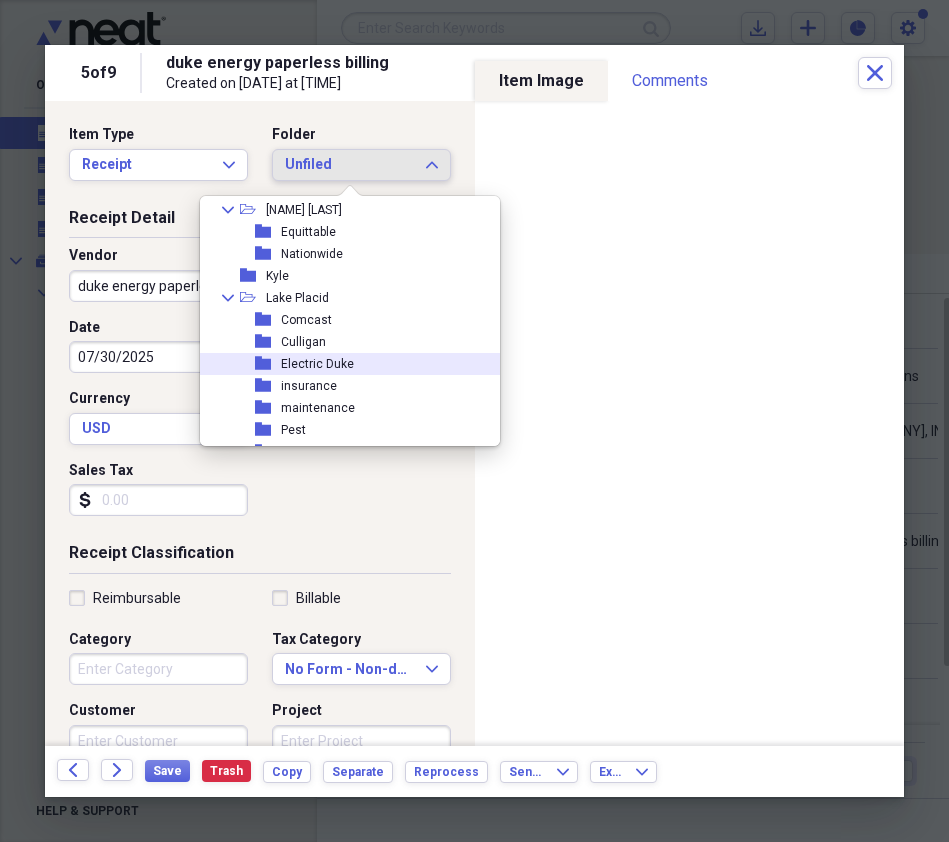 click on "folder Electric Duke" at bounding box center (342, 364) 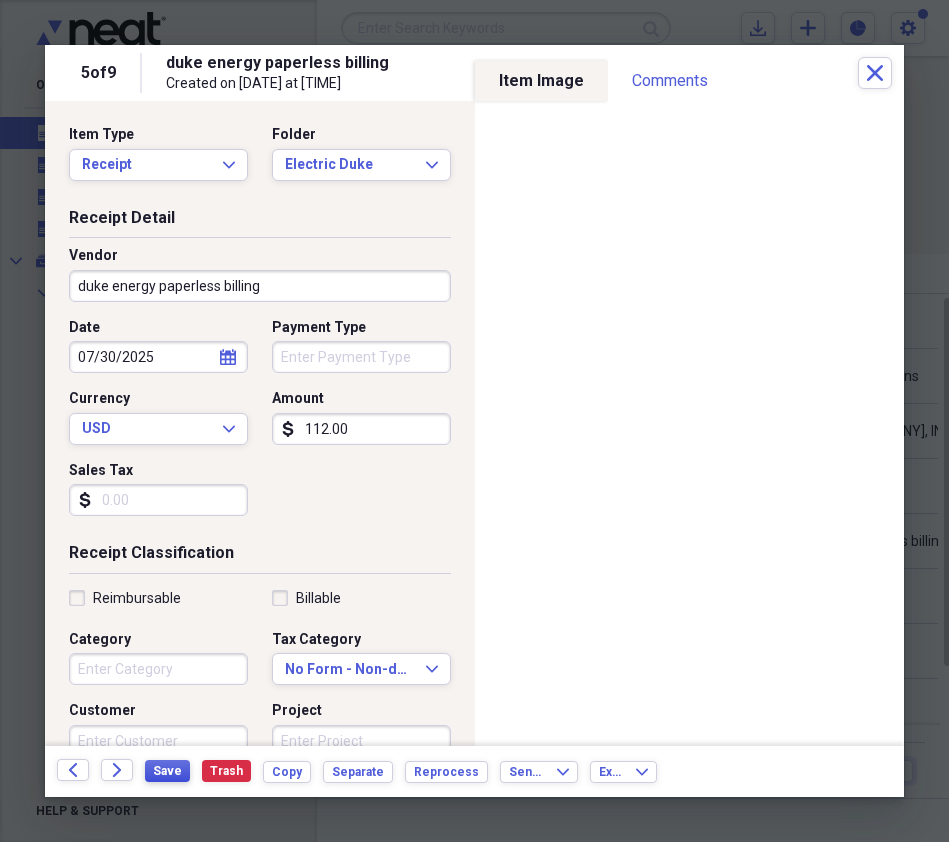 click on "Save" at bounding box center [167, 771] 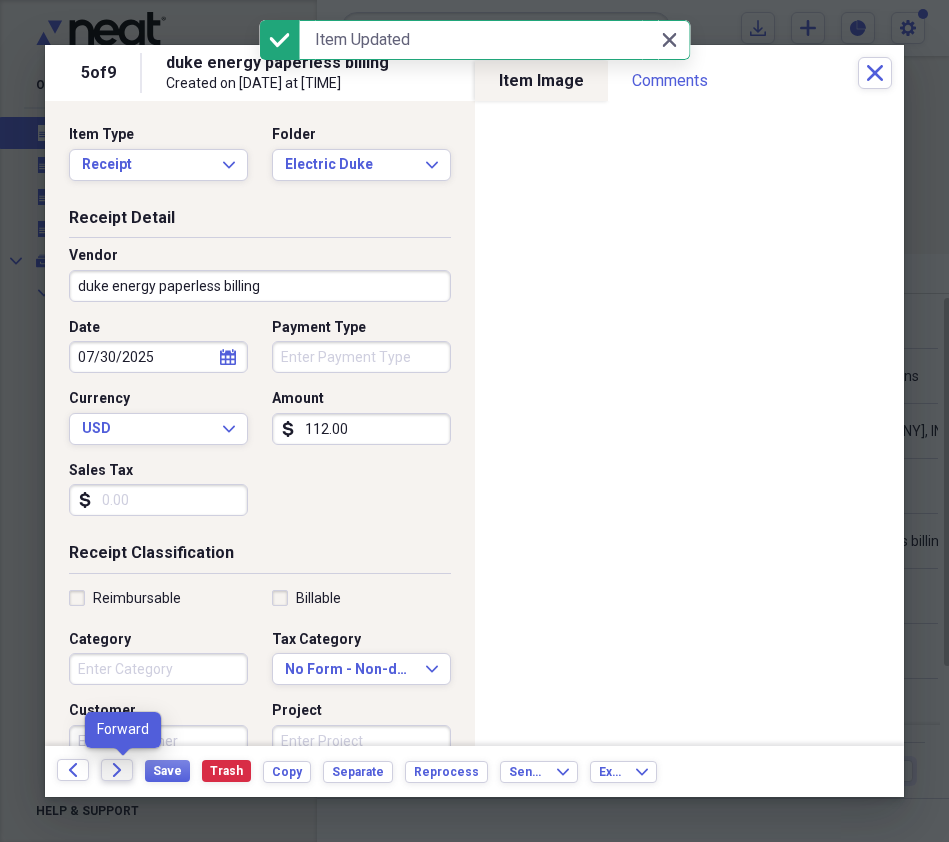 click on "Forward" at bounding box center (117, 770) 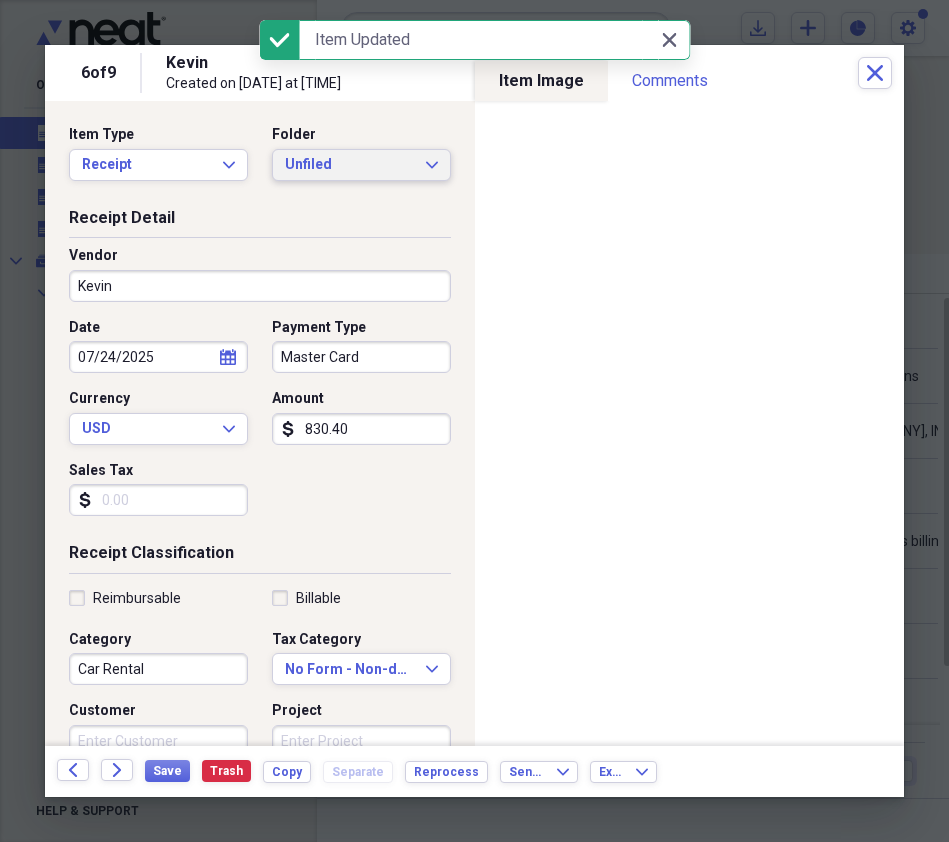 click on "Expand" 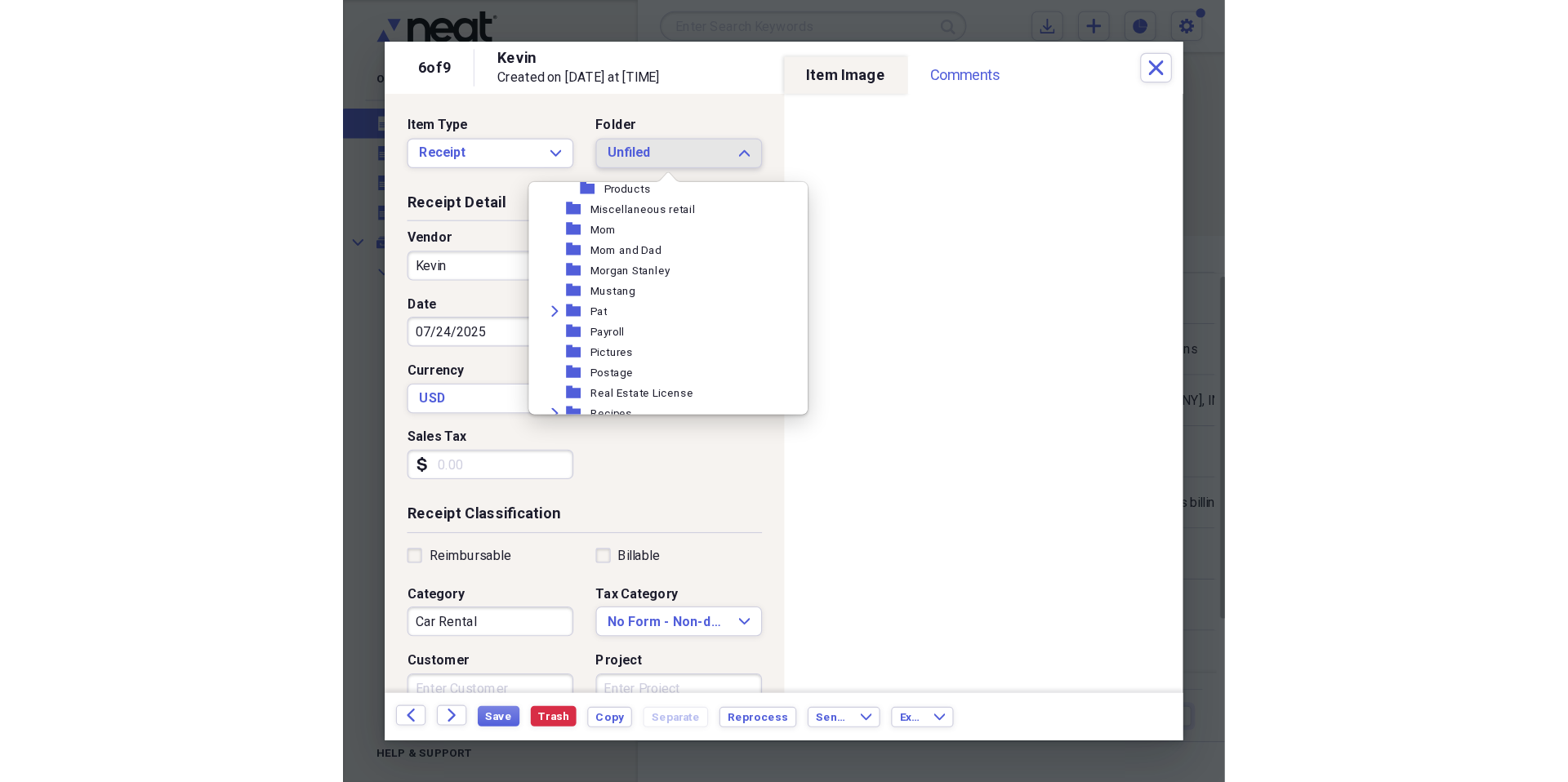 scroll, scrollTop: 1603, scrollLeft: 0, axis: vertical 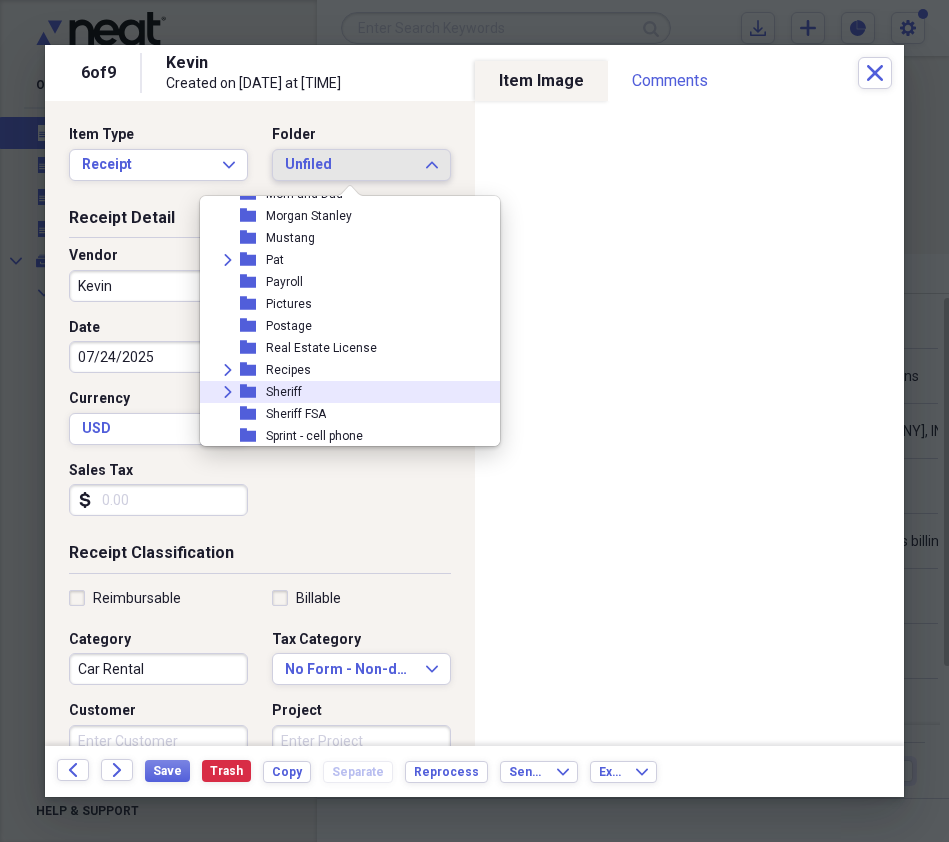 click on "Expand folder Sheriff" at bounding box center [342, 392] 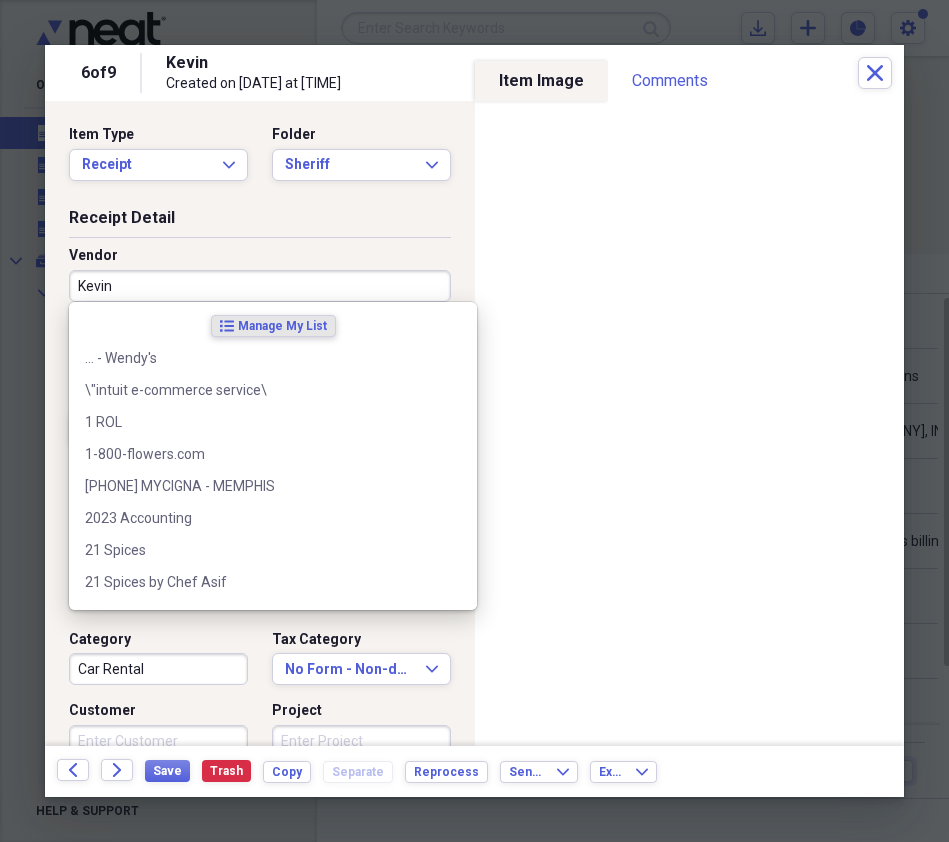 click on "Kevin" at bounding box center (260, 286) 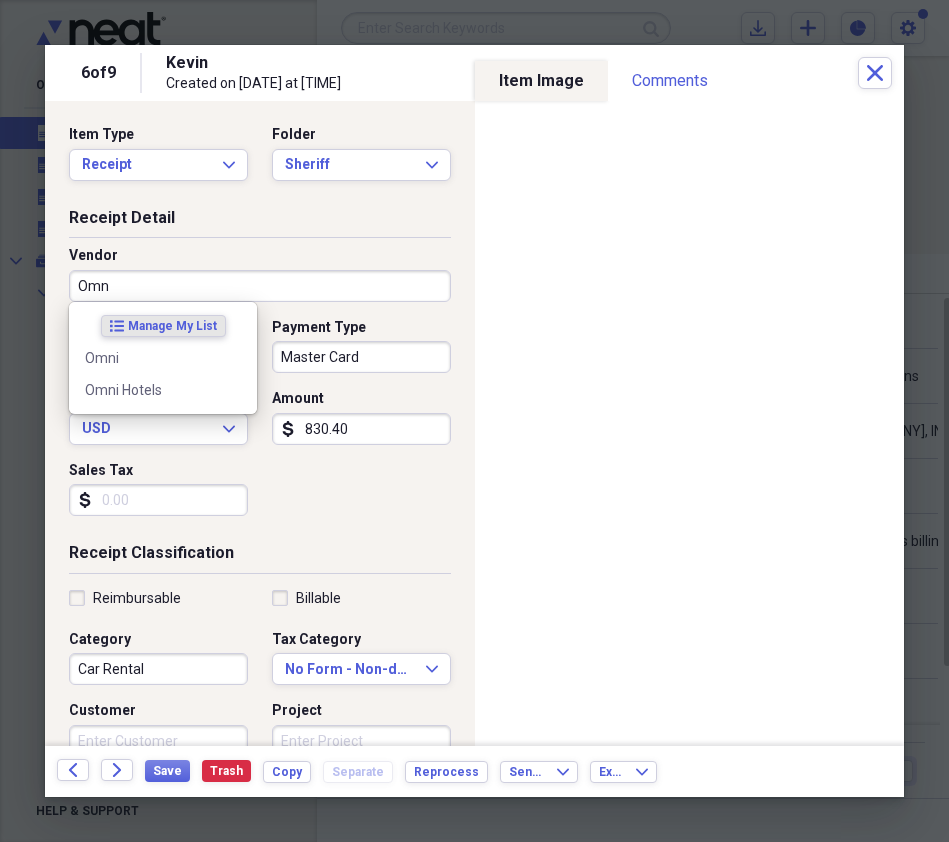 type on "Omni" 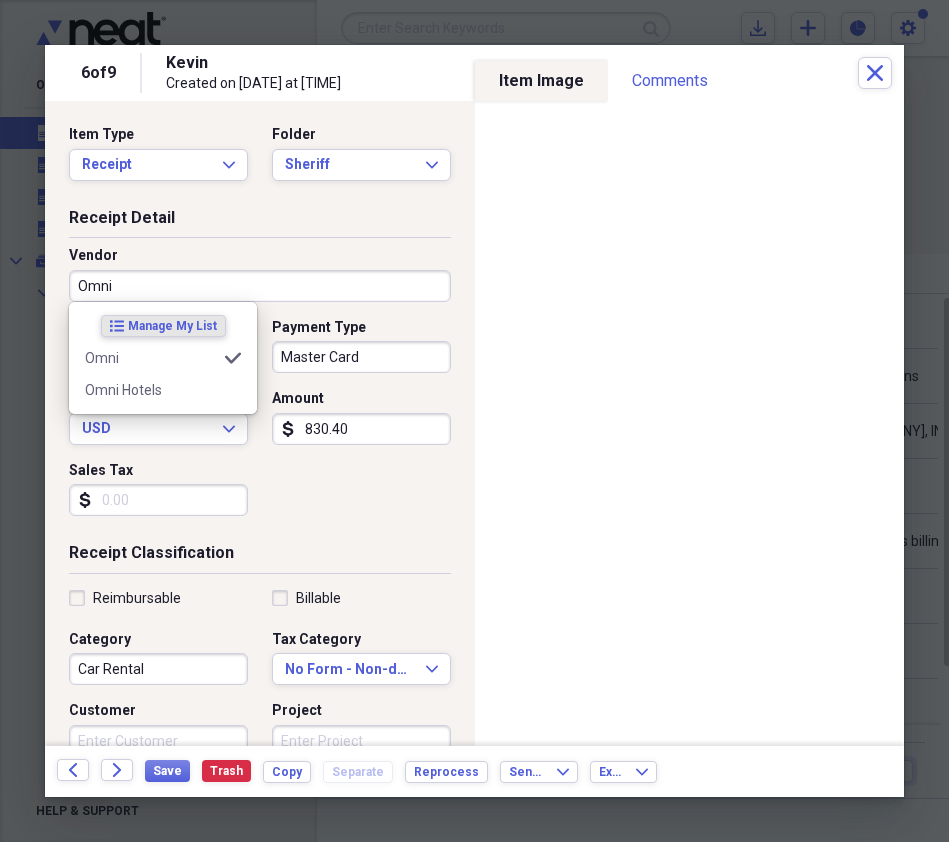 type on "Fuel/Auto" 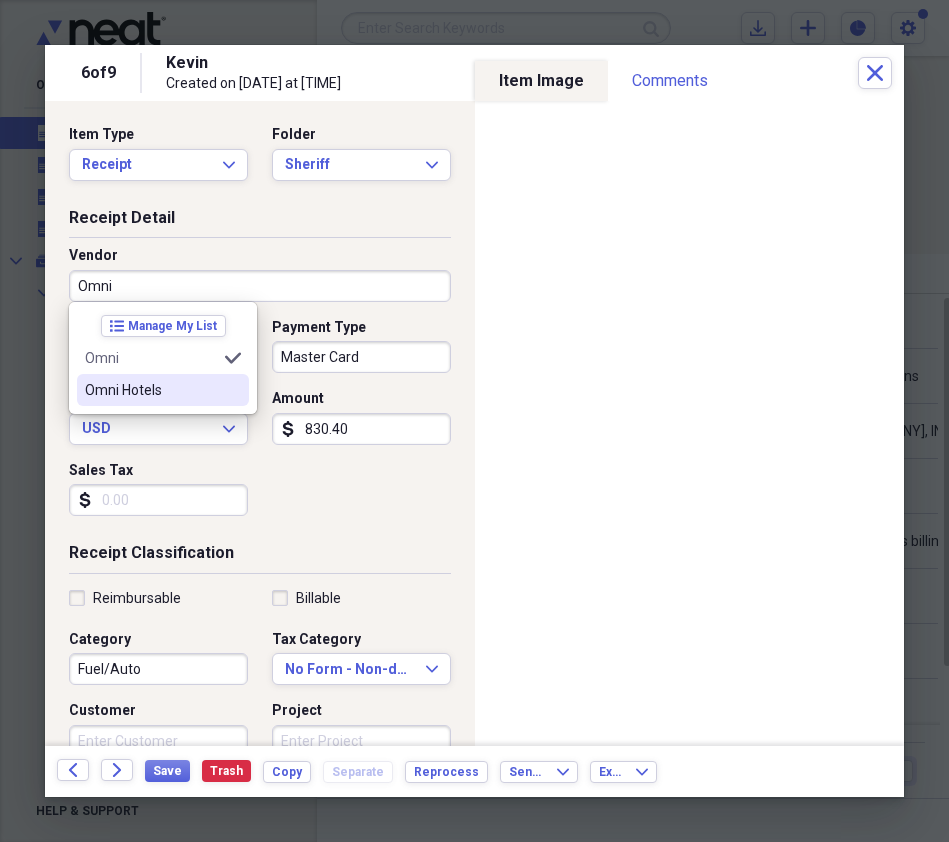 type on "Omni" 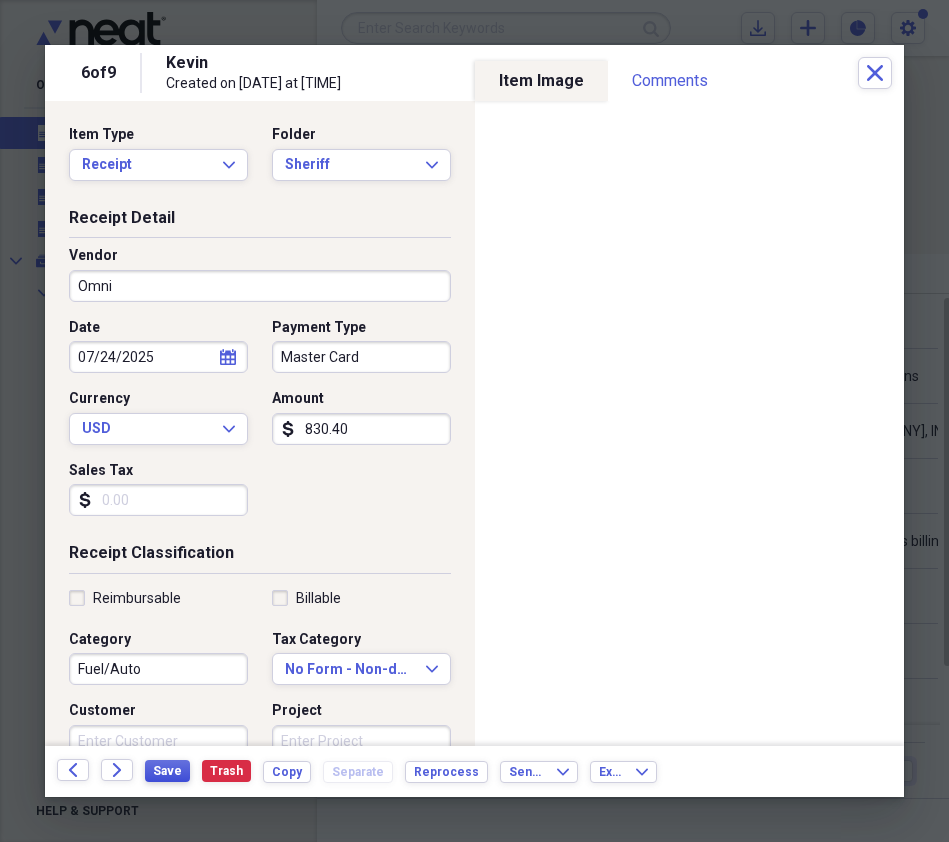 click on "Save" at bounding box center [167, 771] 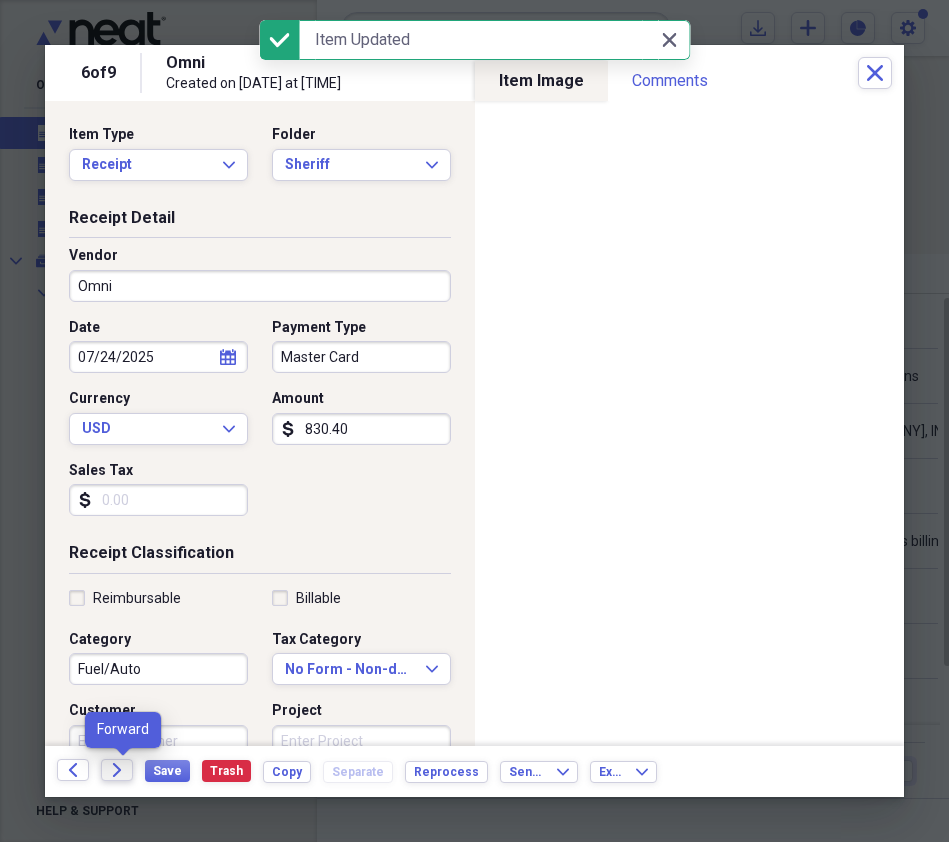 click on "Forward" 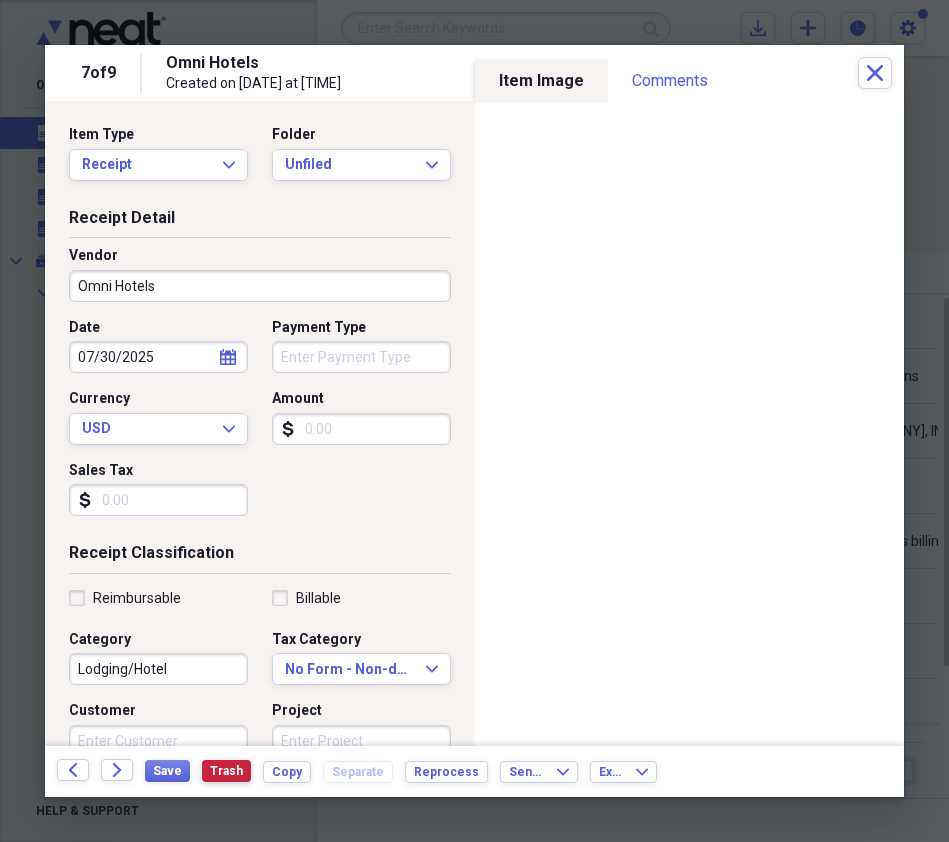 click on "Trash" at bounding box center (226, 771) 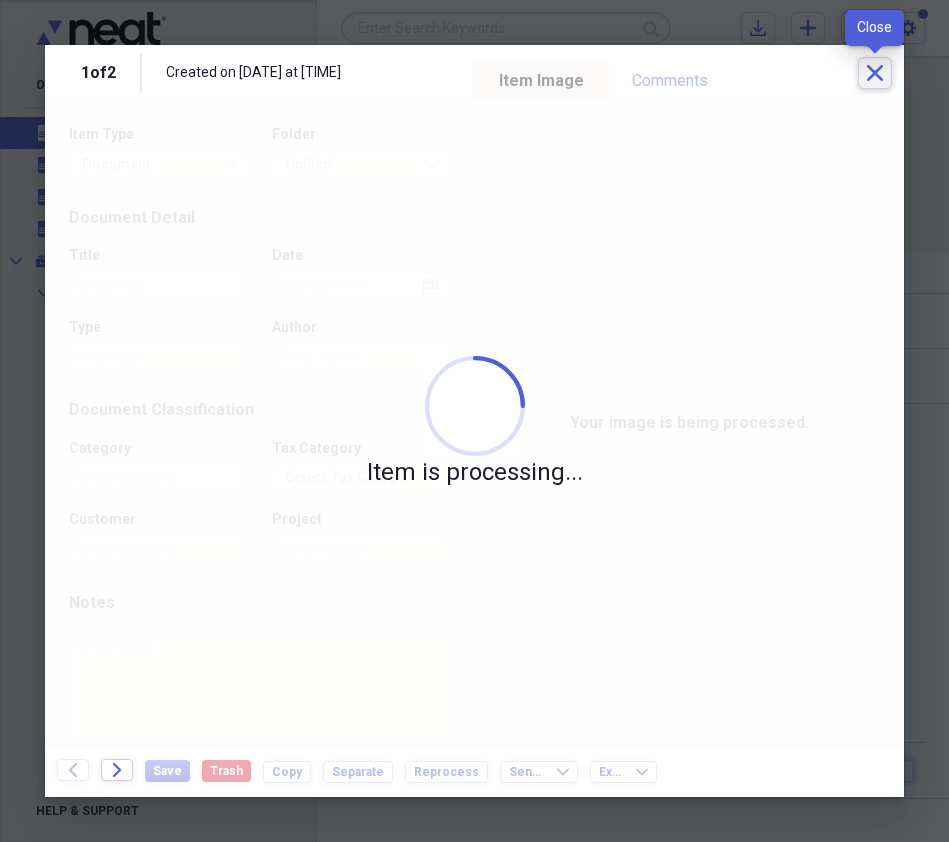 click 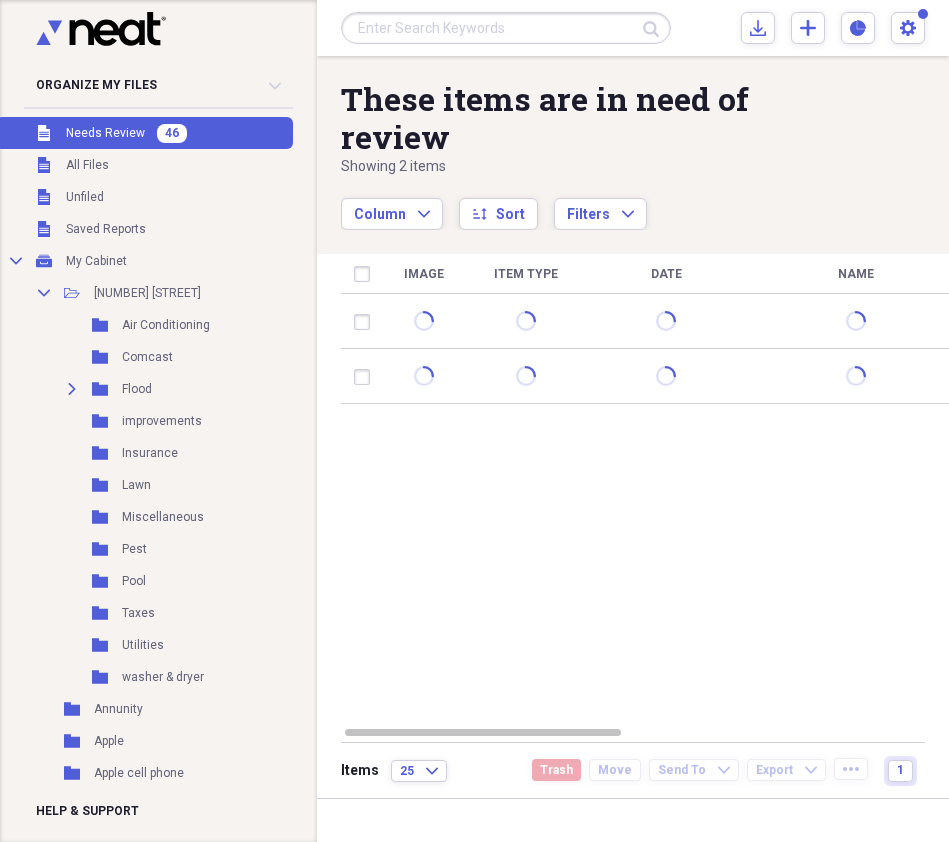click on "Needs Review" at bounding box center (105, 133) 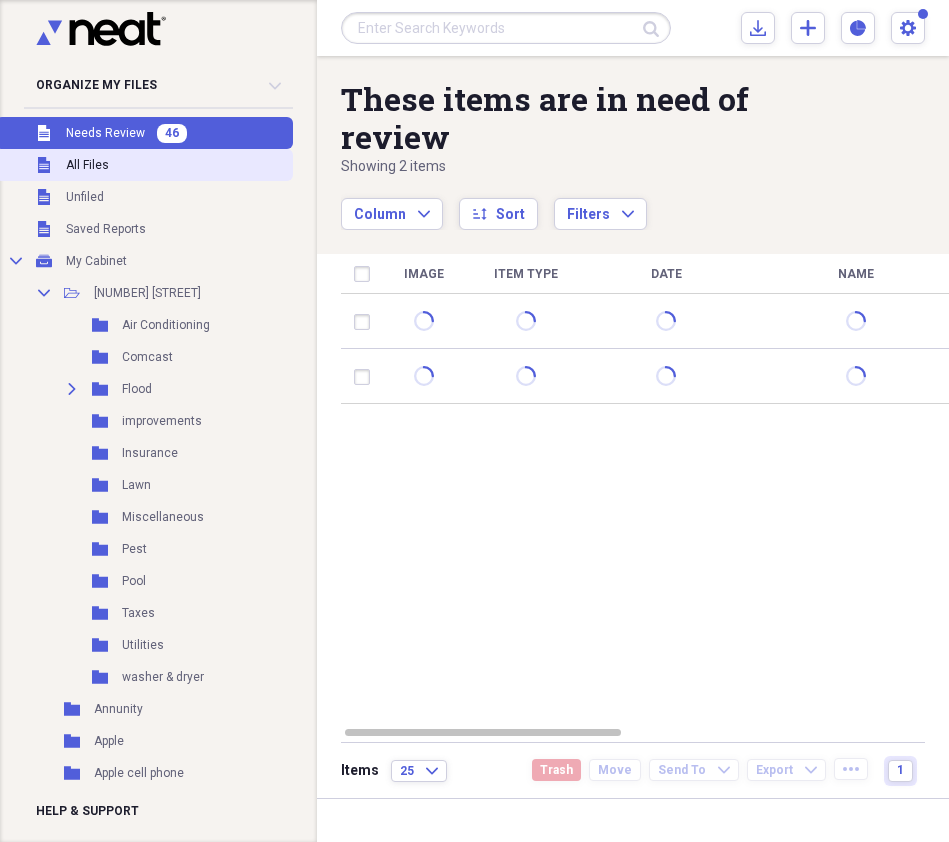 click on "Unfiled All Files" at bounding box center [144, 165] 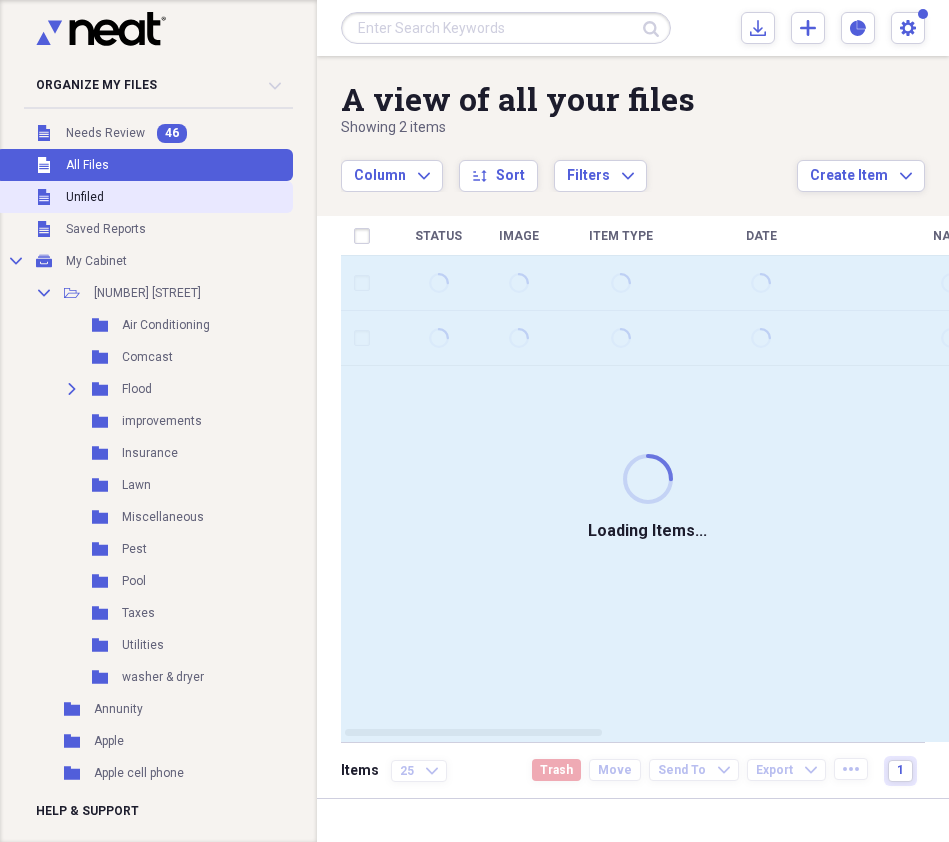 click on "Unfiled" at bounding box center [85, 197] 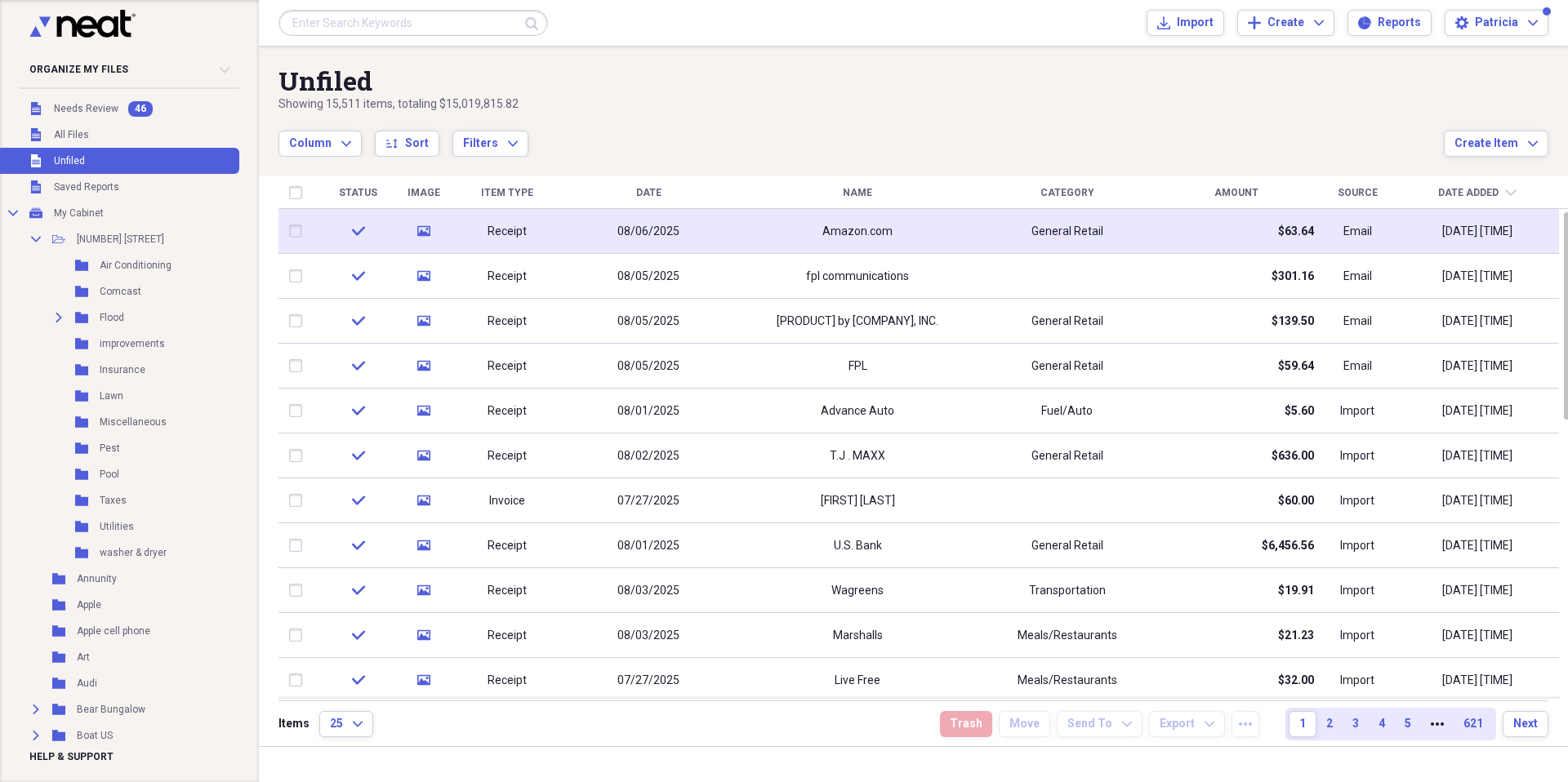 click on "08/06/2025" at bounding box center (648, 231) 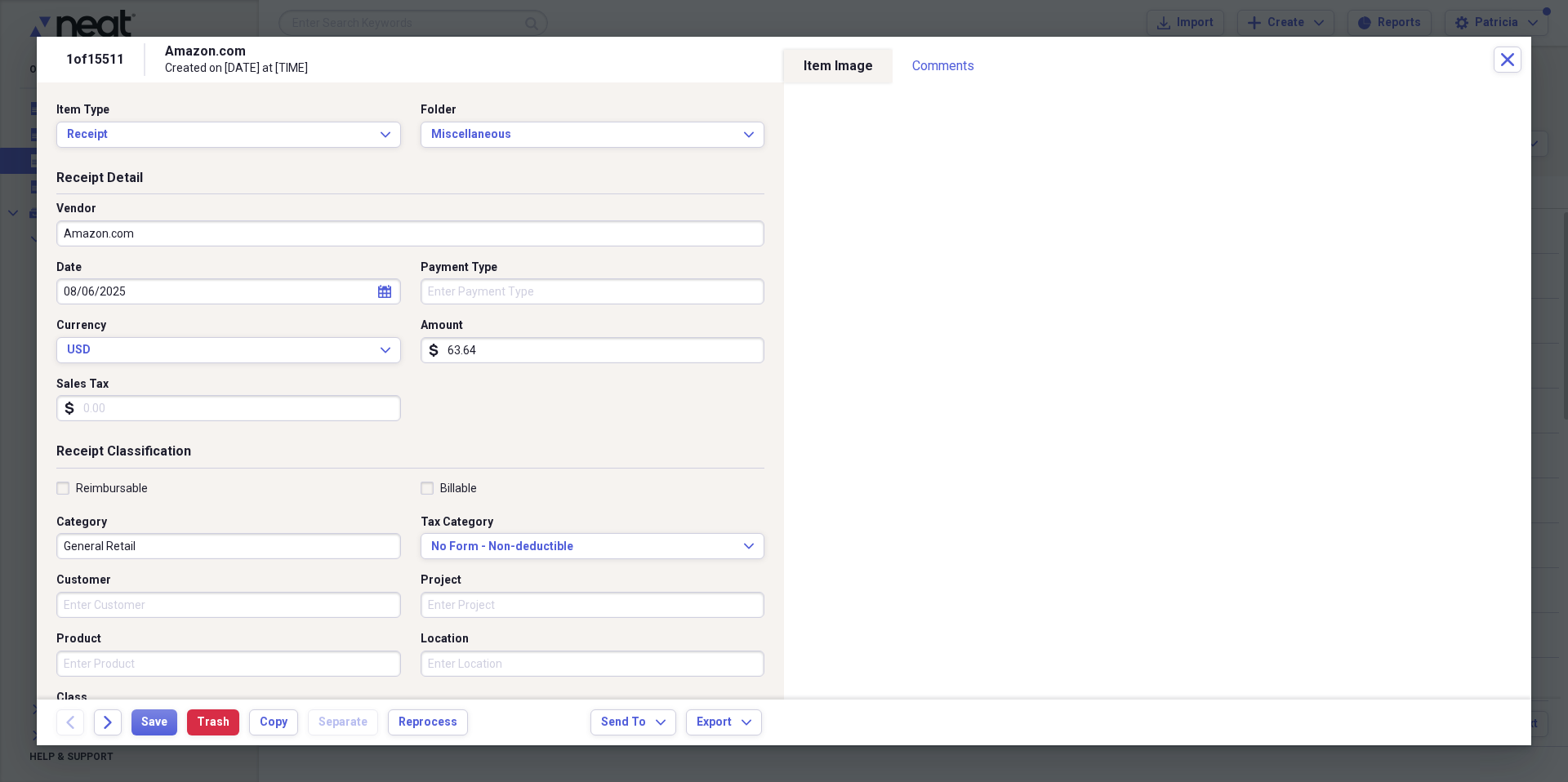 click on "1 of 15511 Amazon.com Created on [DATE] at [TIME] Close" at bounding box center (784, 60) 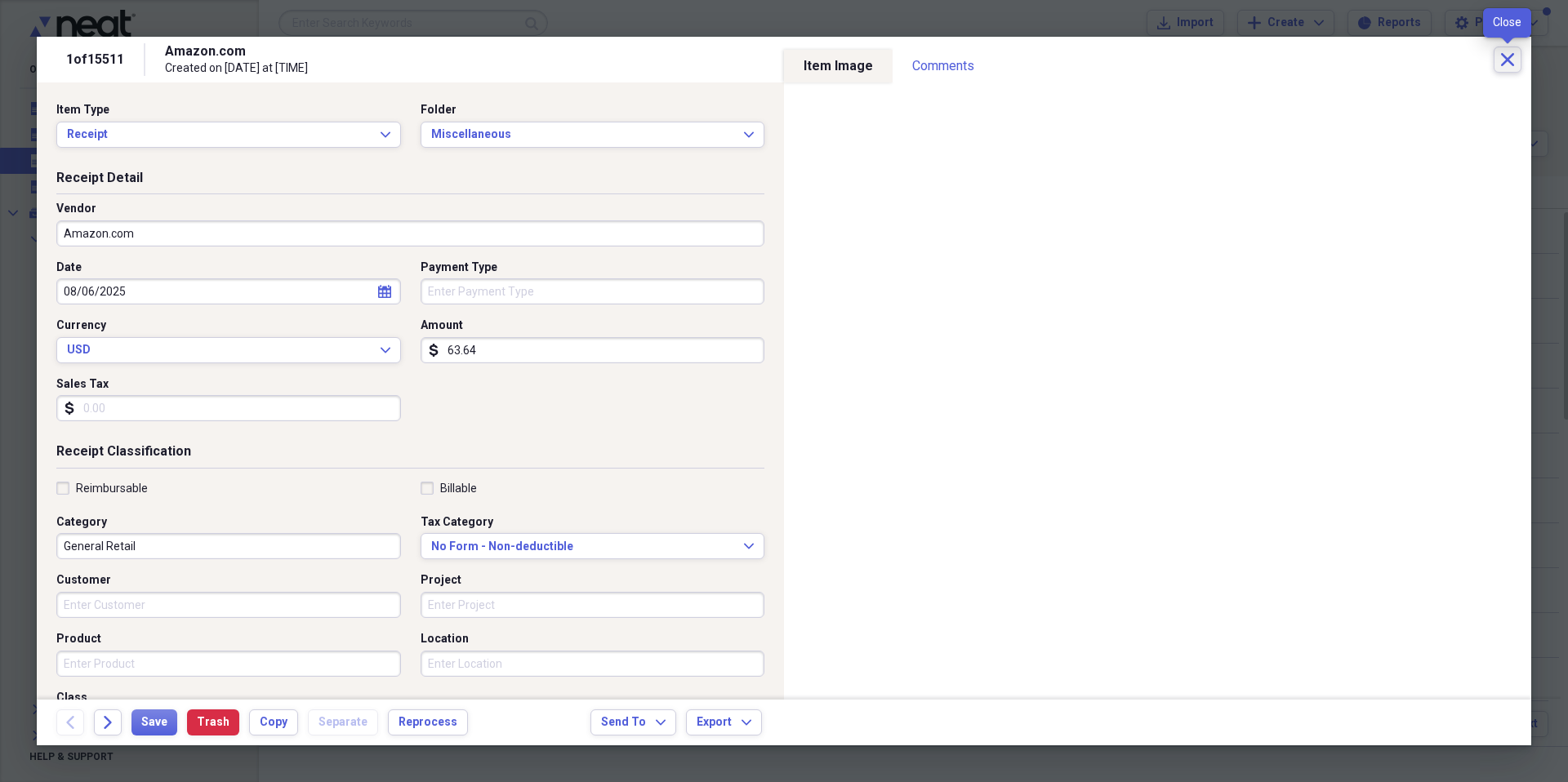 click on "Close" 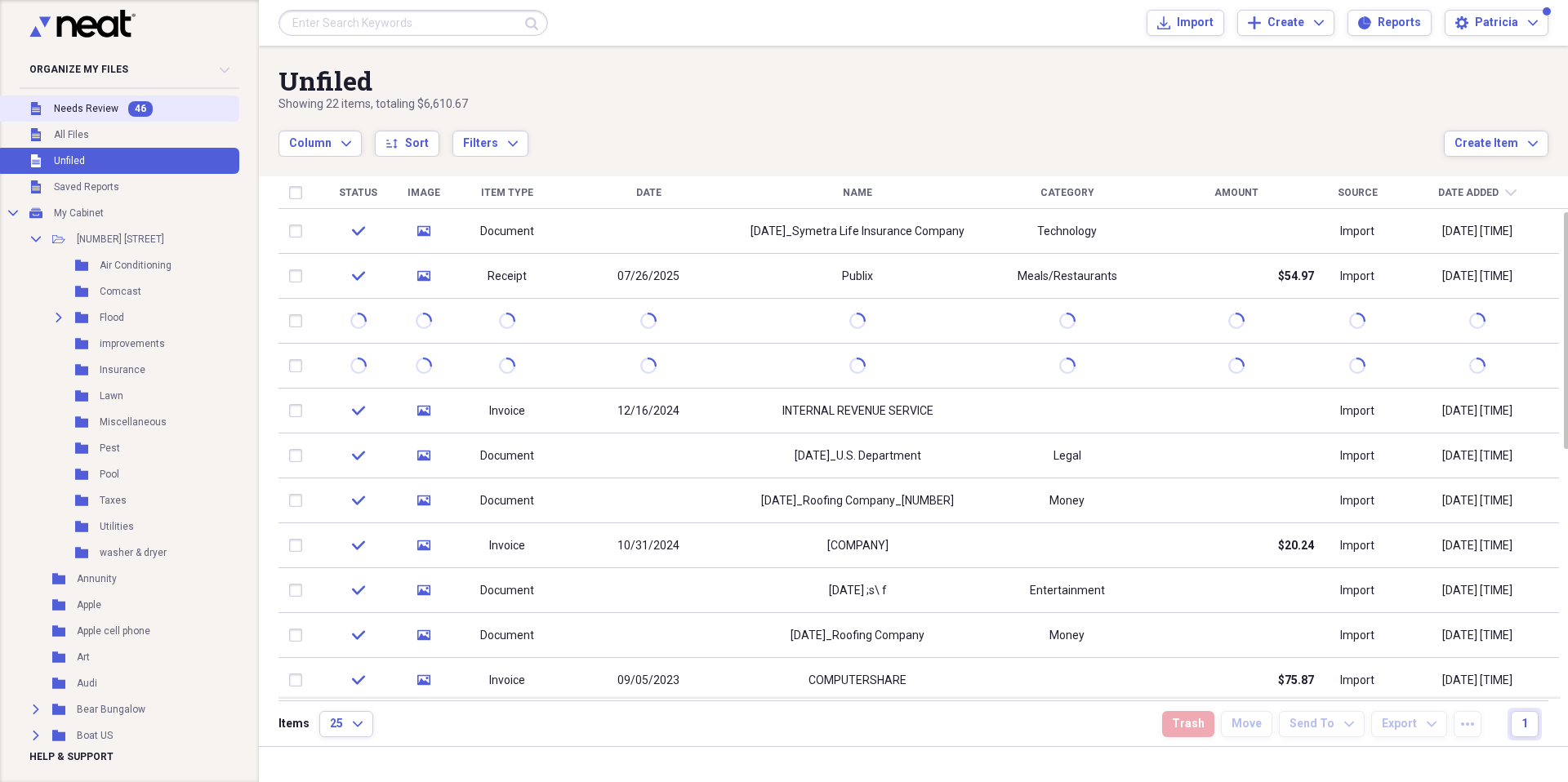 click on "Needs Review" at bounding box center [86, 109] 